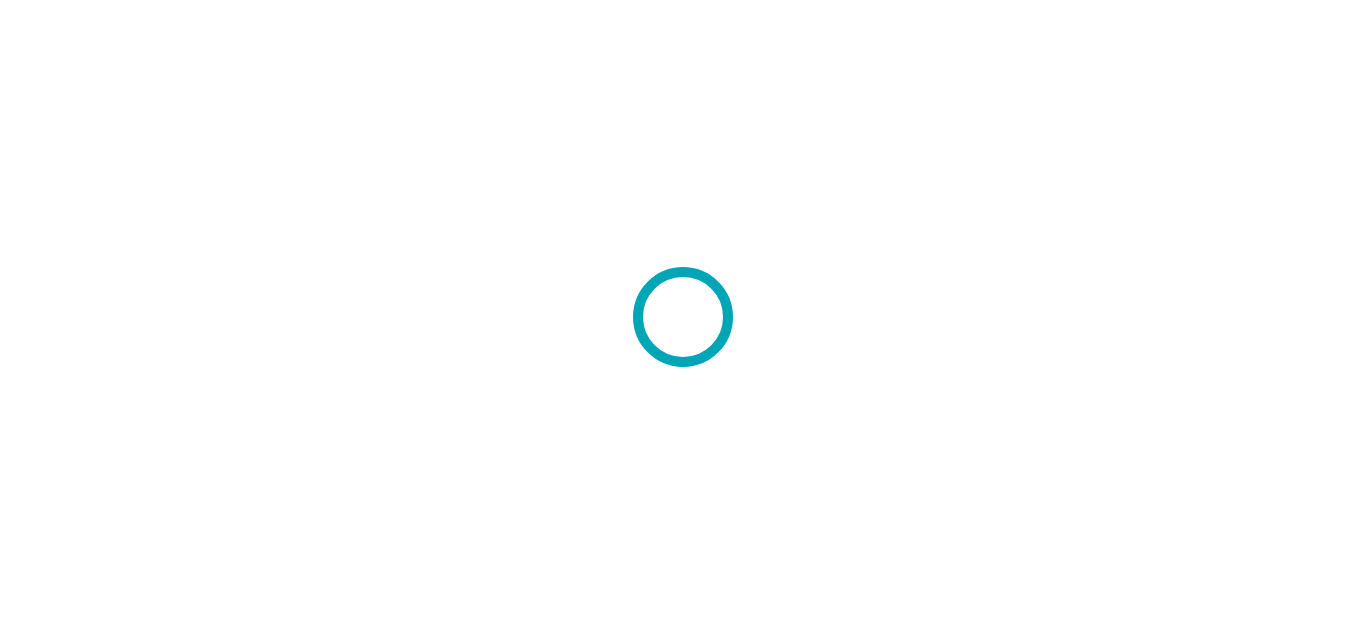 scroll, scrollTop: 0, scrollLeft: 0, axis: both 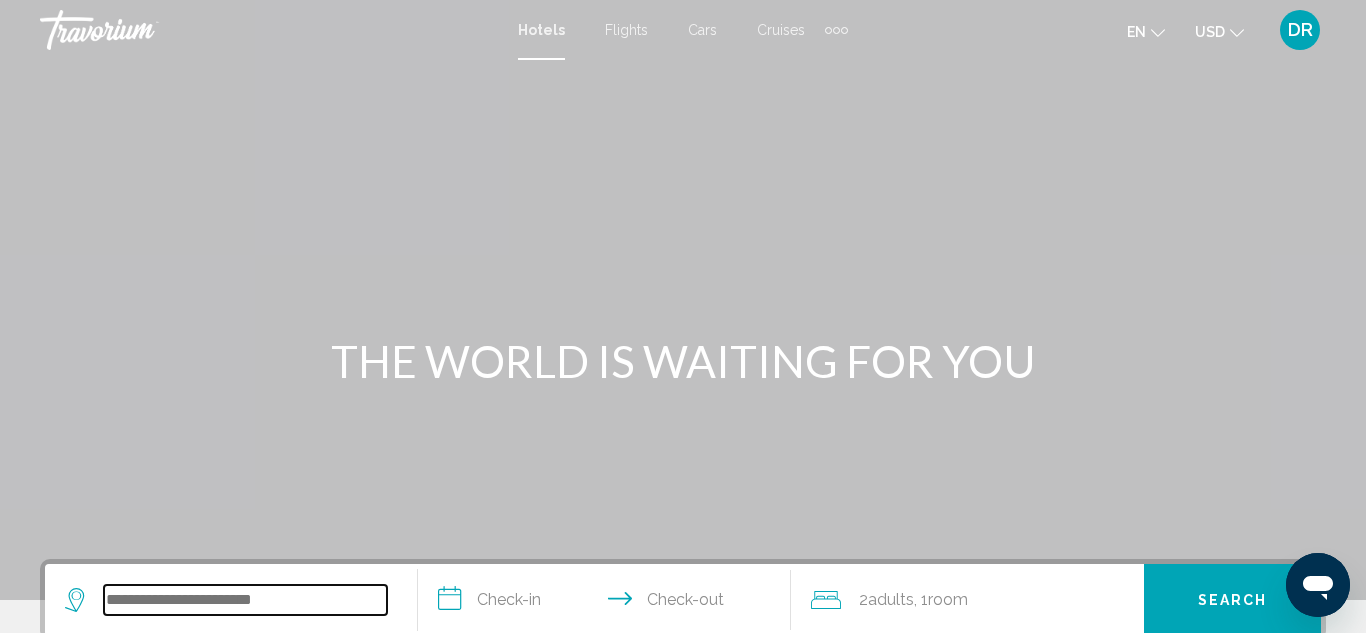 click at bounding box center (245, 600) 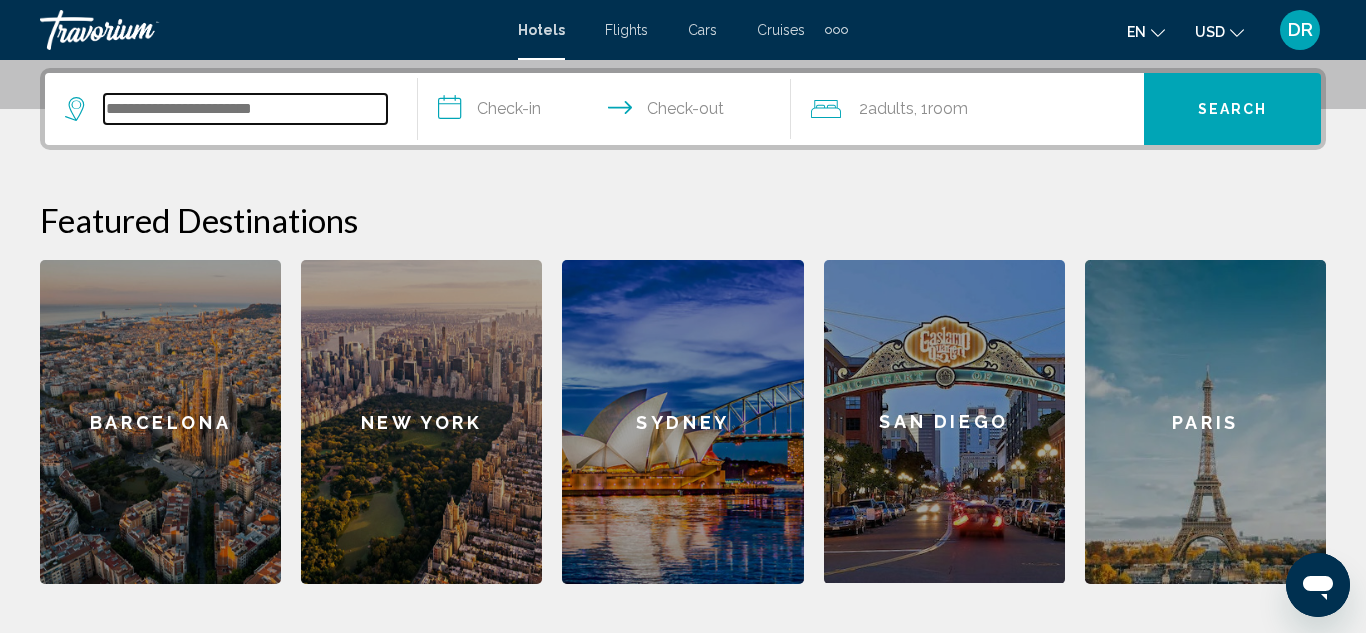 scroll, scrollTop: 494, scrollLeft: 0, axis: vertical 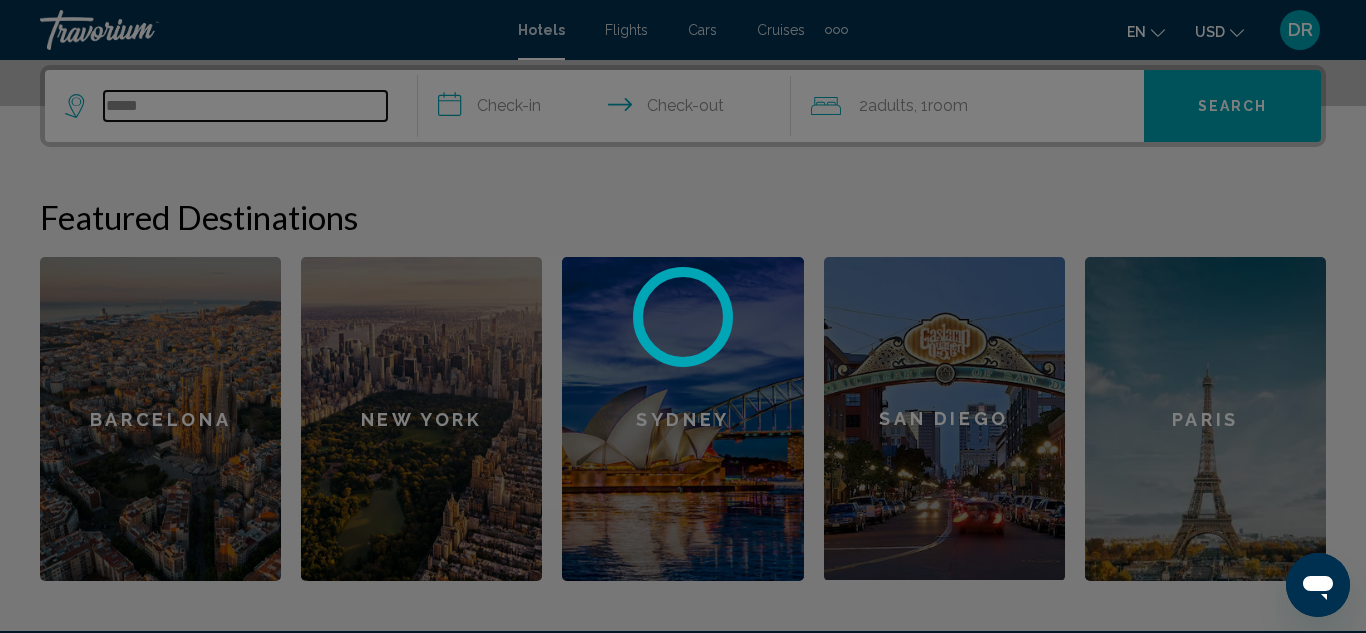 type on "******" 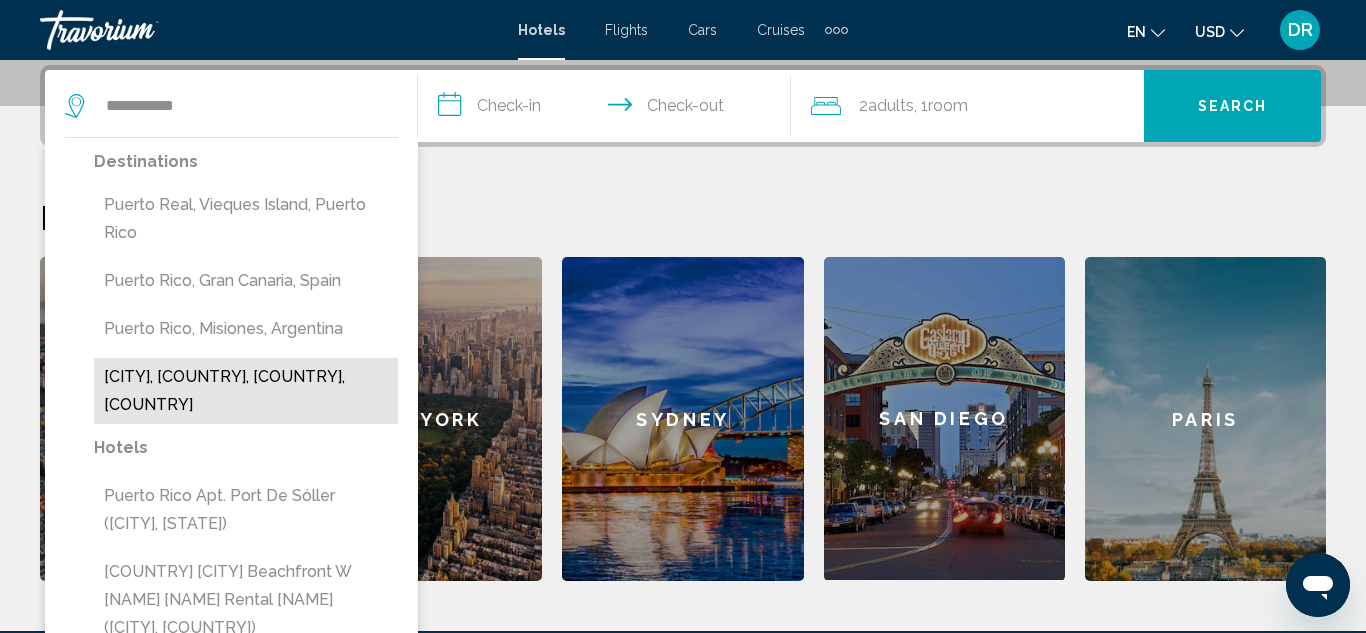 click on "[CITY], [COUNTRY], [COUNTRY], [COUNTRY]" at bounding box center [246, 391] 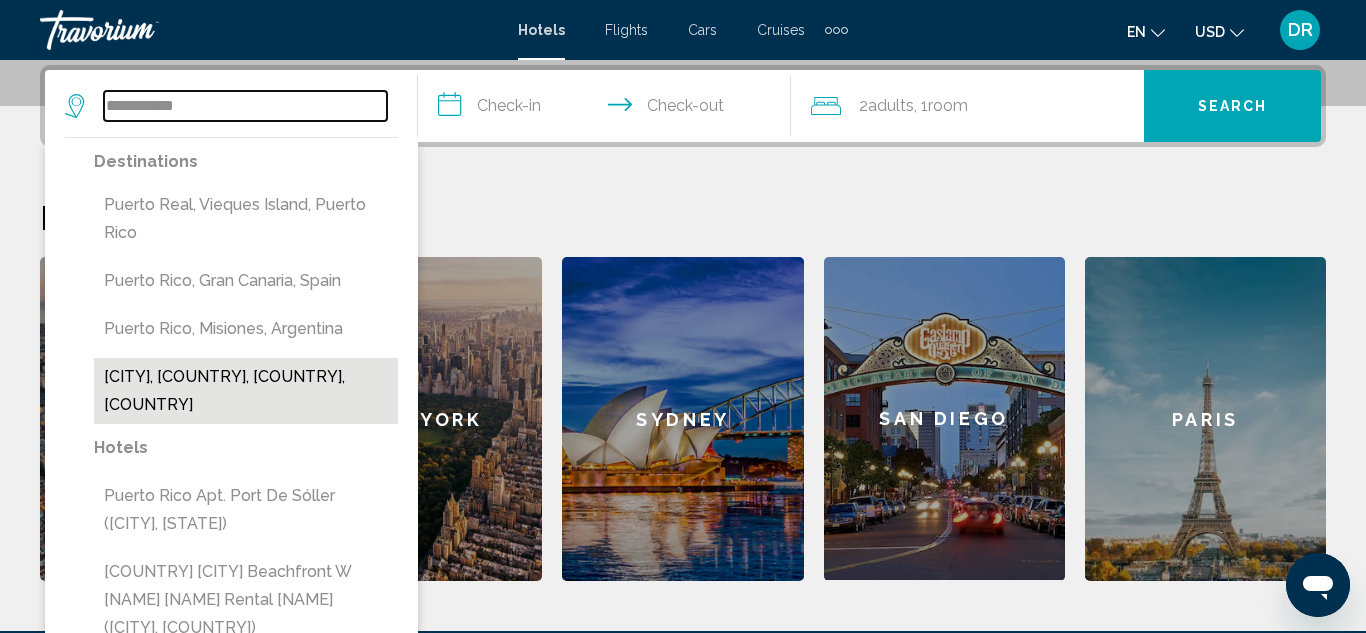 type on "**********" 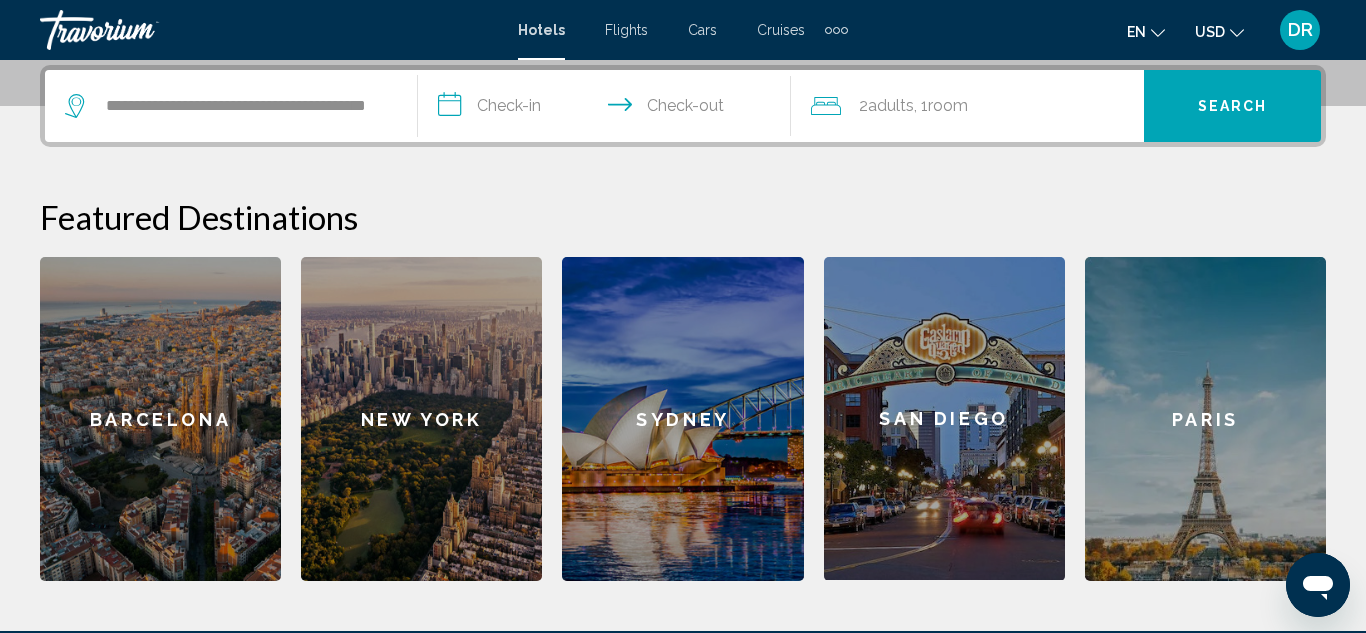 click on "**********" at bounding box center (608, 109) 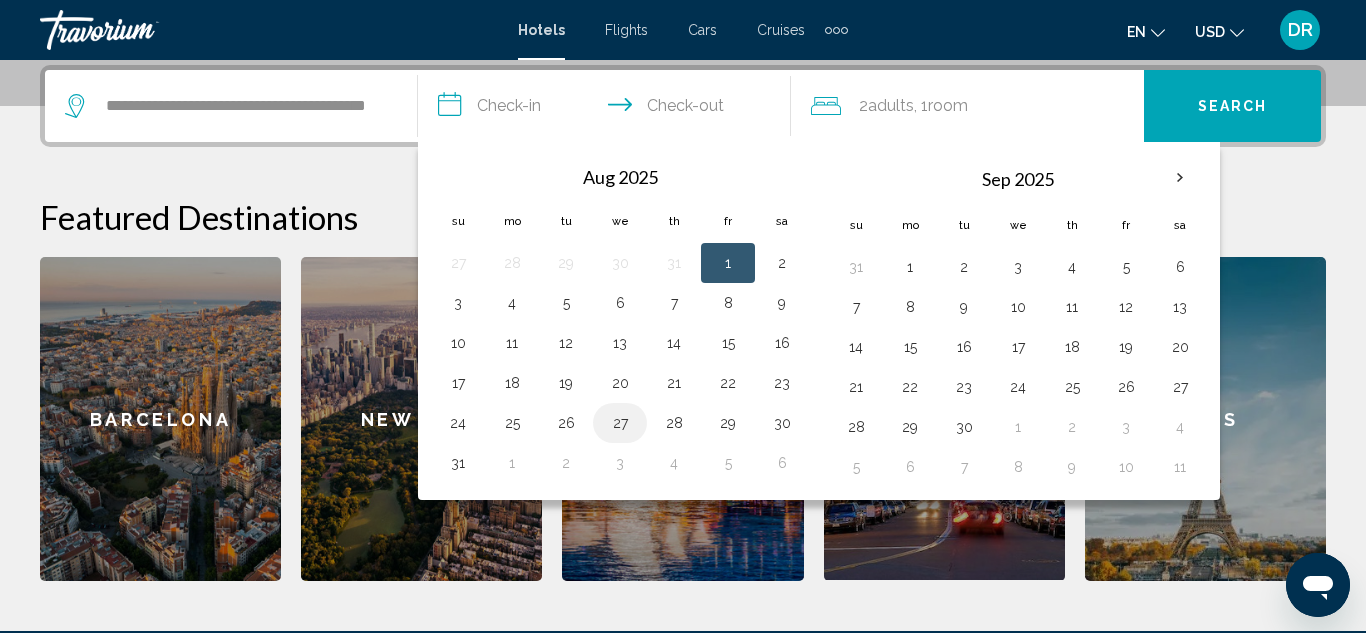 click on "27" at bounding box center [620, 423] 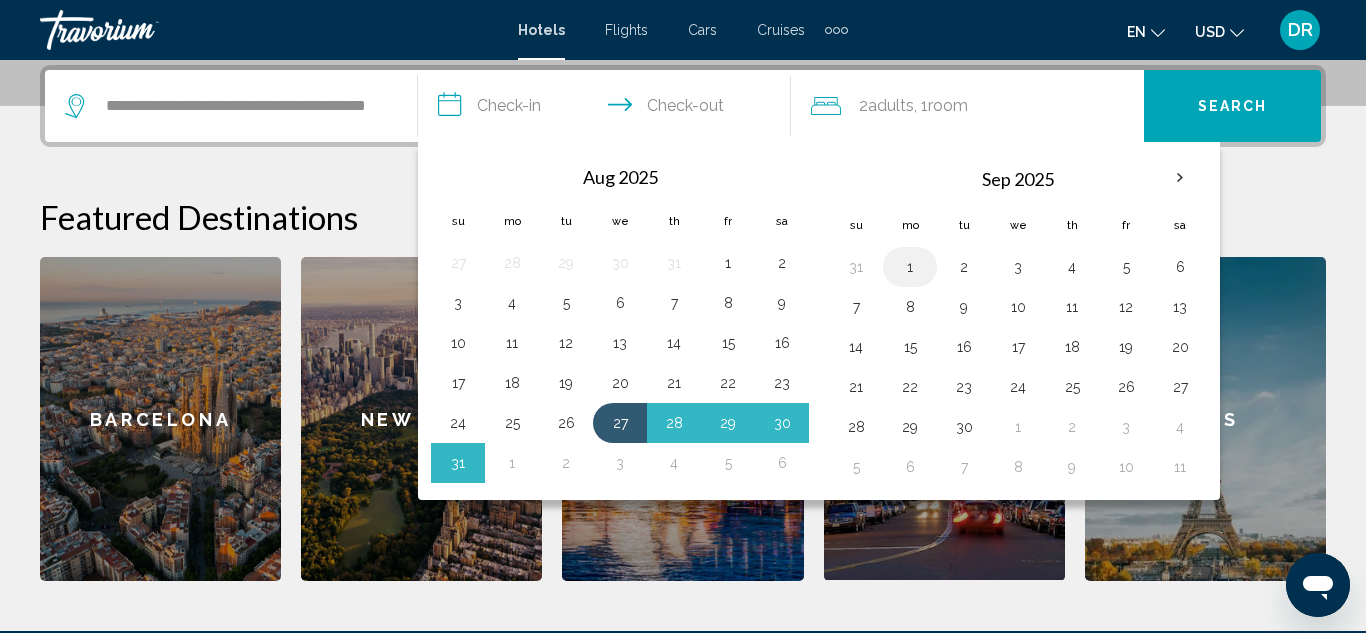 click on "1" at bounding box center [910, 267] 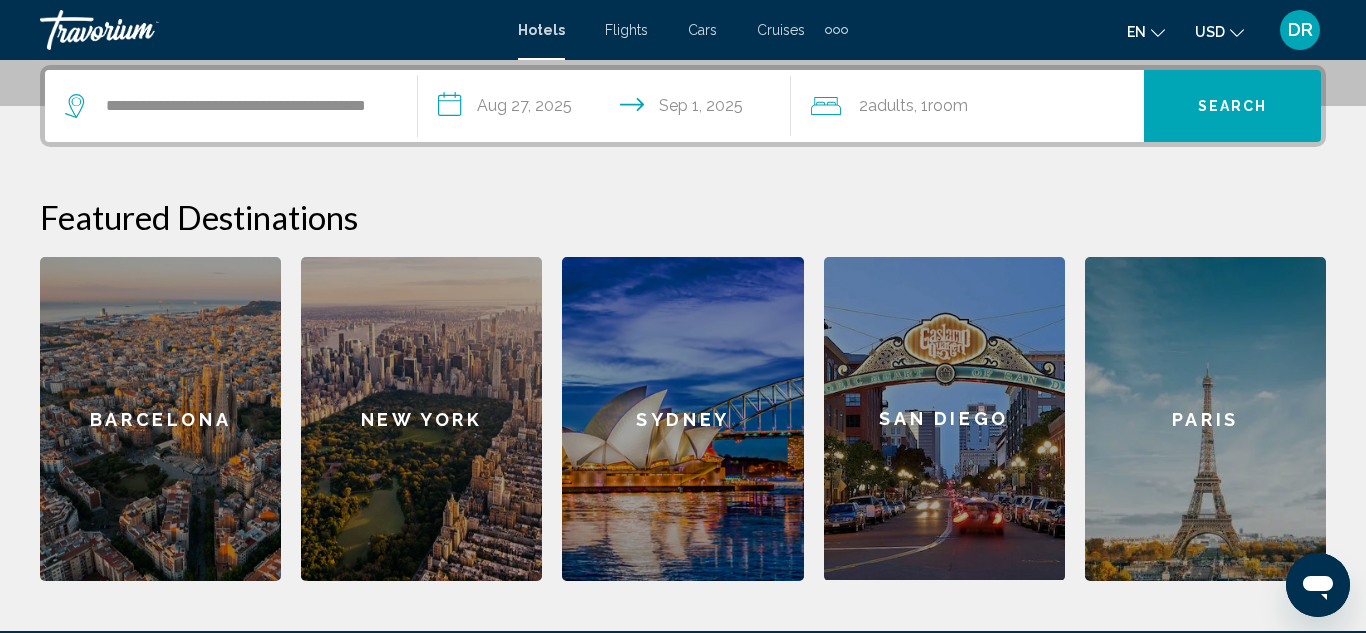 click on "Room" 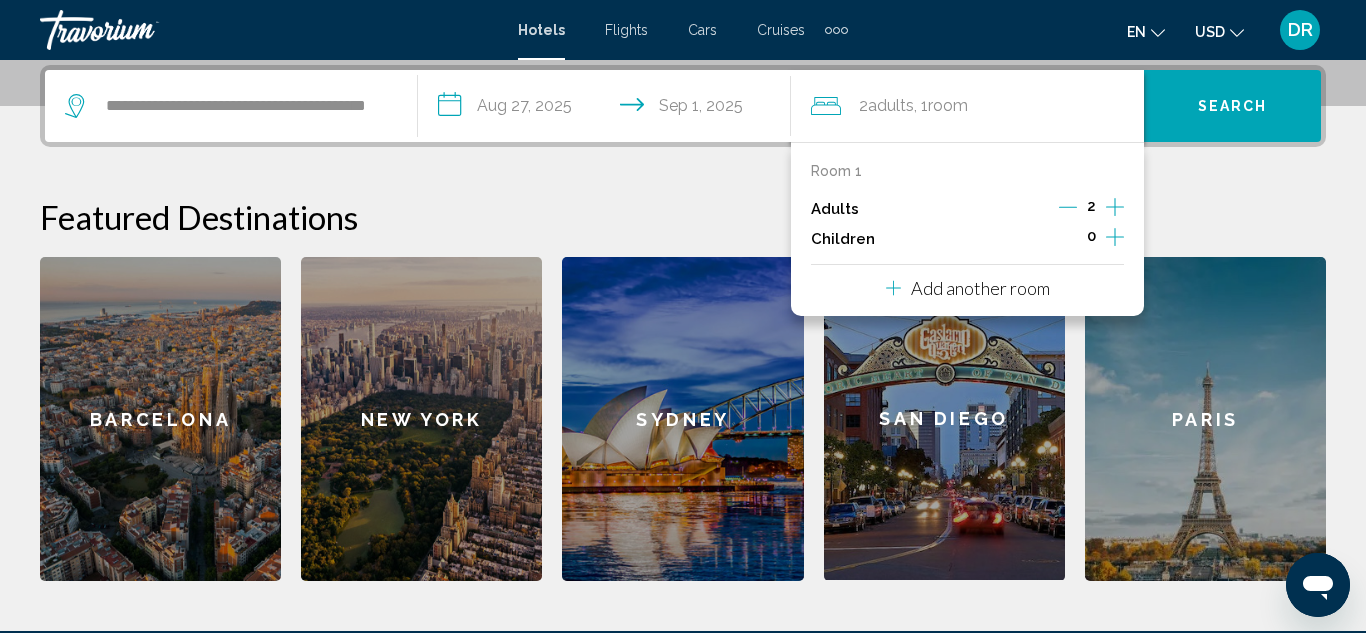 click 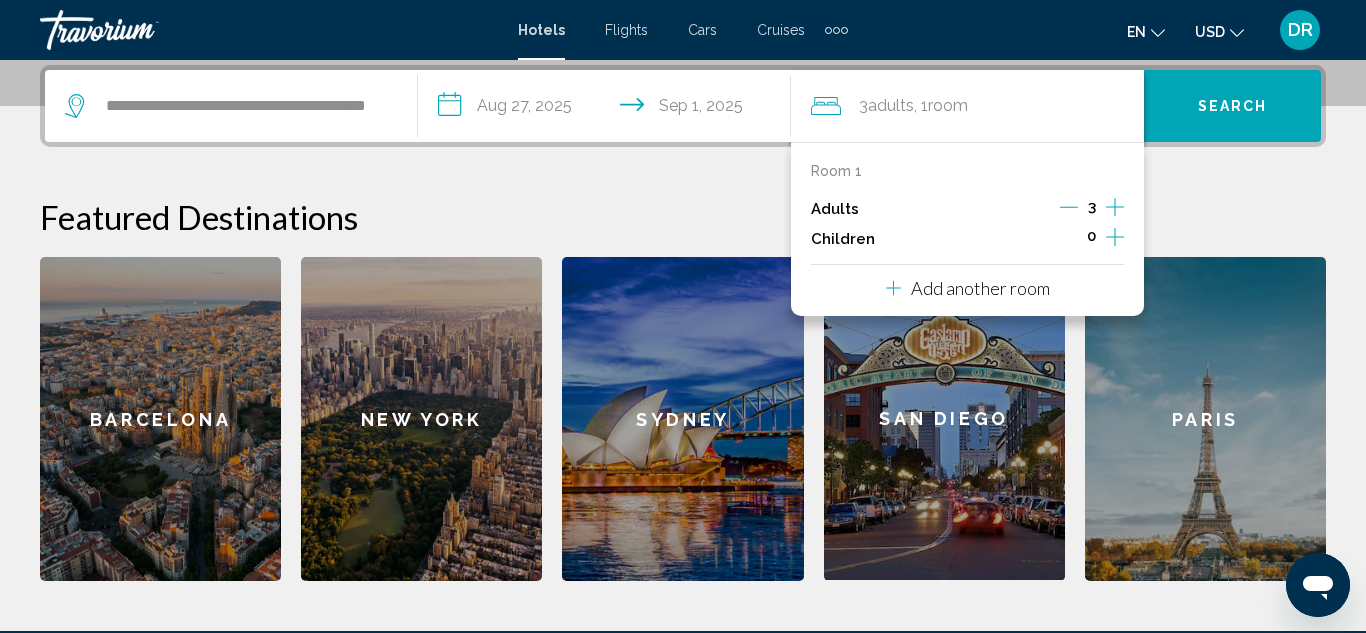 click 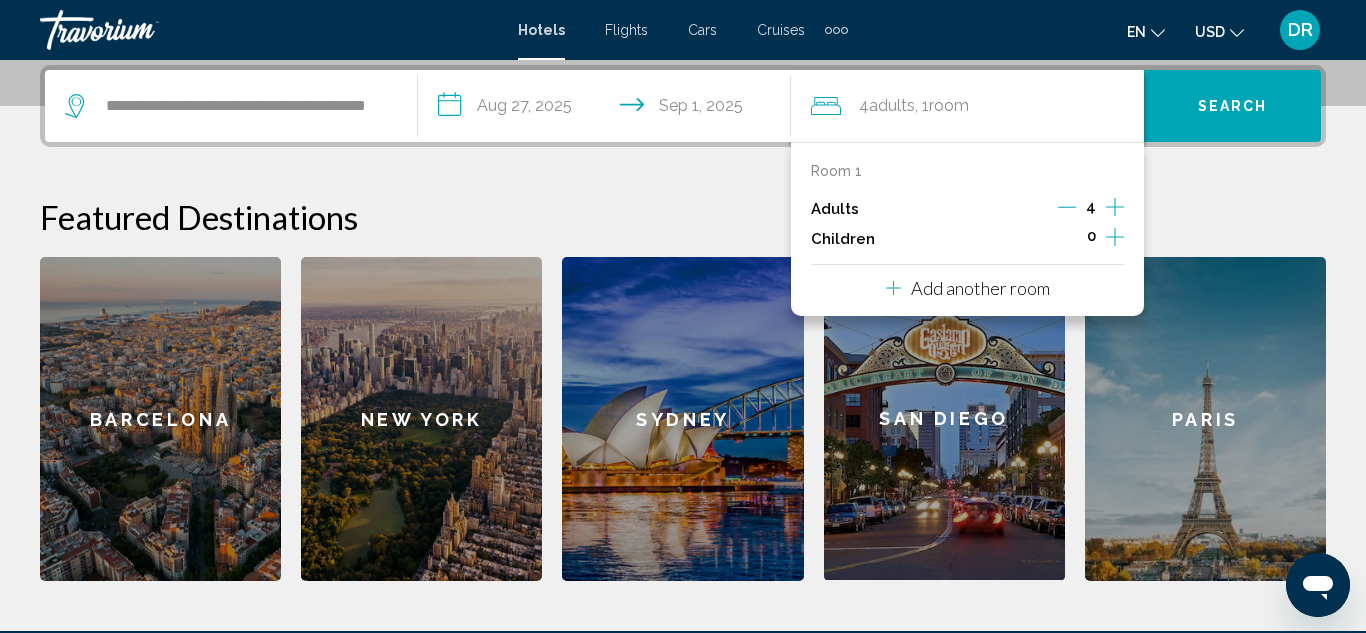 click on "Search" at bounding box center (1232, 106) 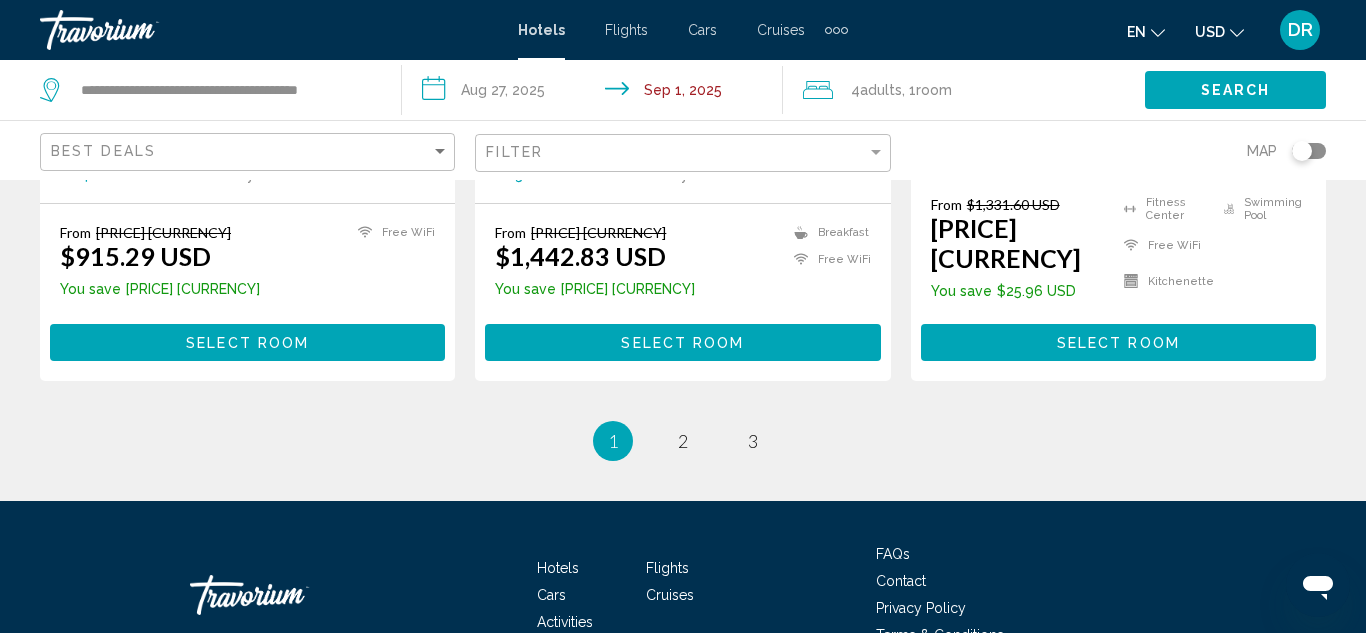 scroll, scrollTop: 2918, scrollLeft: 0, axis: vertical 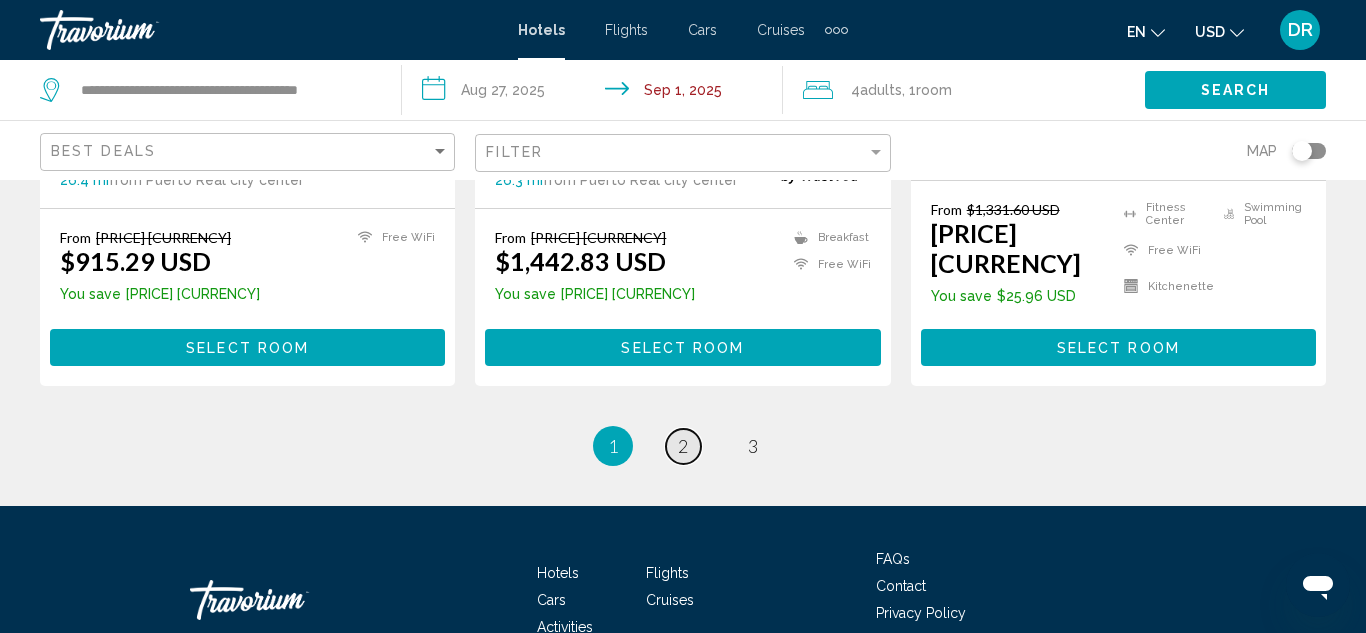 click on "page  2" at bounding box center [683, 446] 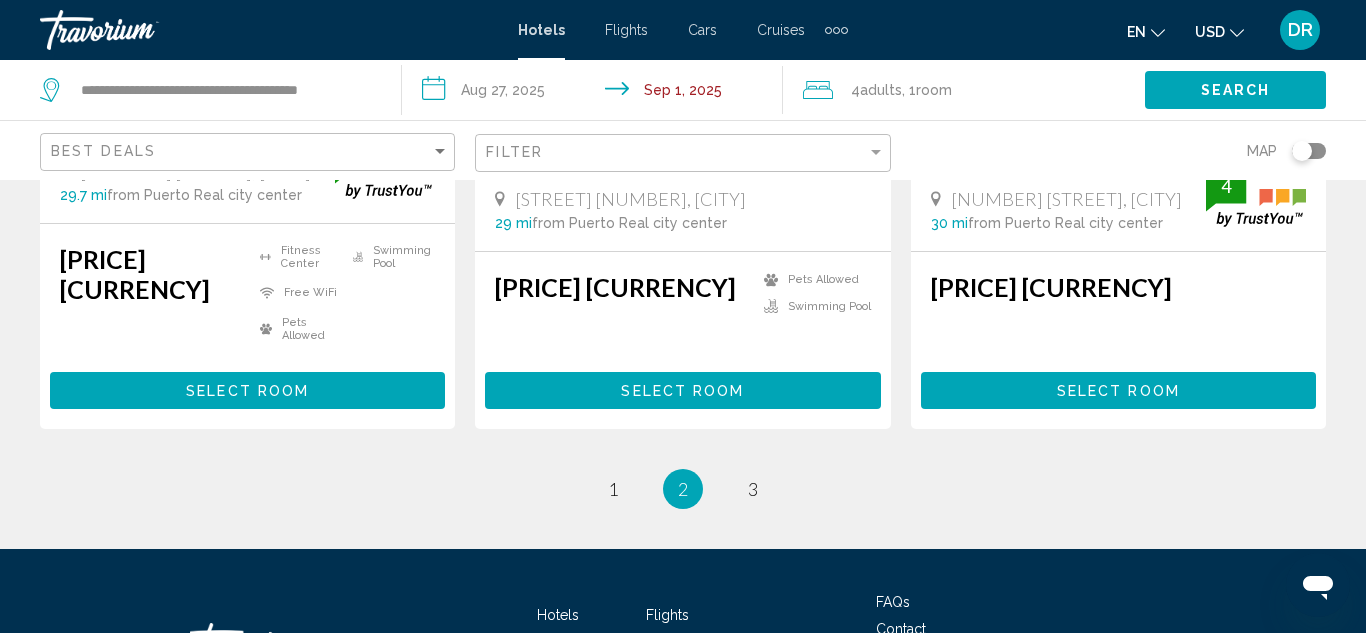 scroll, scrollTop: 2853, scrollLeft: 0, axis: vertical 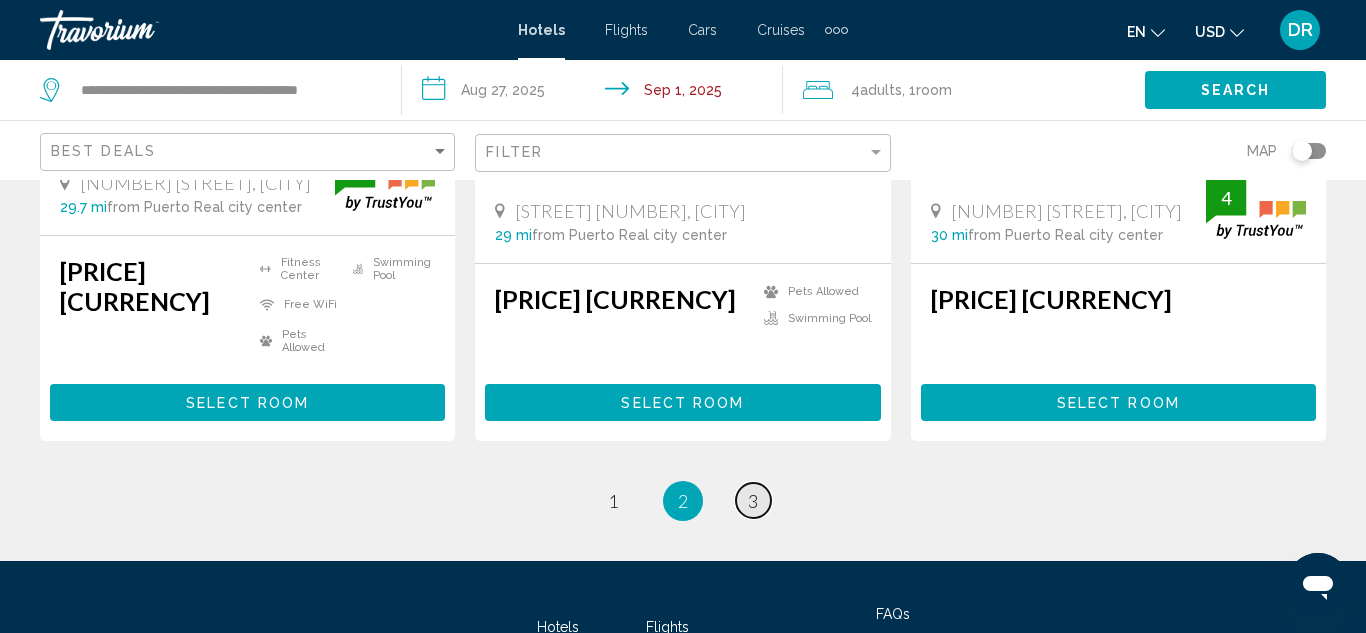 click on "3" at bounding box center (753, 501) 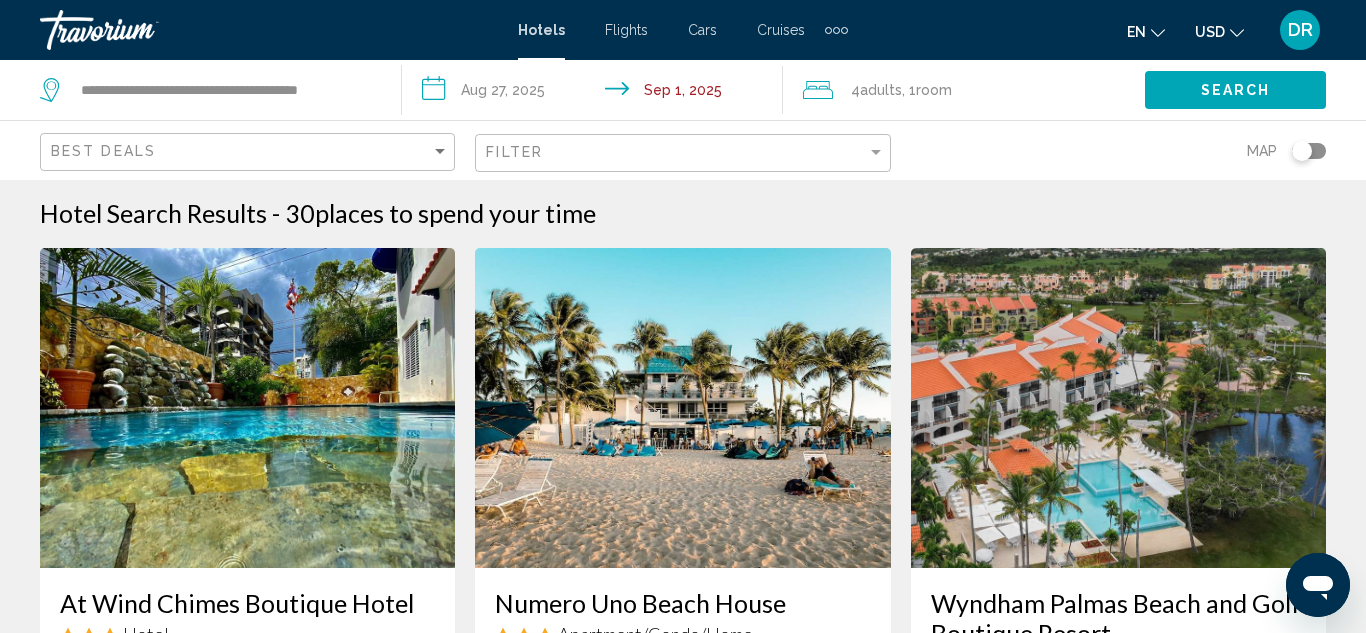 scroll, scrollTop: 0, scrollLeft: 0, axis: both 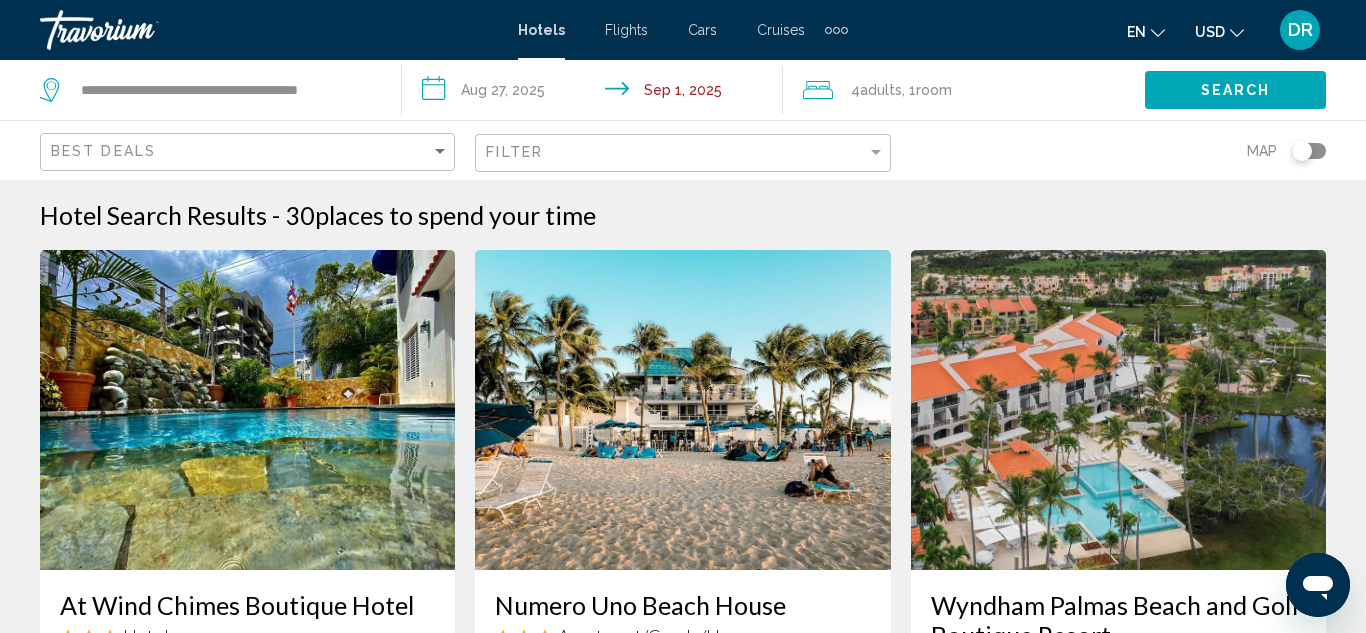 click at bounding box center (247, 410) 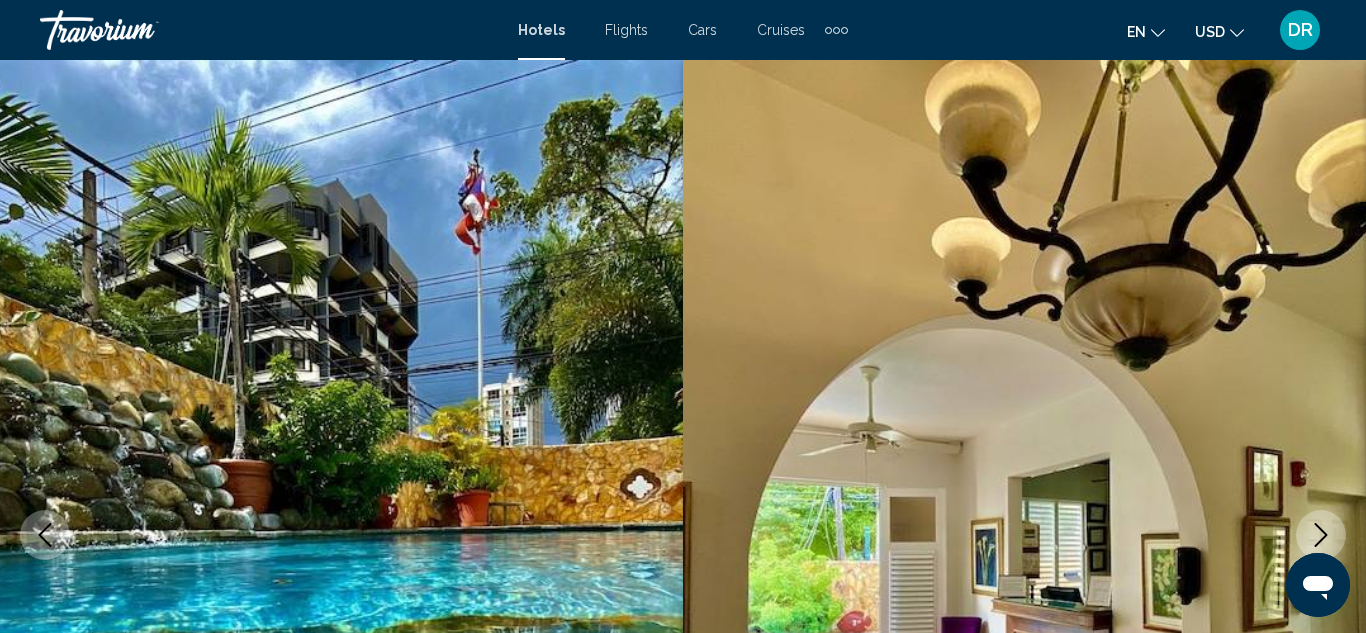 scroll, scrollTop: 218, scrollLeft: 0, axis: vertical 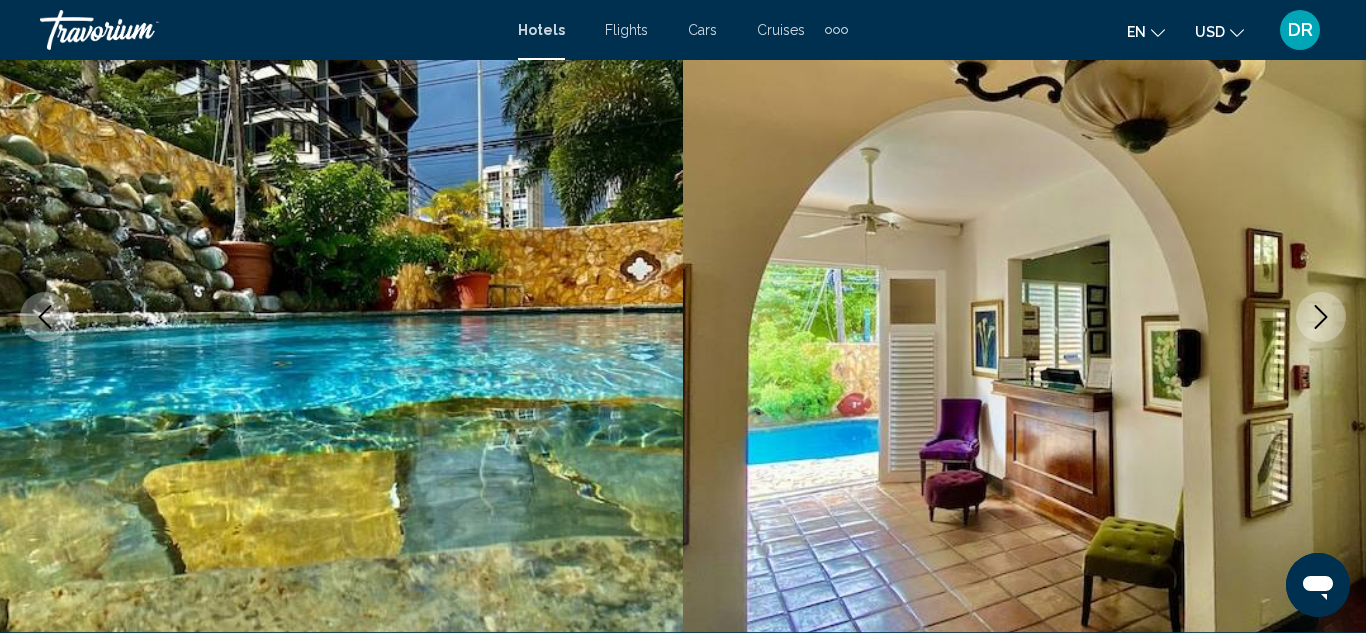 click 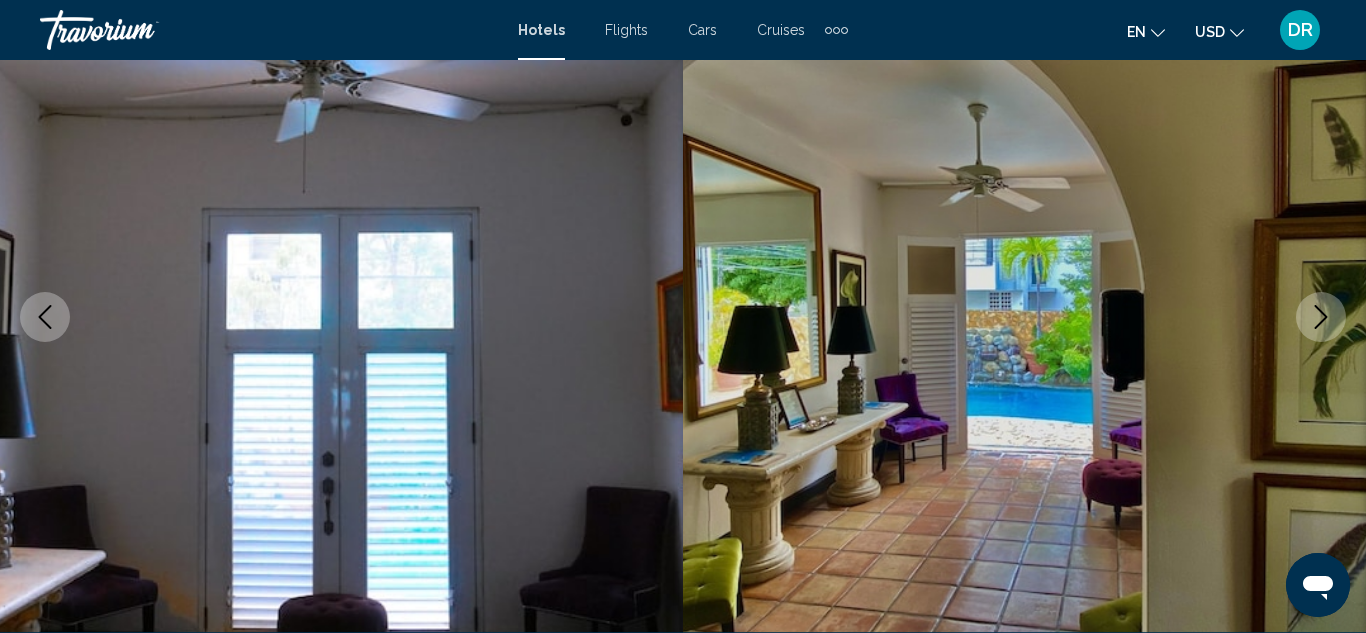 click 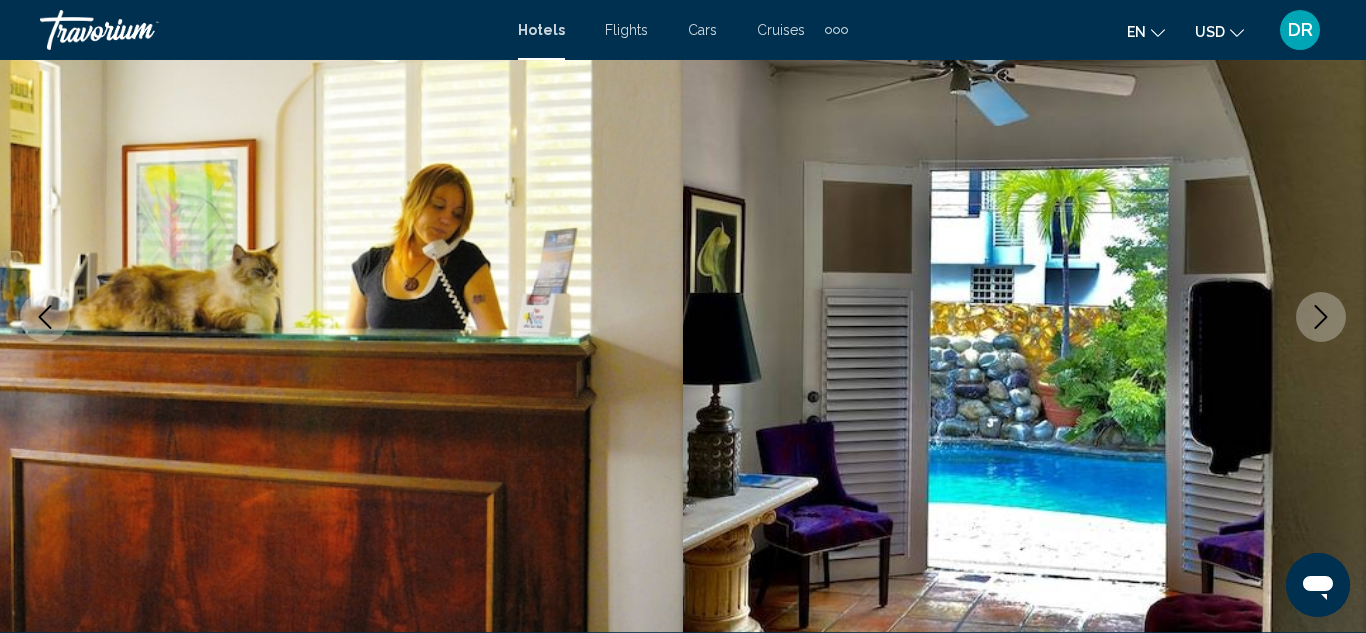 click 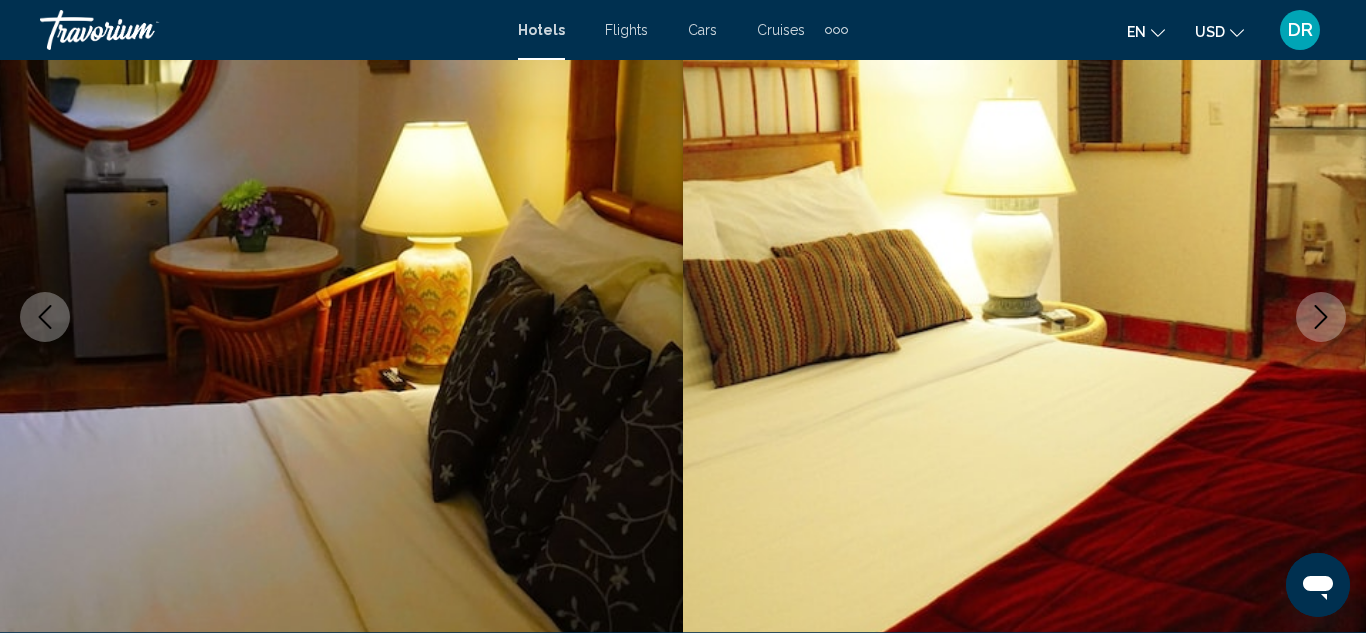 click 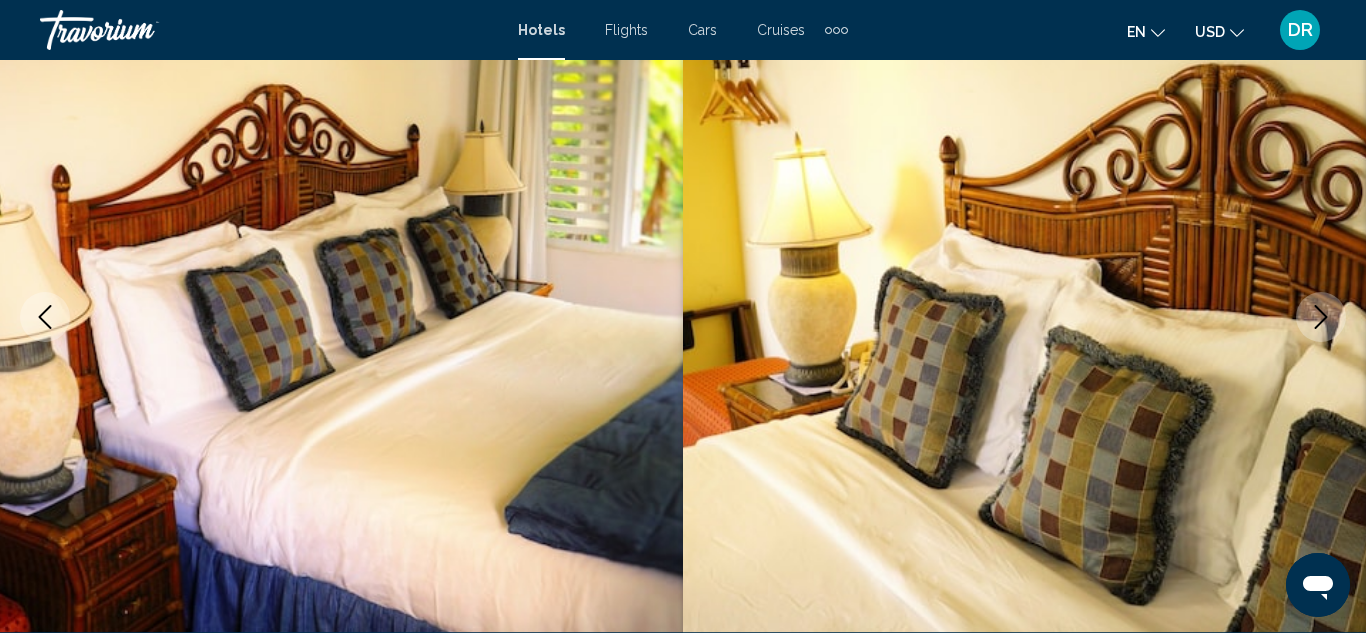 click 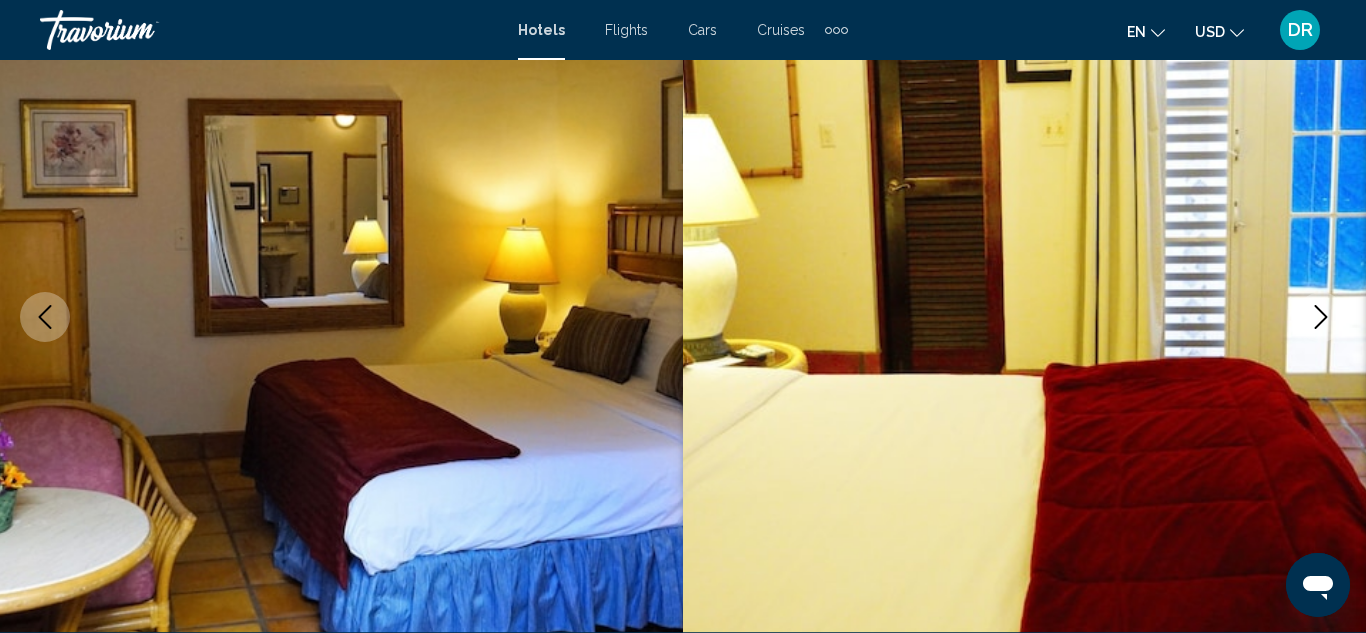 click 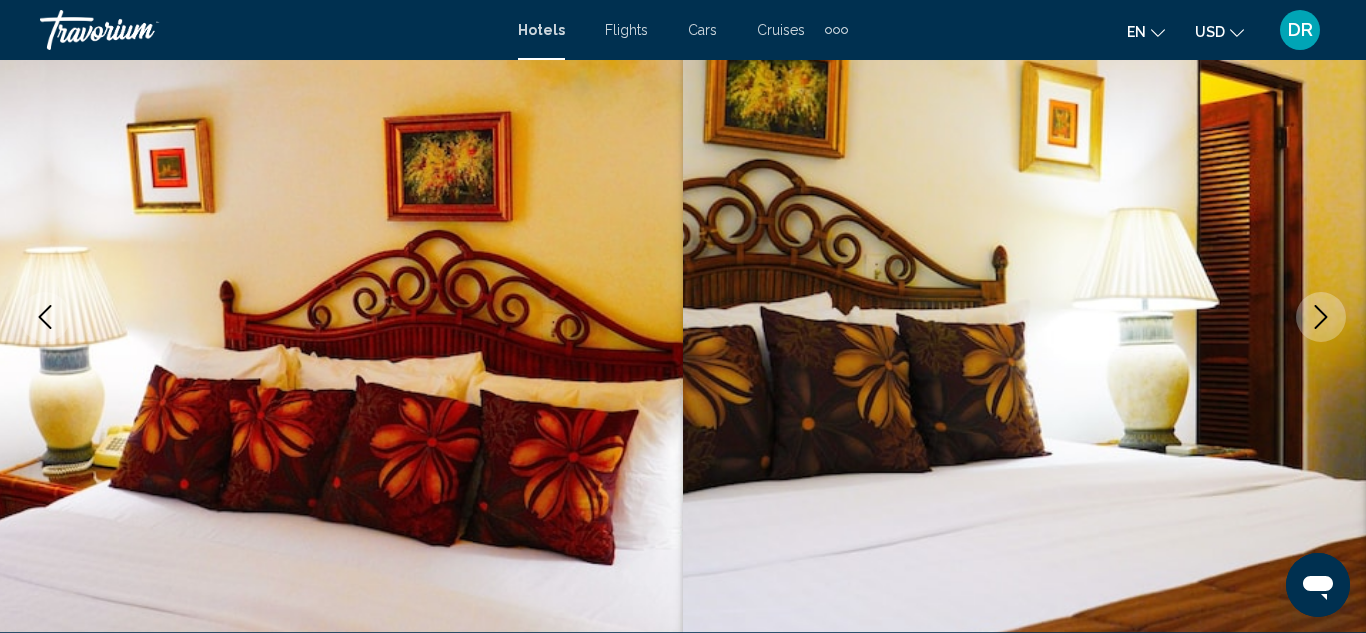 click 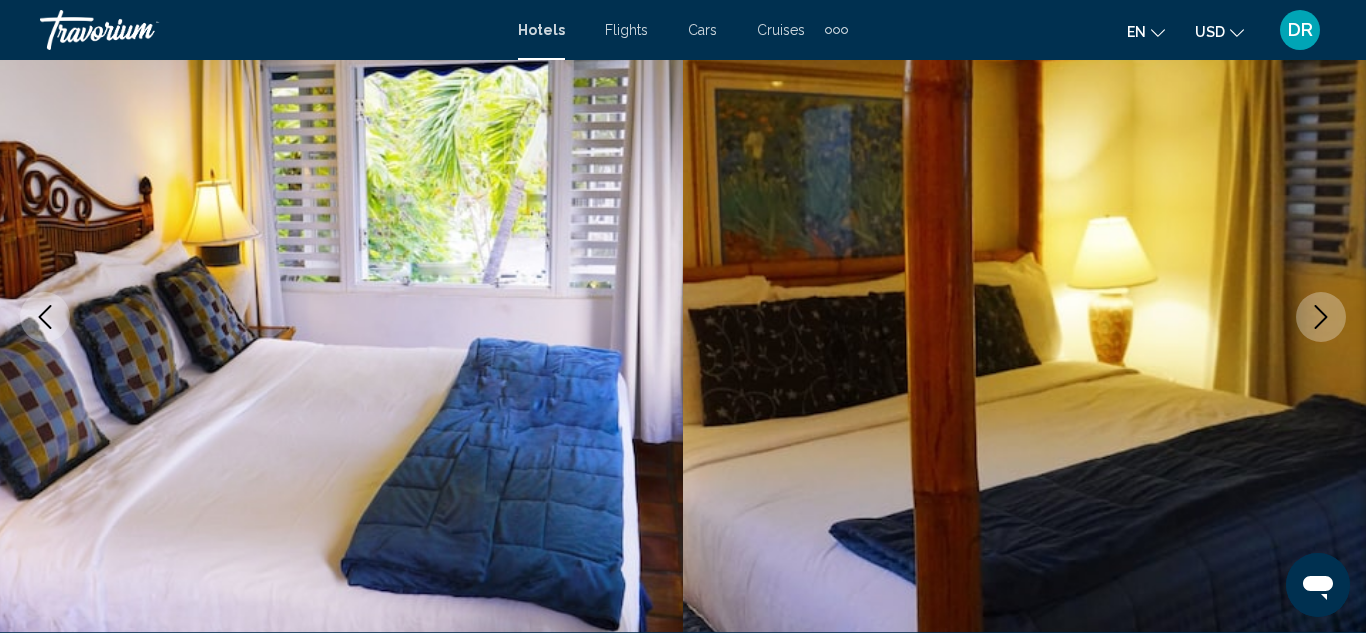 click 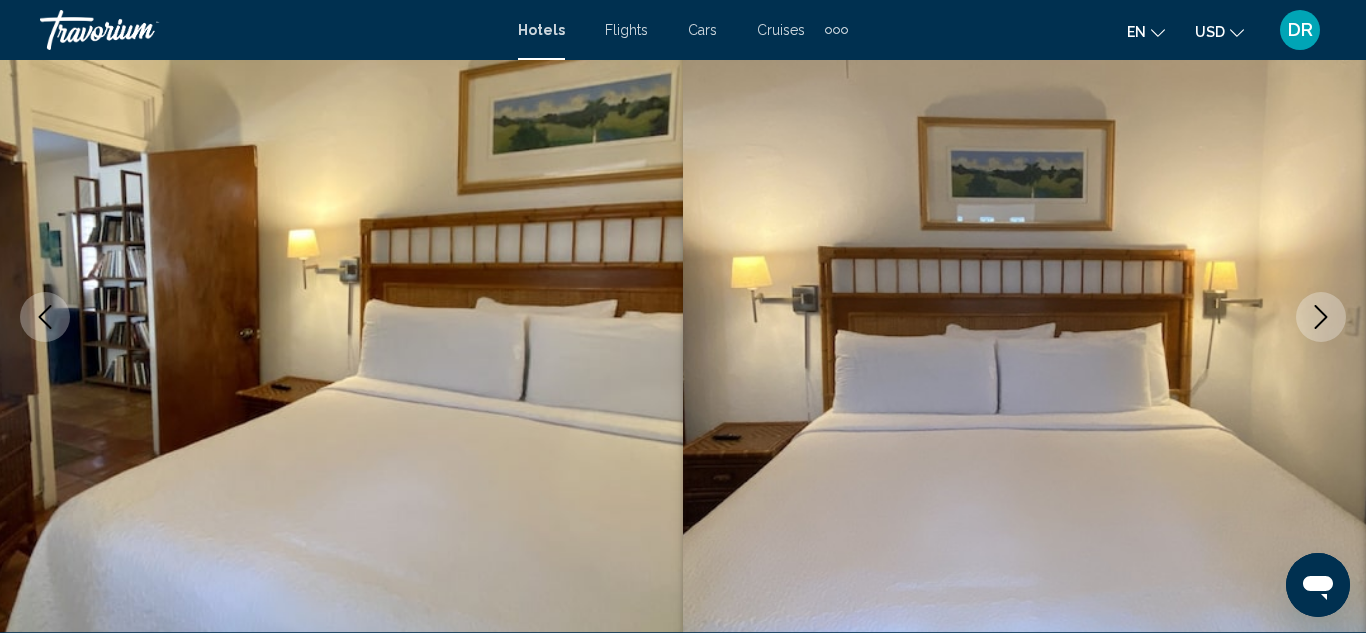click 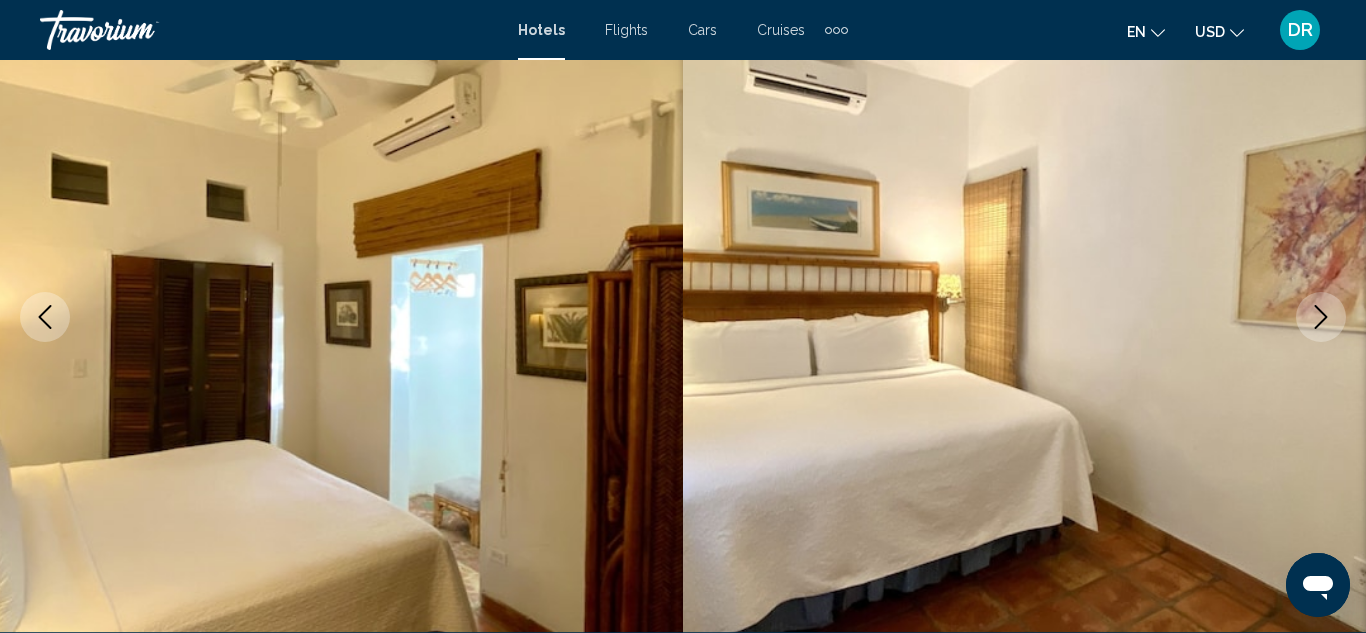 click 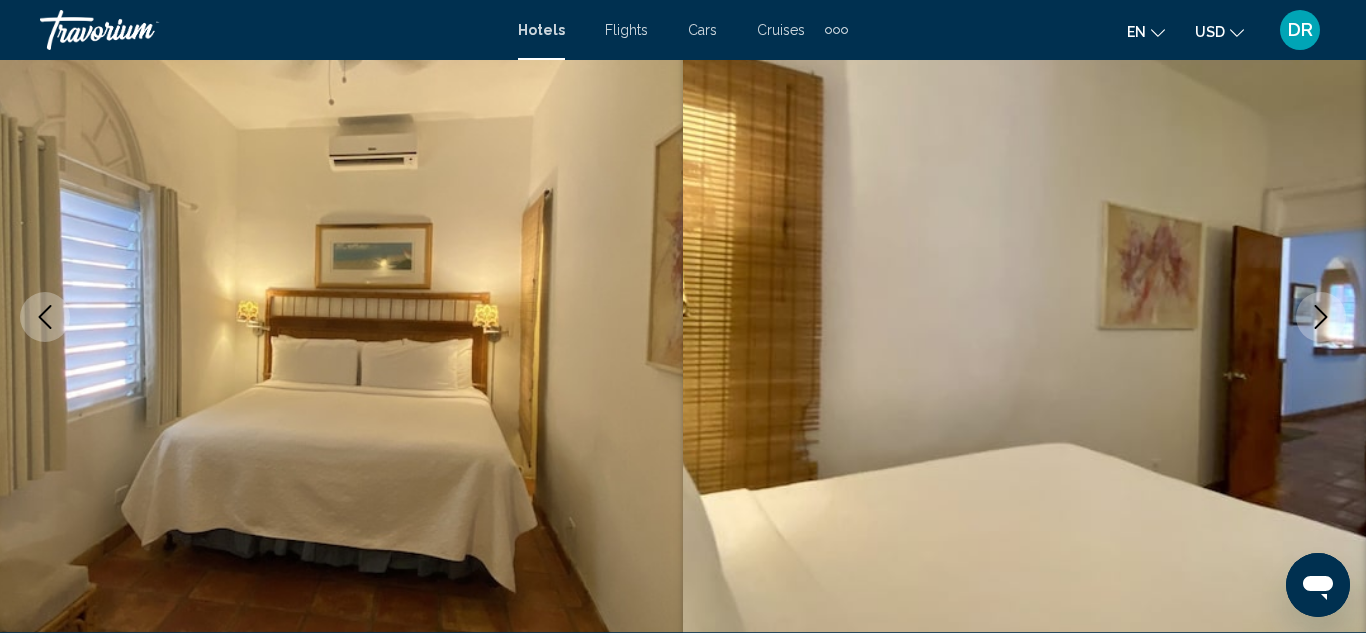 click 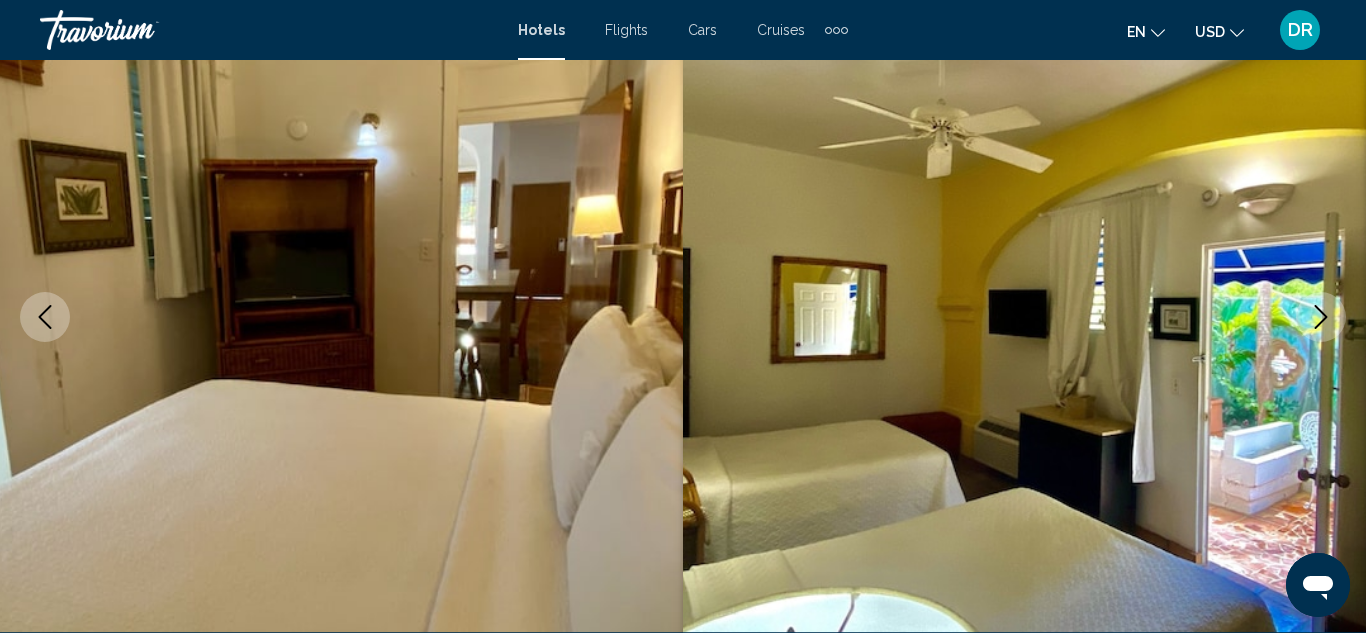 click 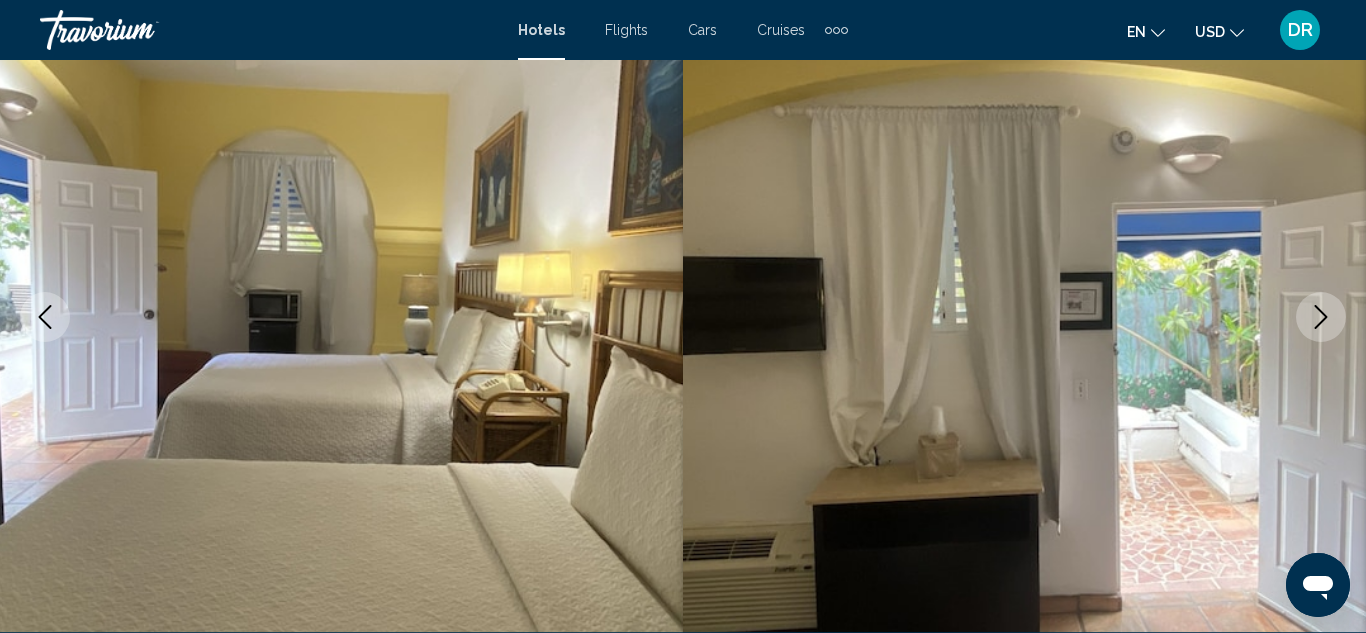 click 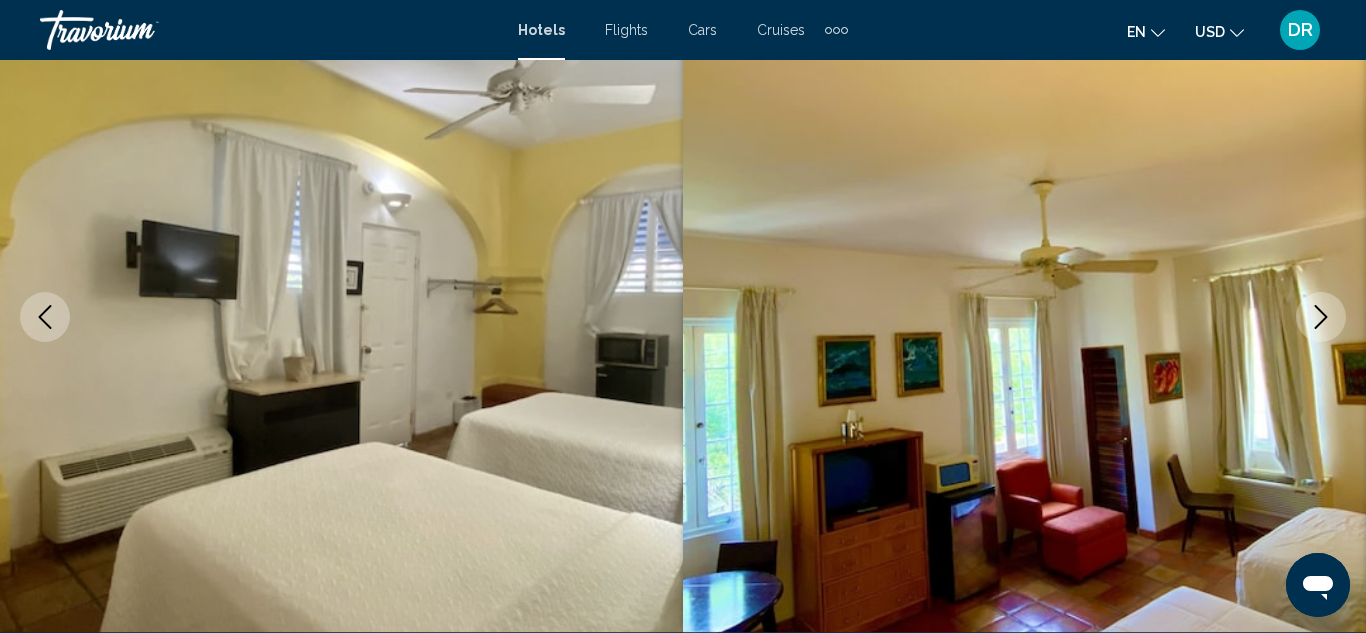 click 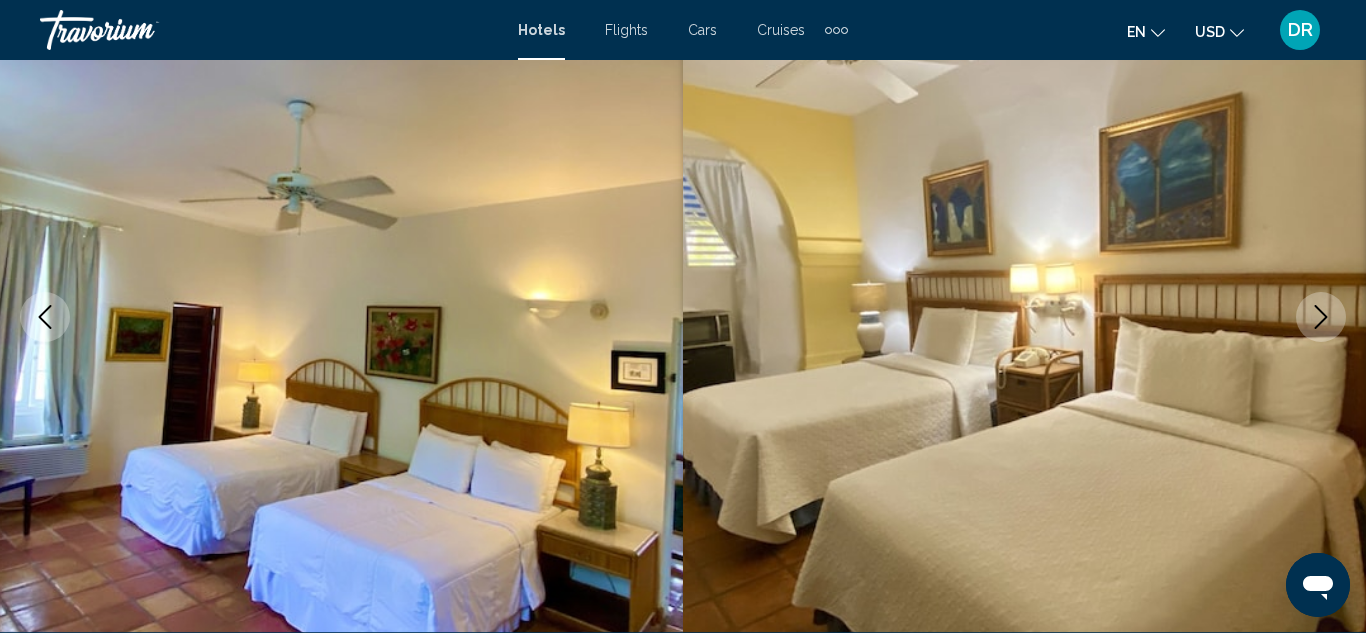 click 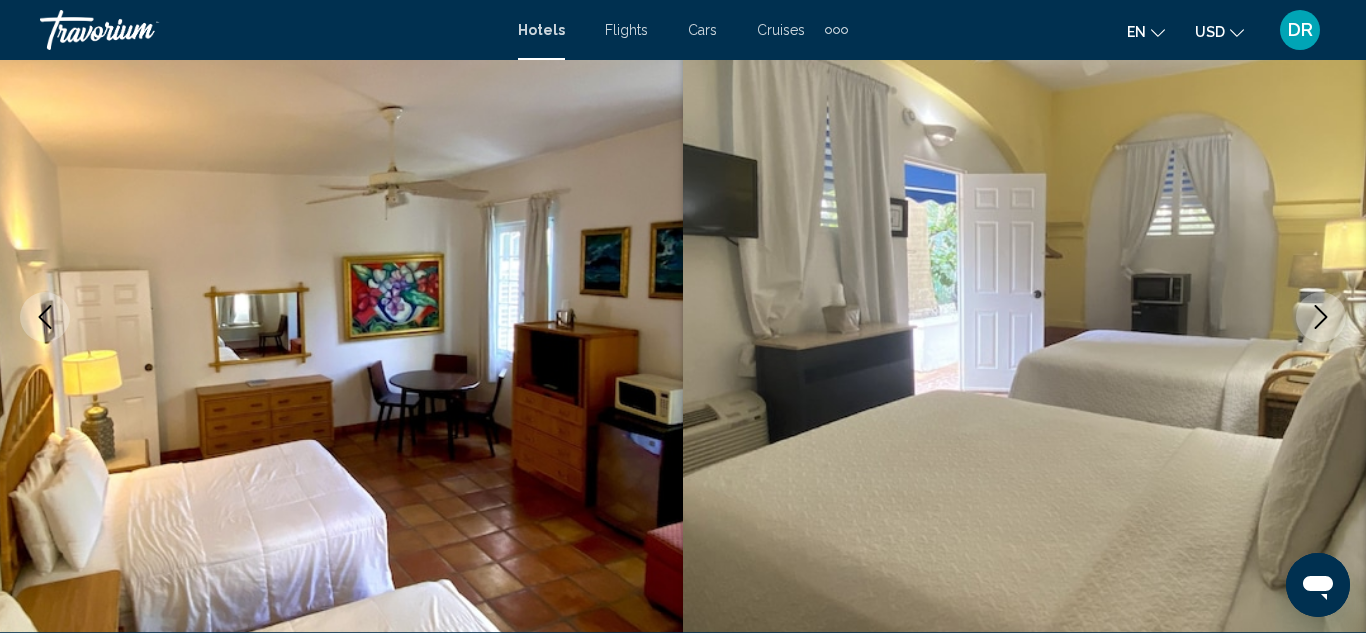 click 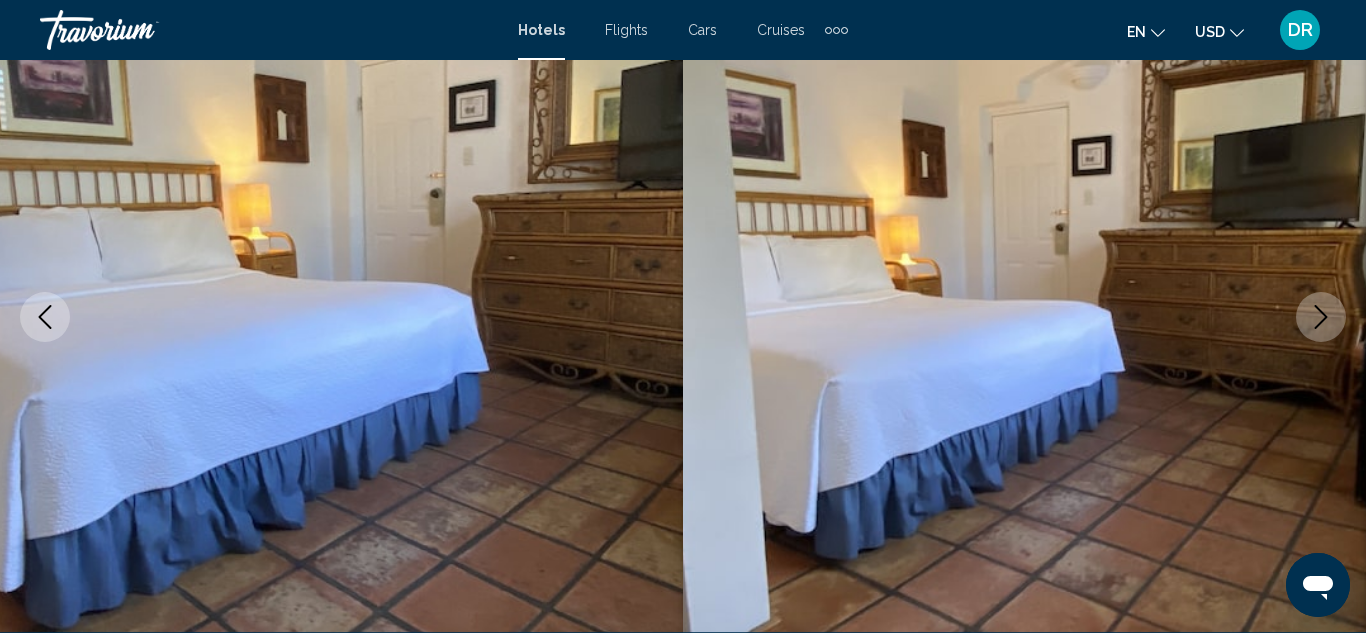click 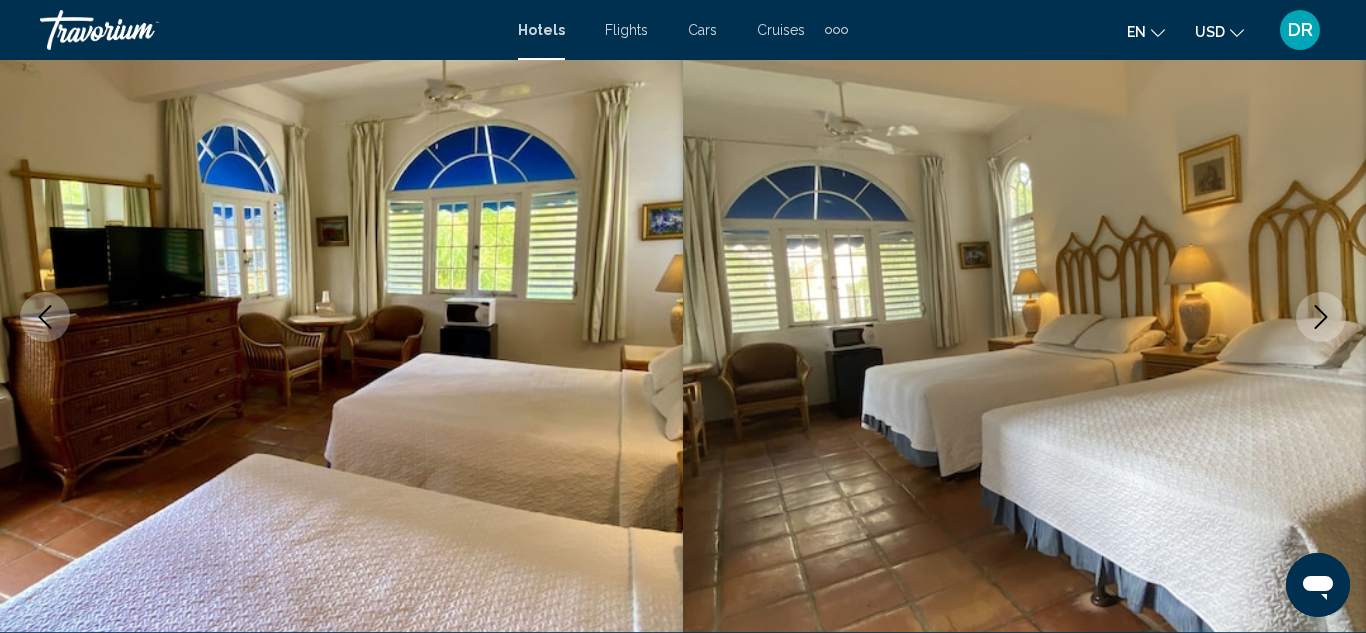click 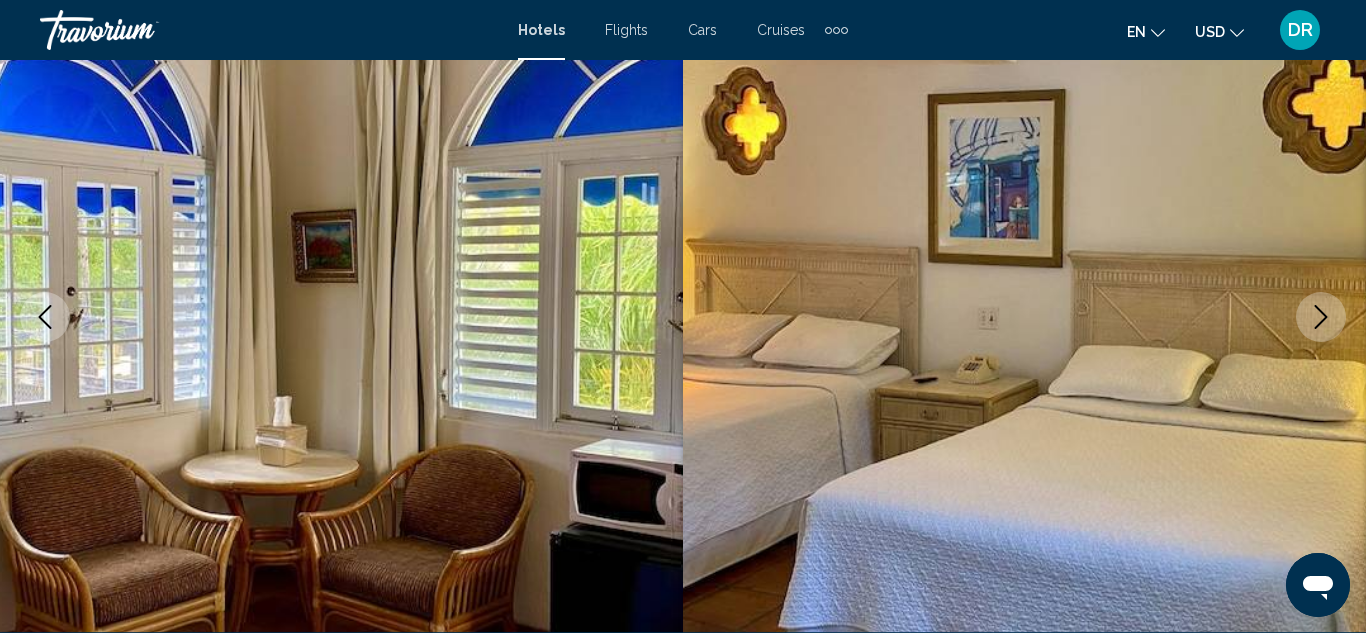 click 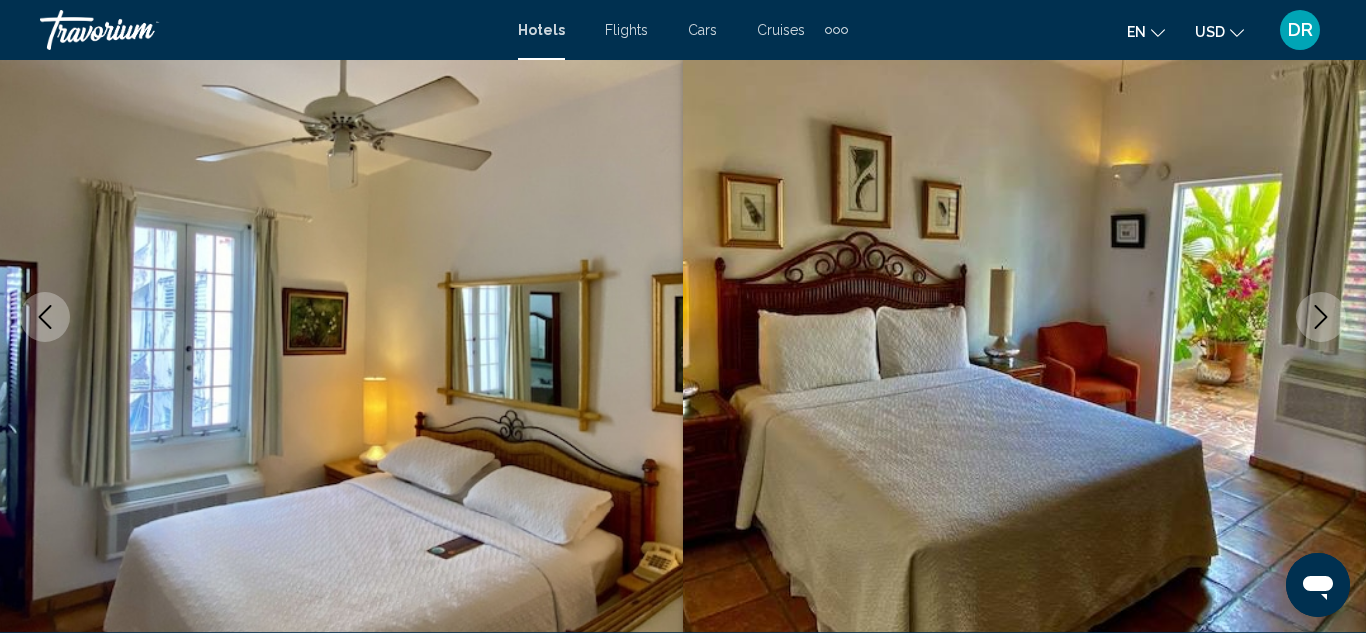 click 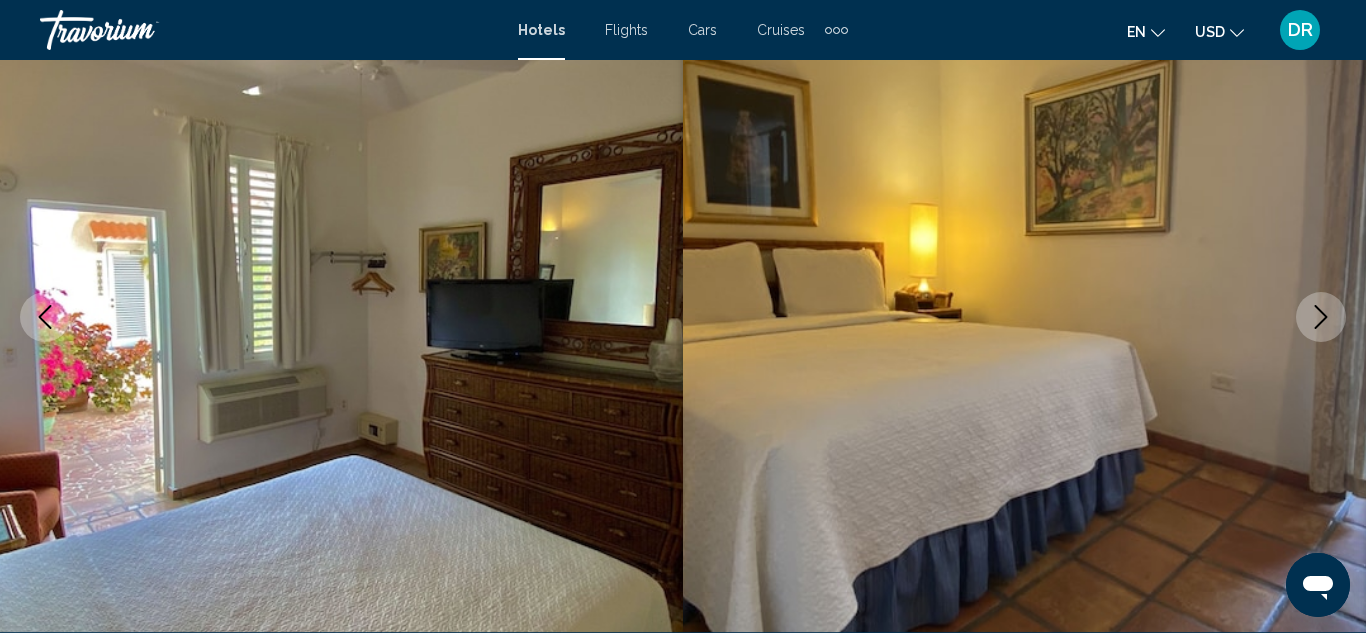 click 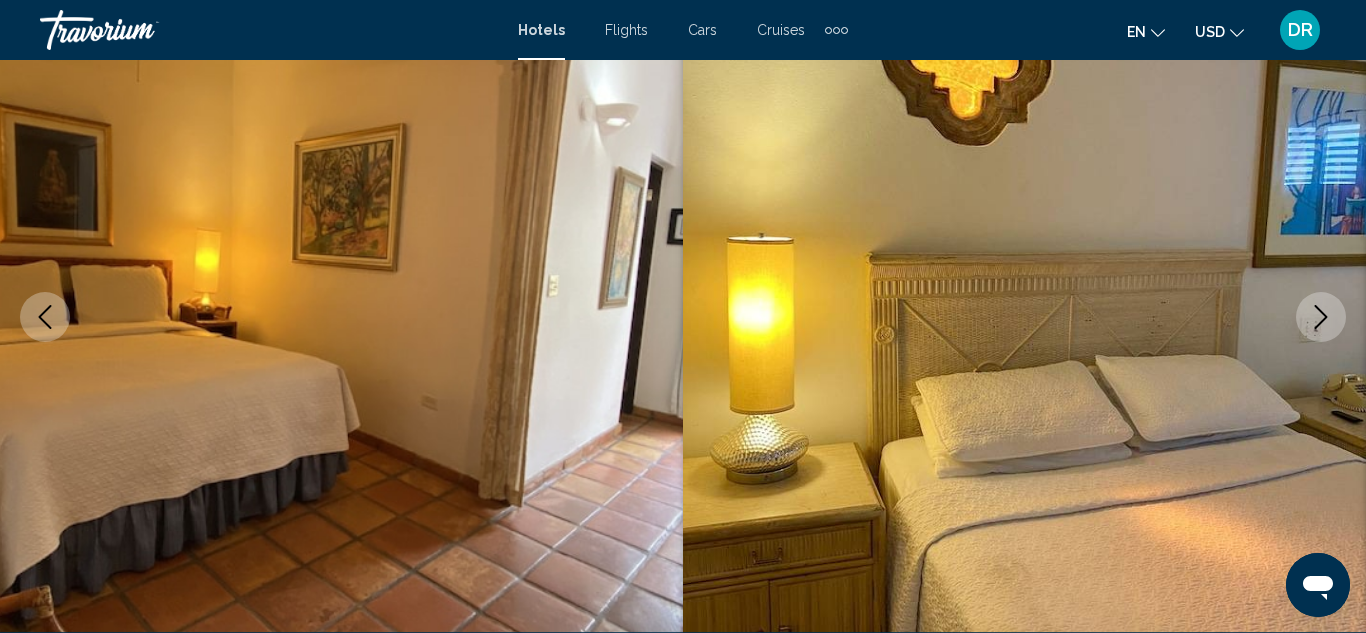 click 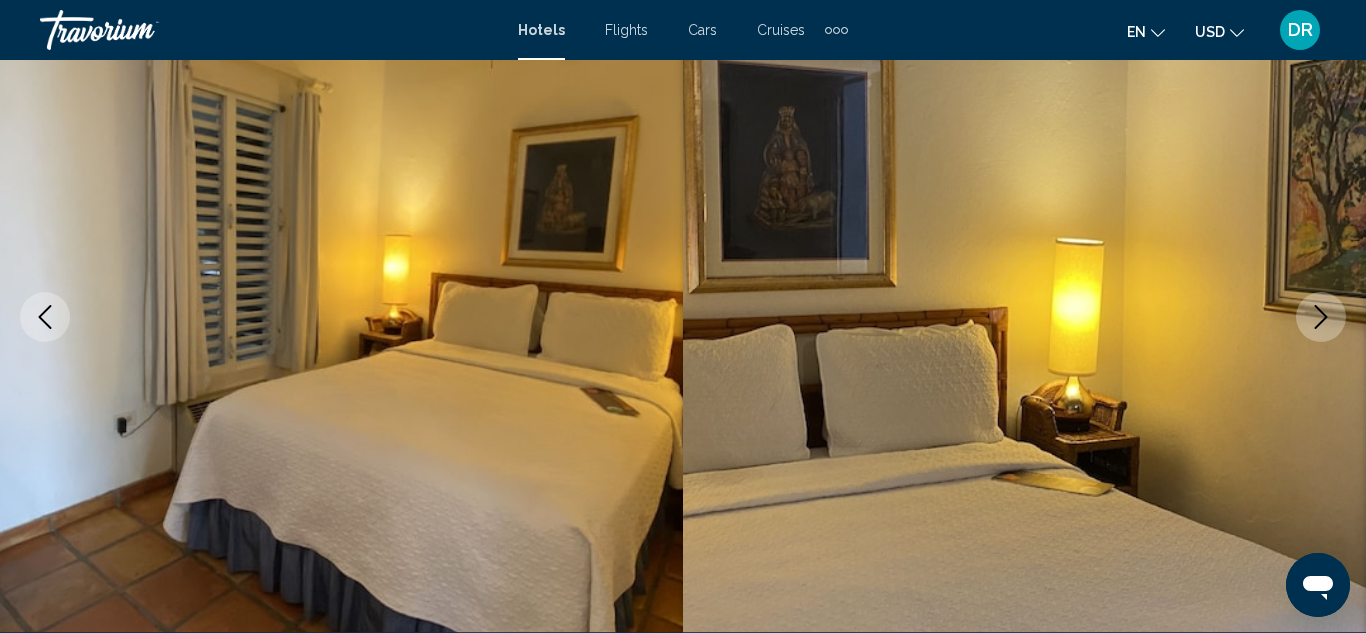 click 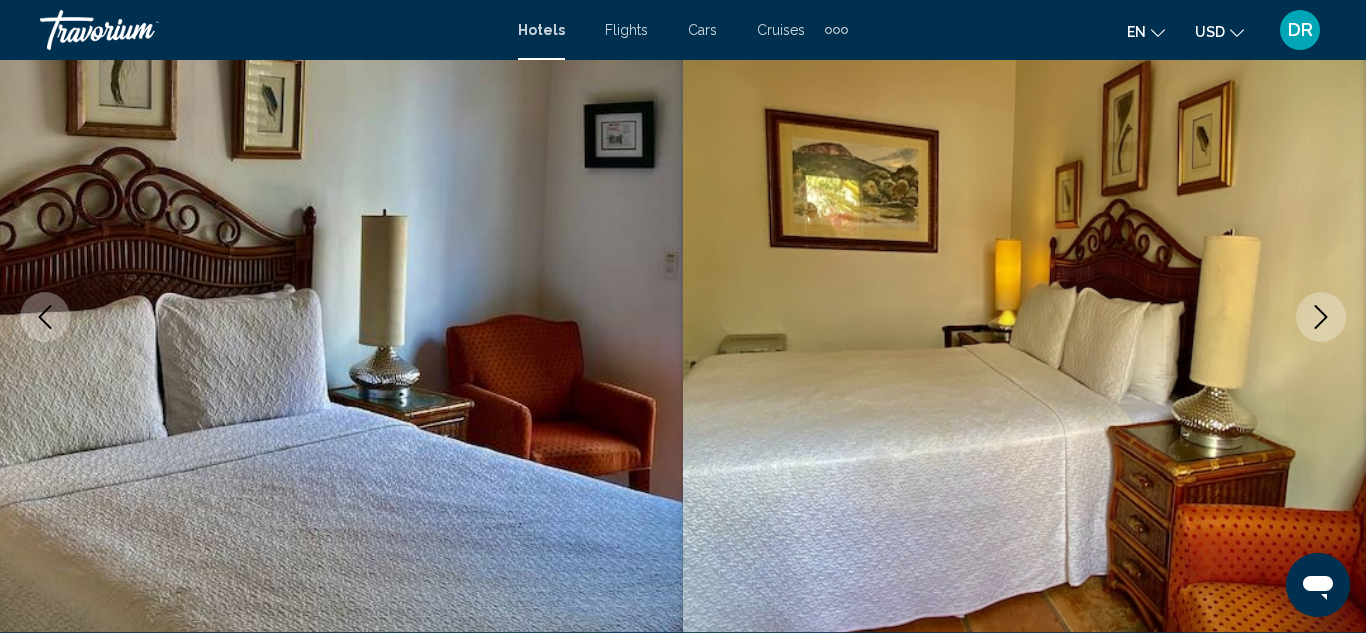 click 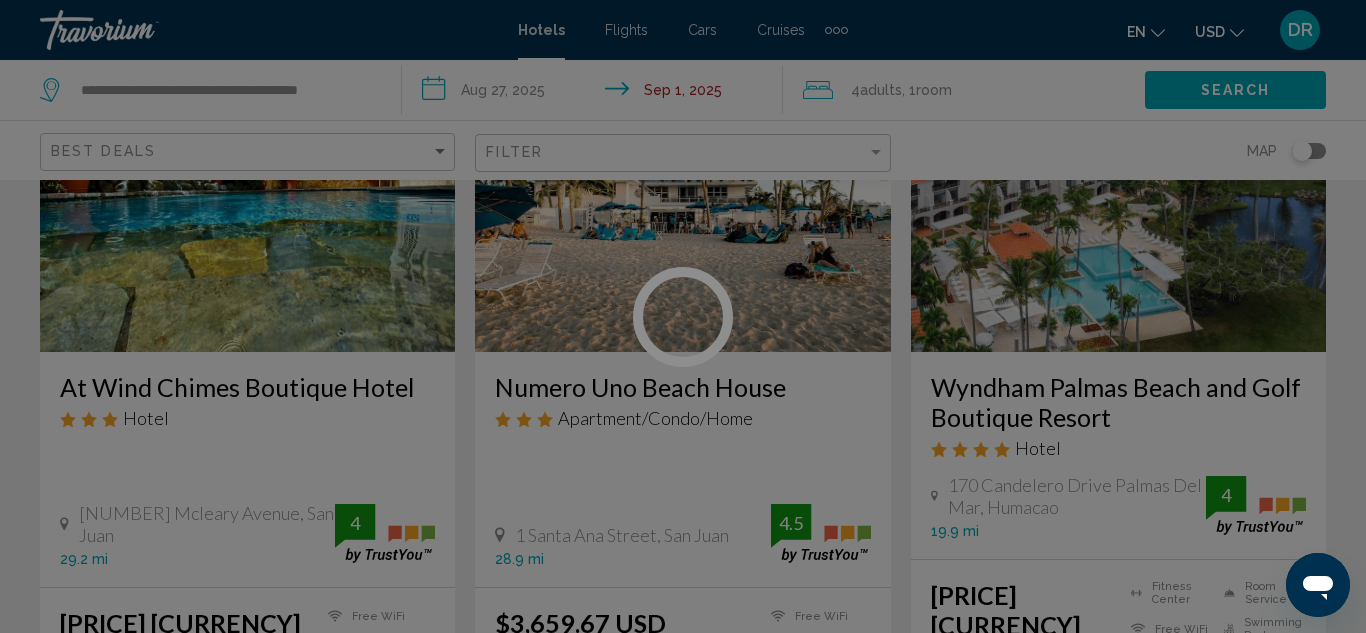 scroll, scrollTop: 0, scrollLeft: 0, axis: both 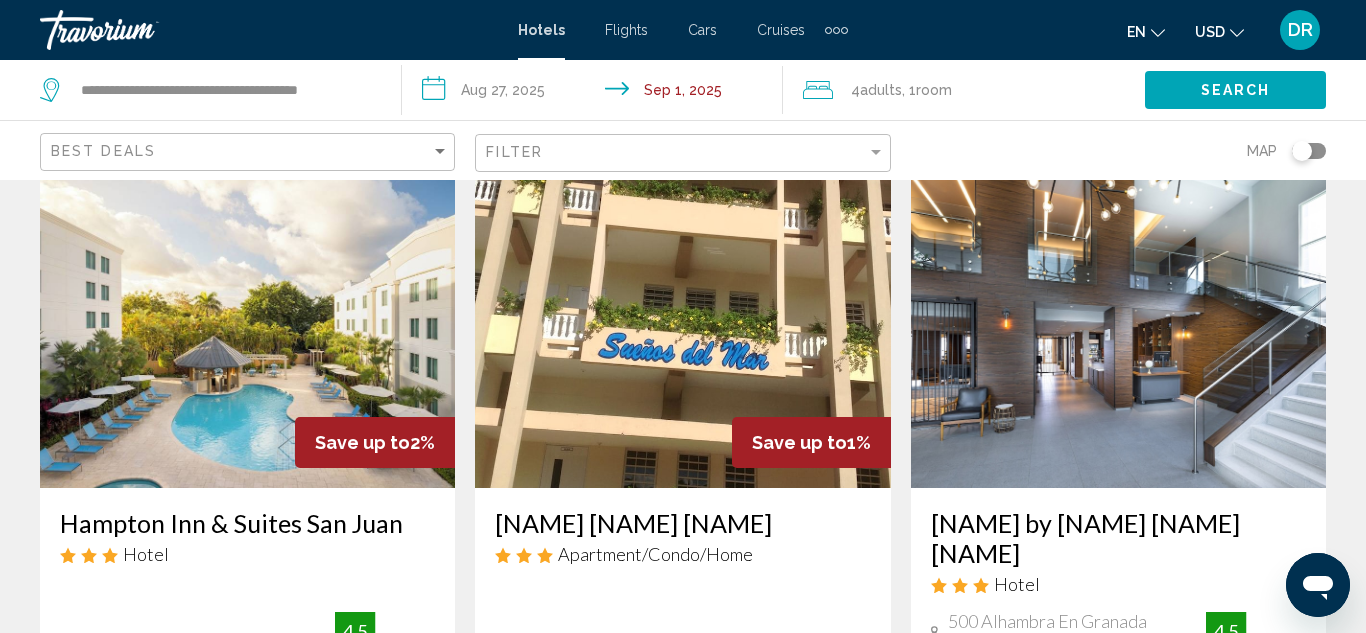 click at bounding box center (682, 328) 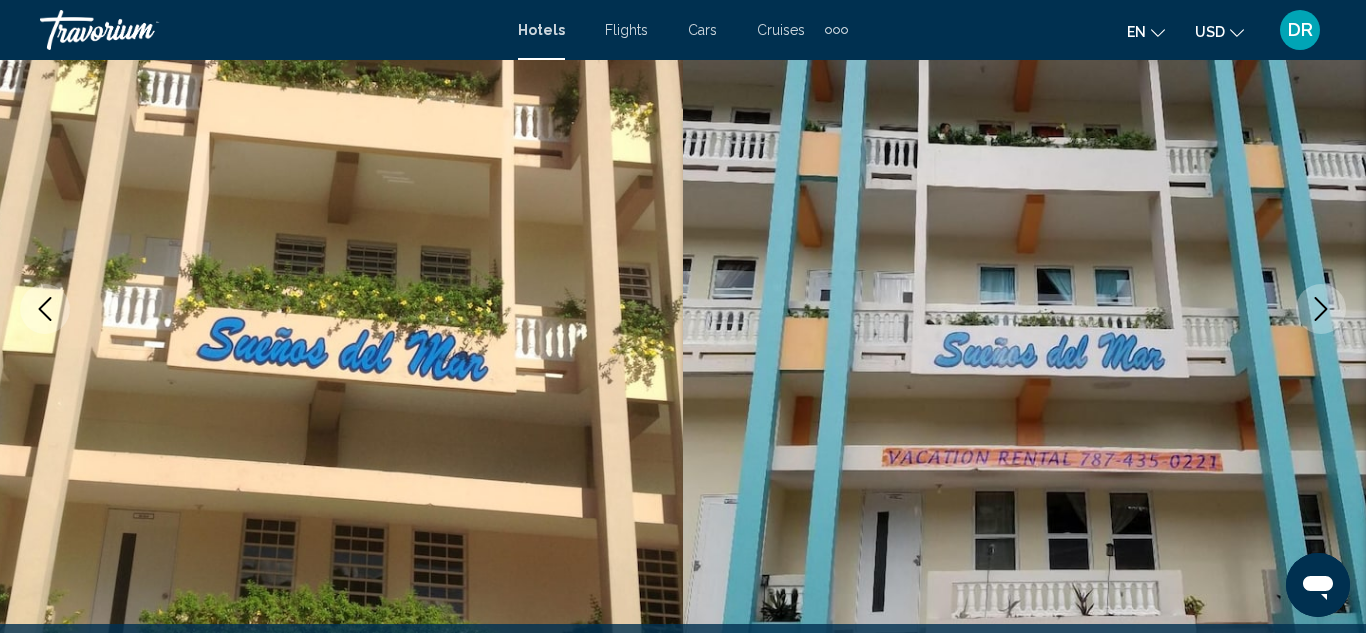 scroll, scrollTop: 227, scrollLeft: 0, axis: vertical 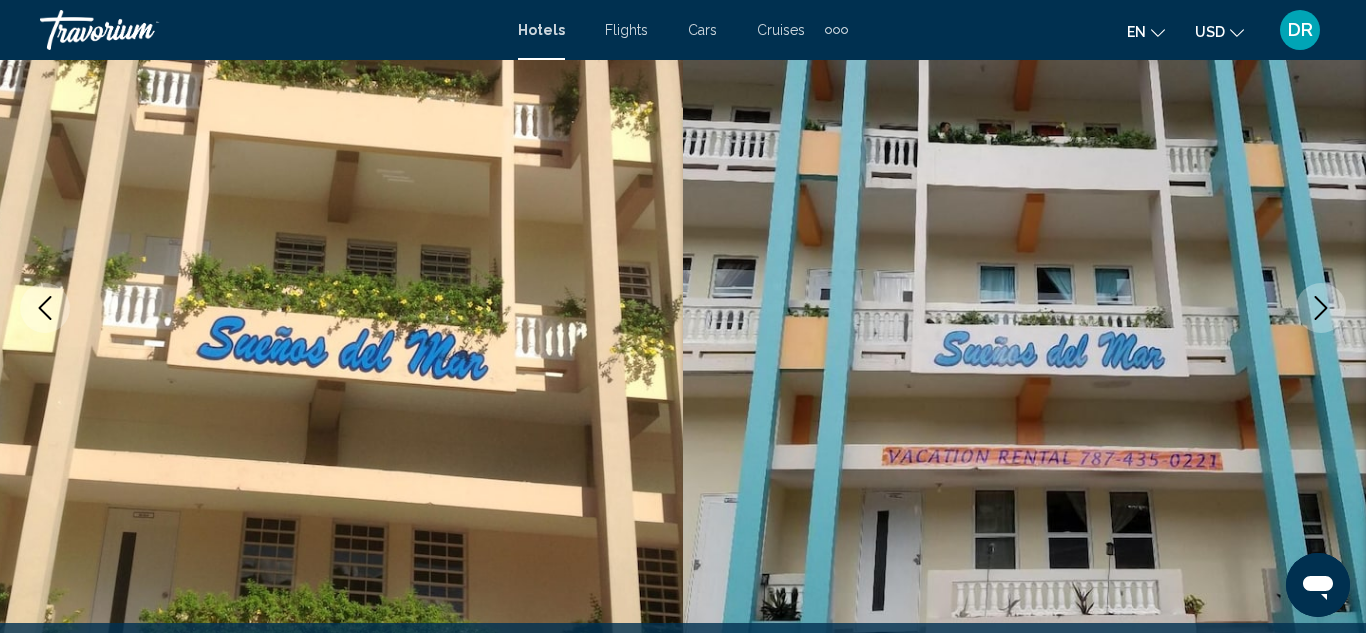 click 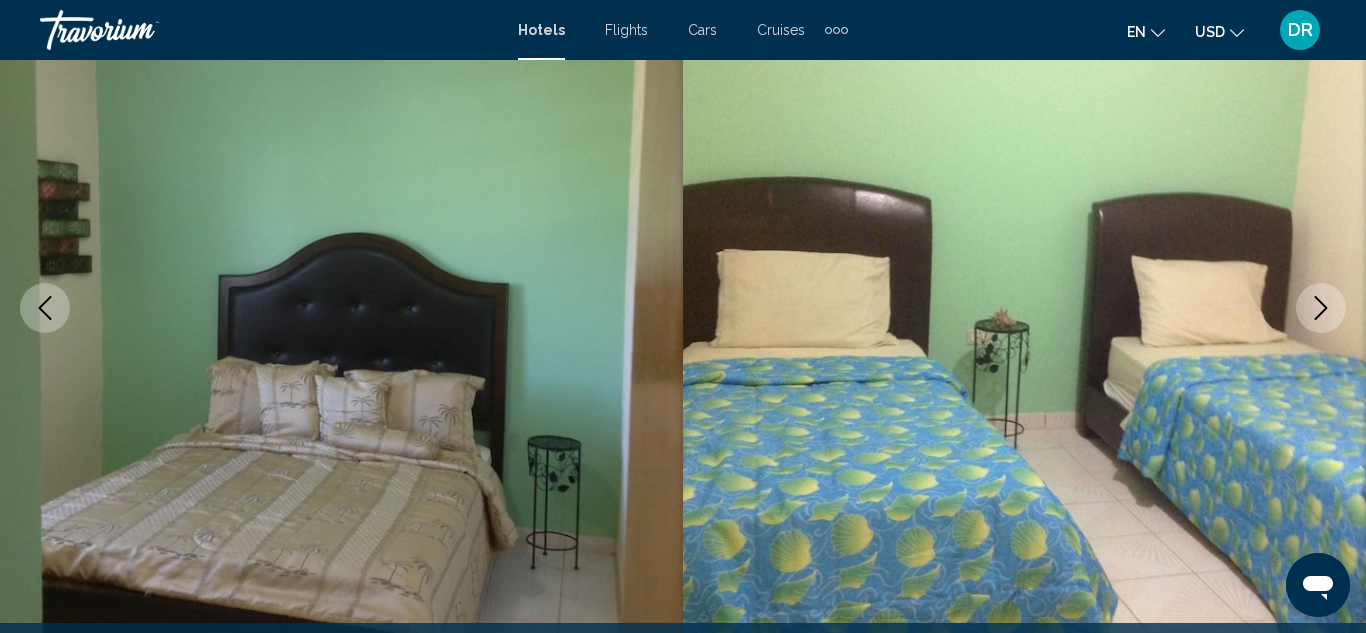 click 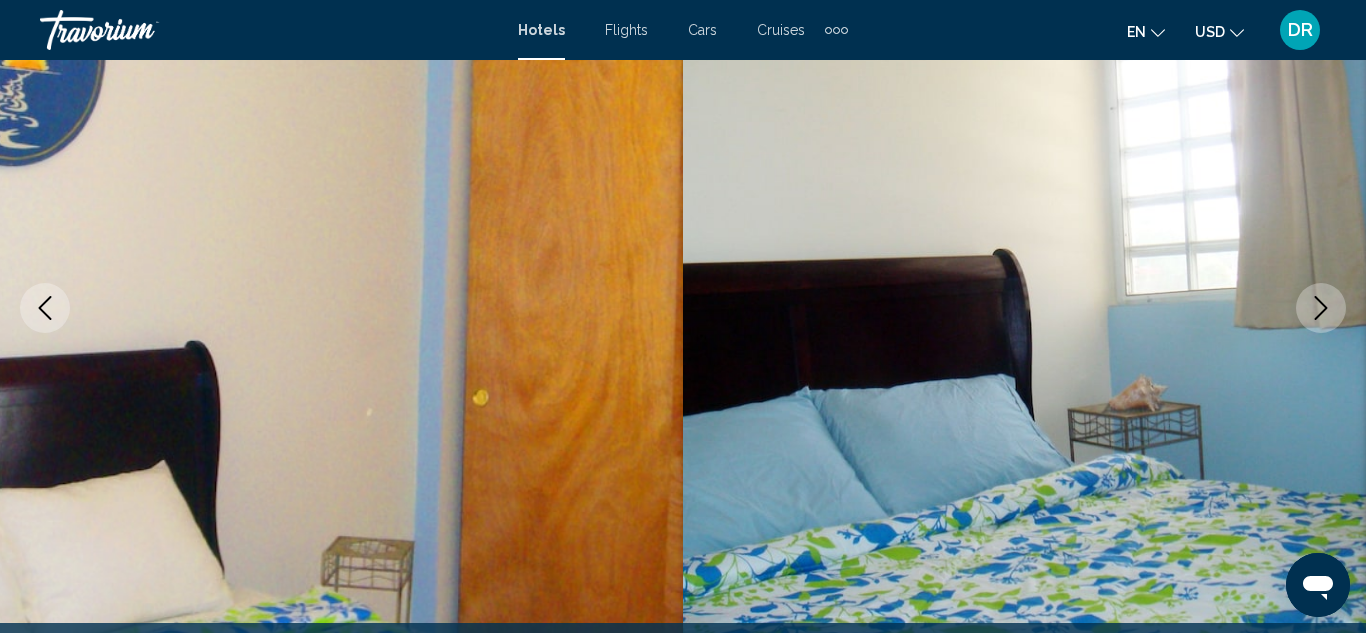 click 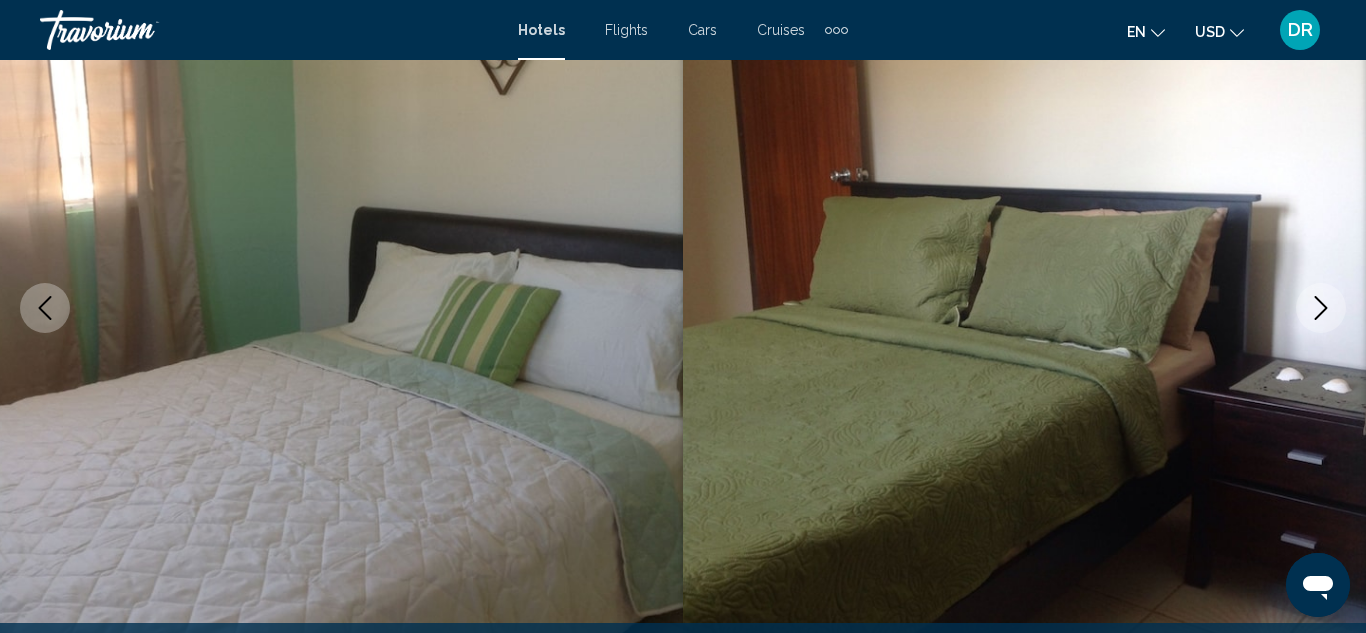click 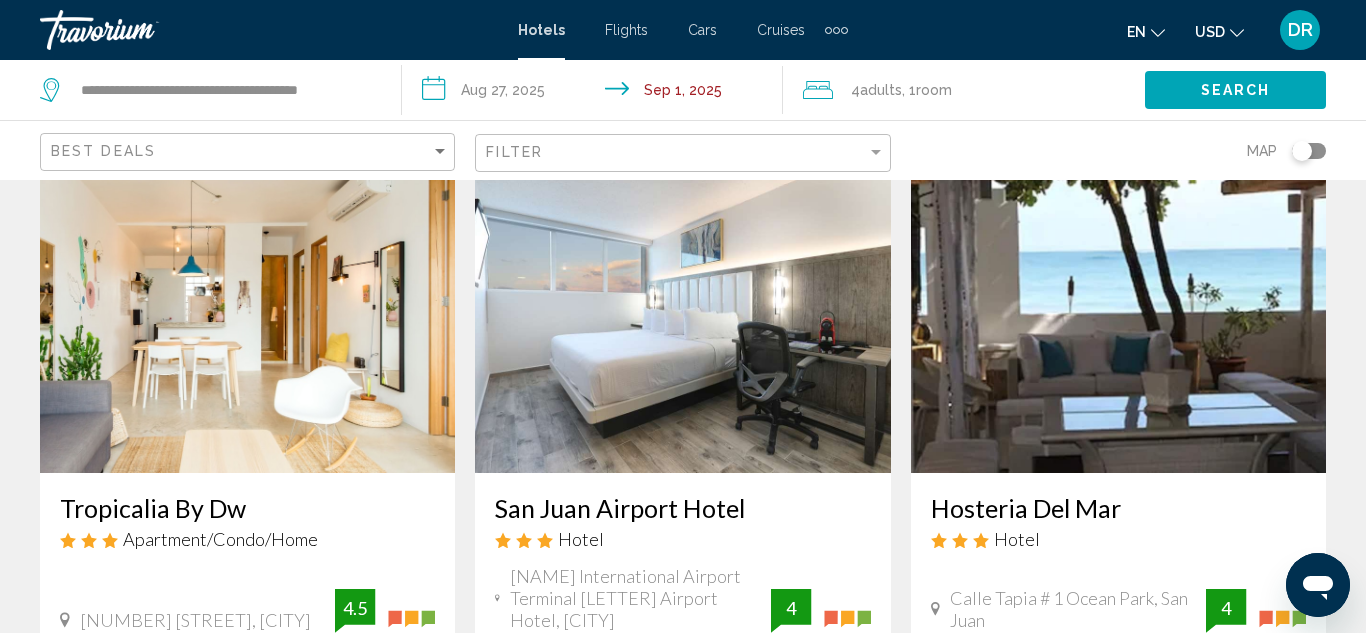 scroll, scrollTop: 840, scrollLeft: 0, axis: vertical 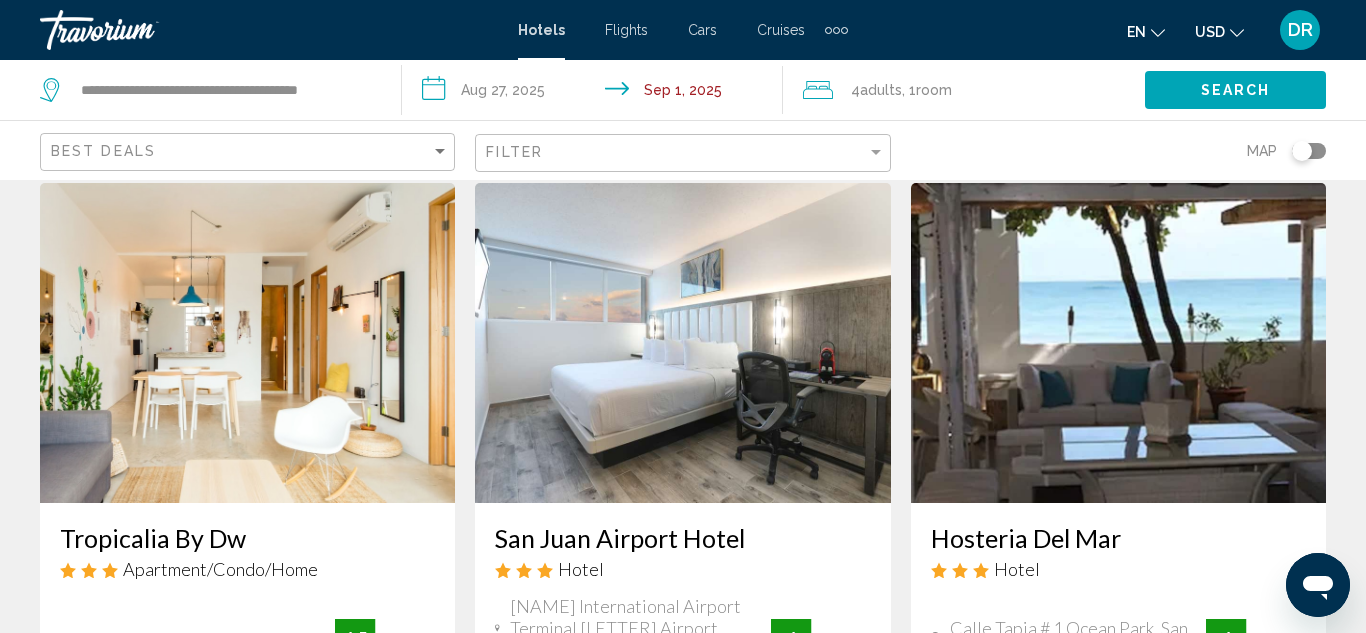click at bounding box center (682, 343) 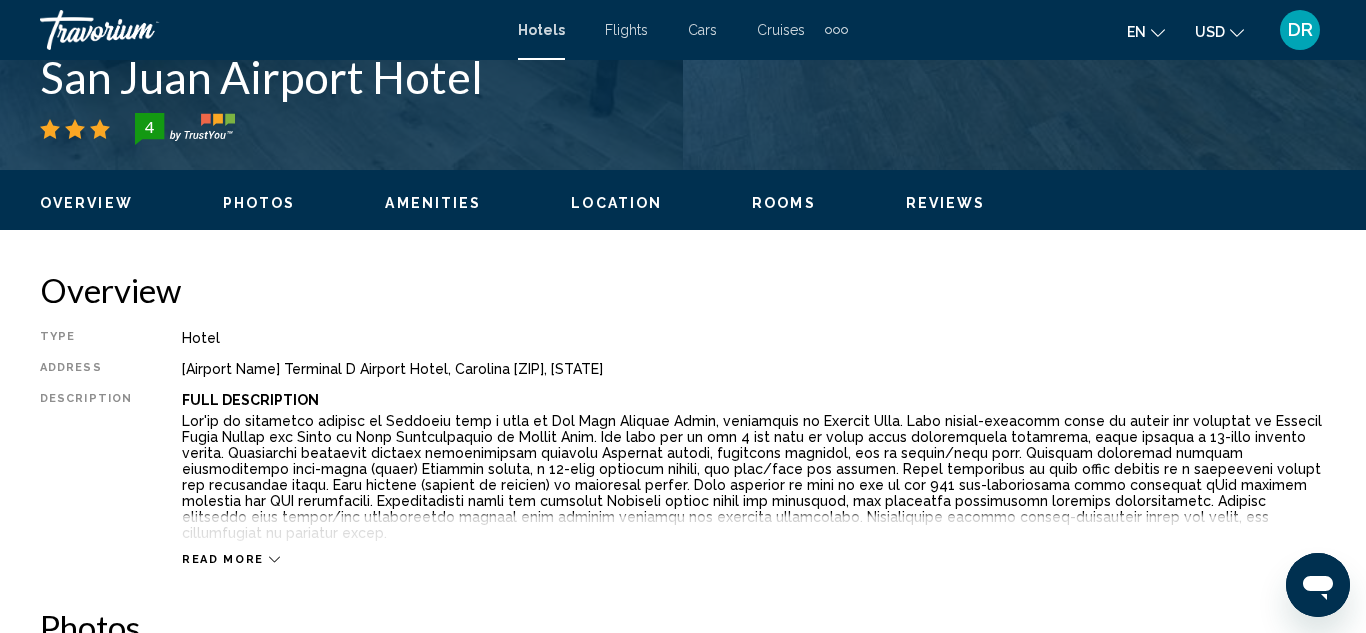scroll, scrollTop: 218, scrollLeft: 0, axis: vertical 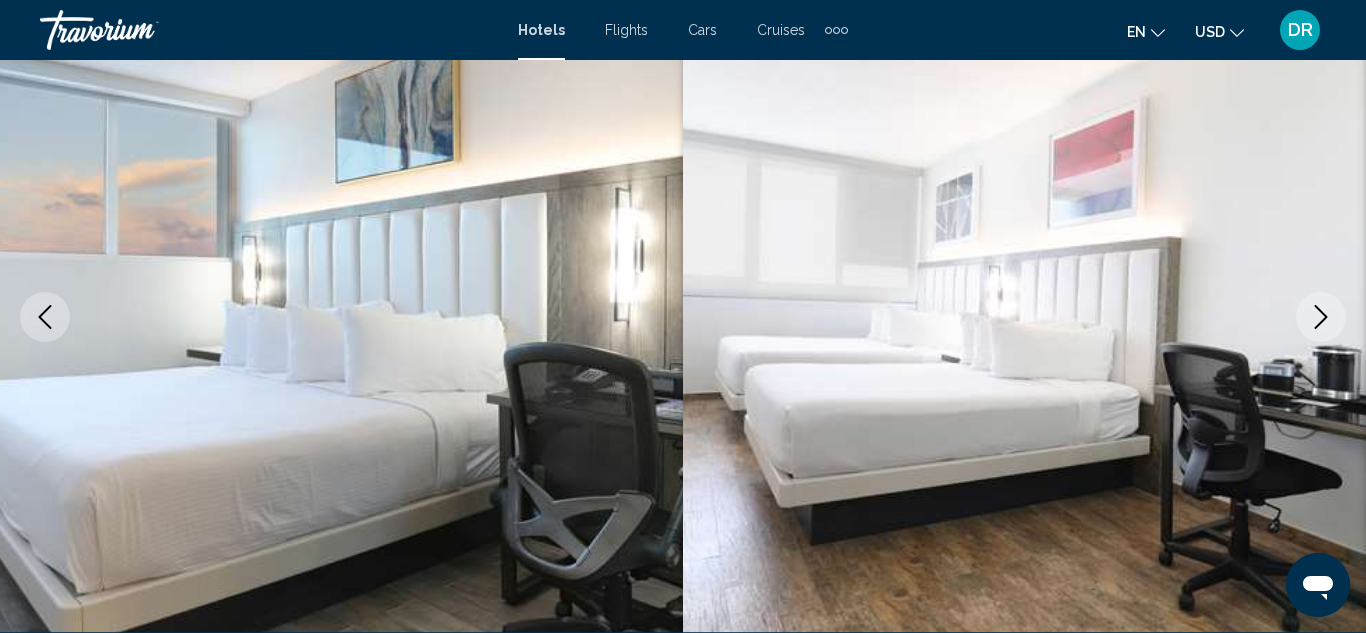 click 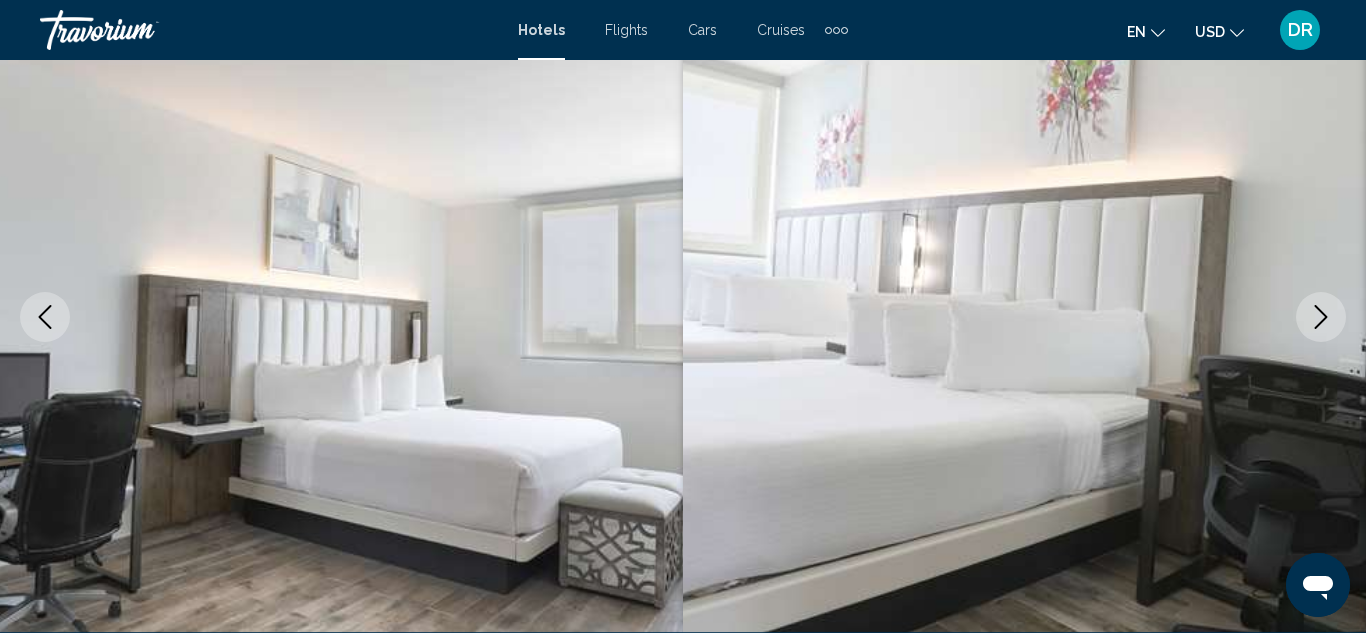 click 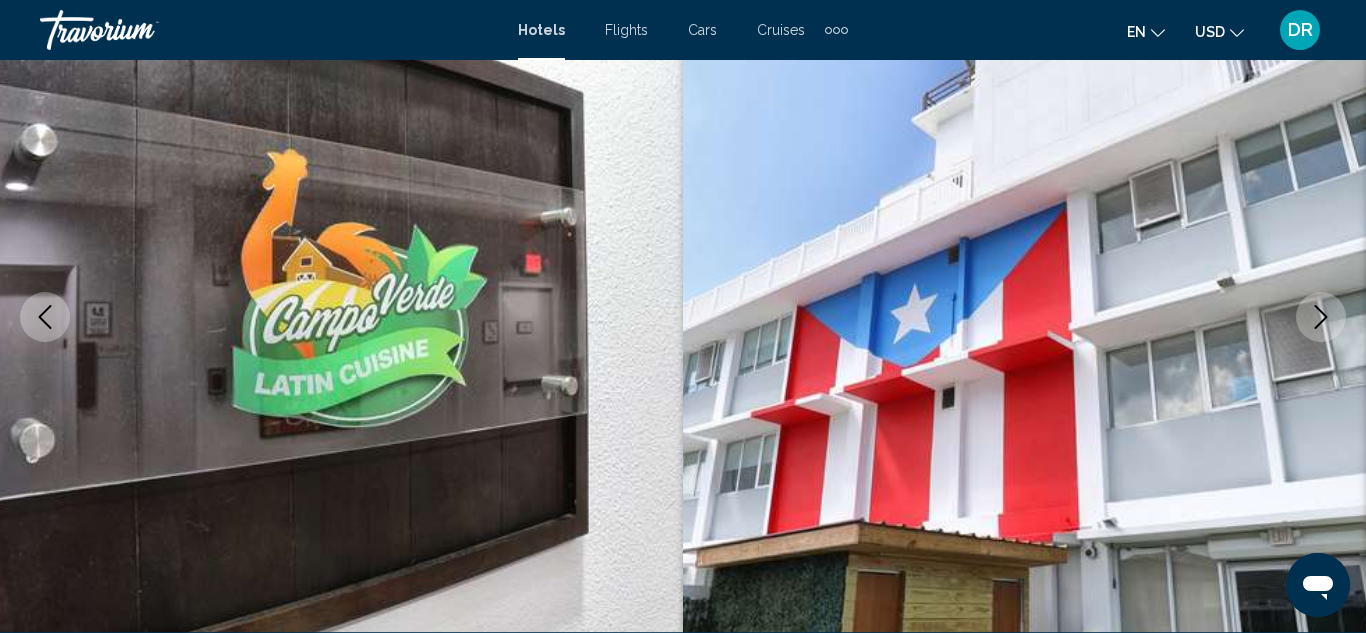 click 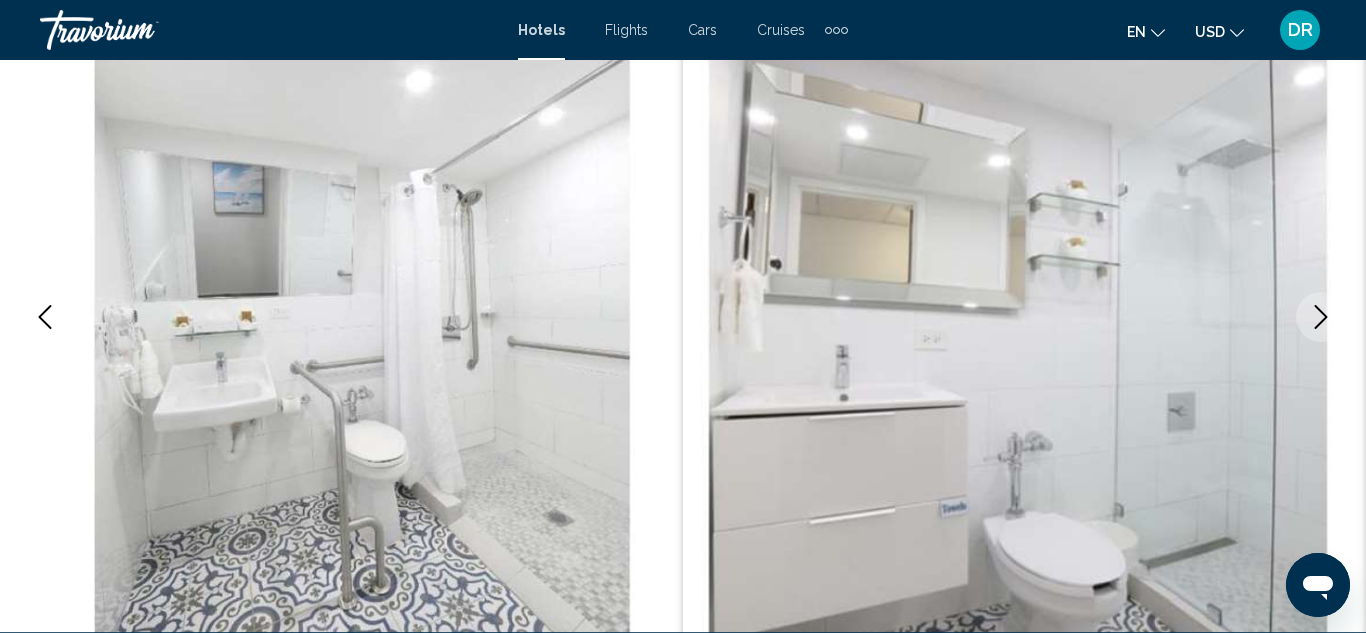 click 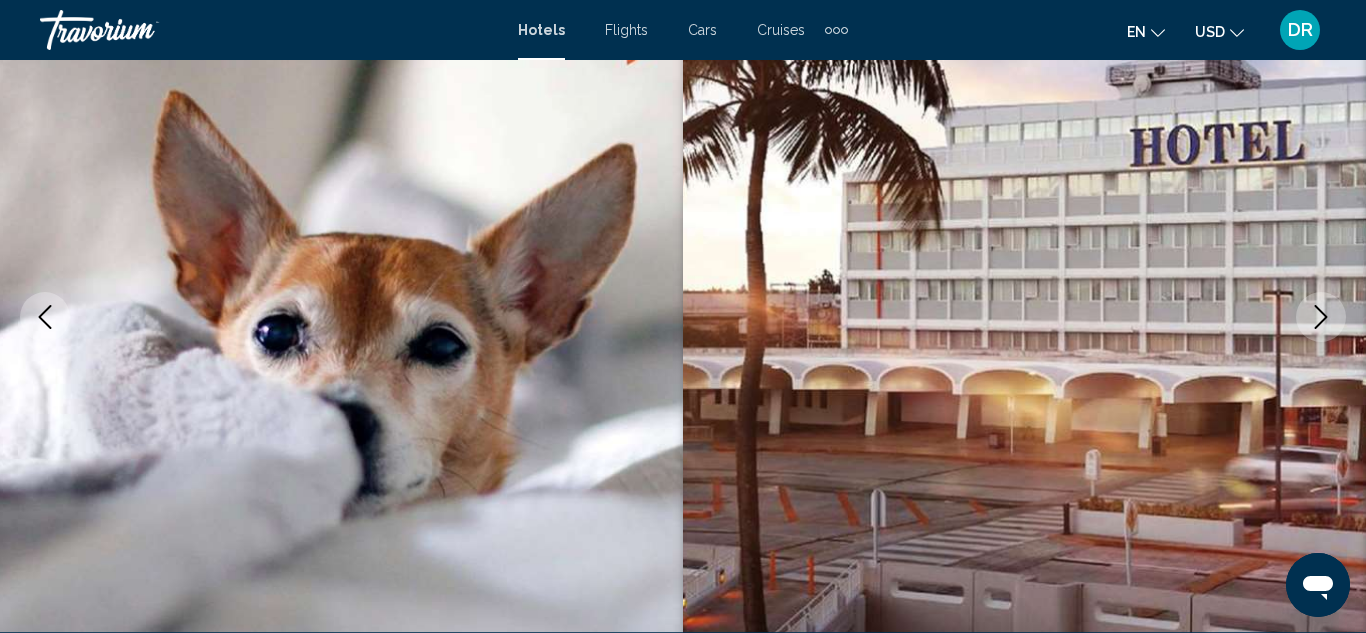 click 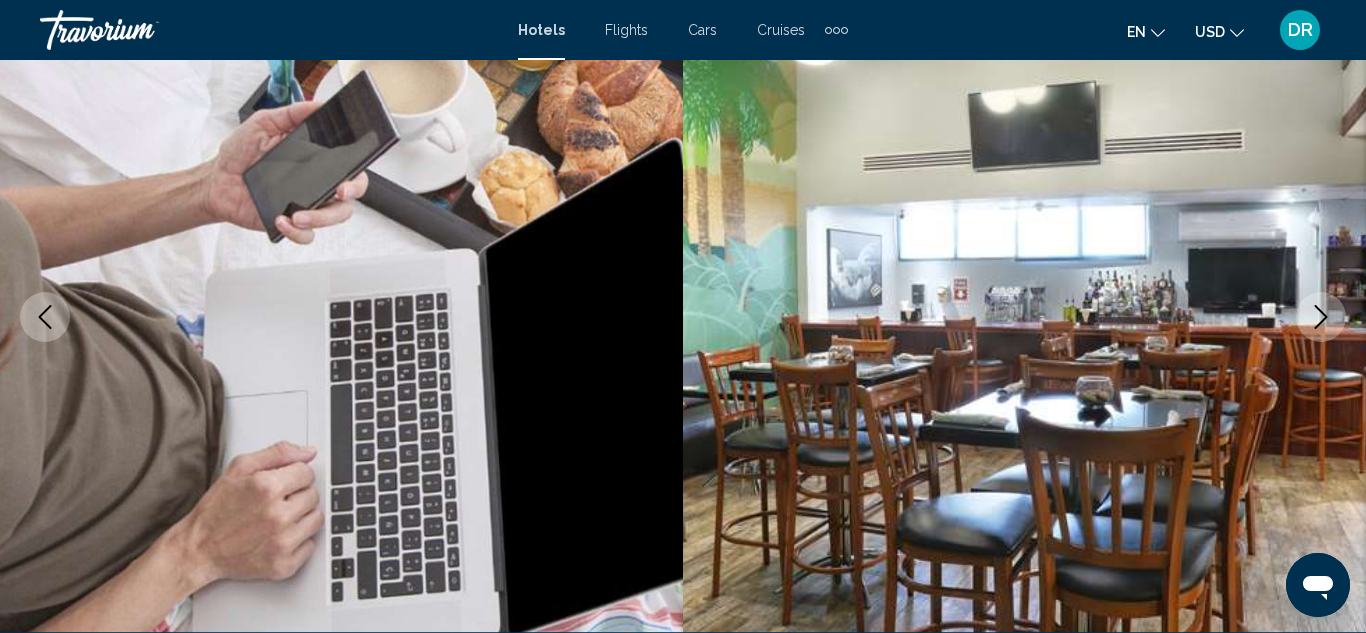 click 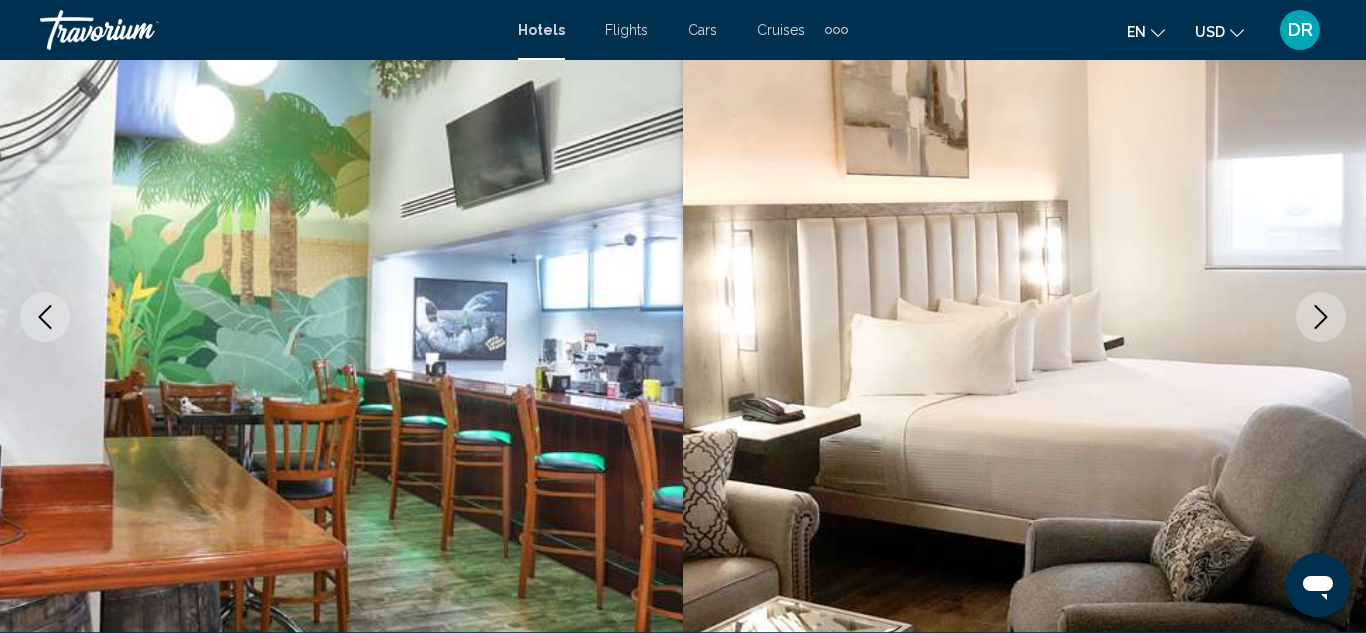 click 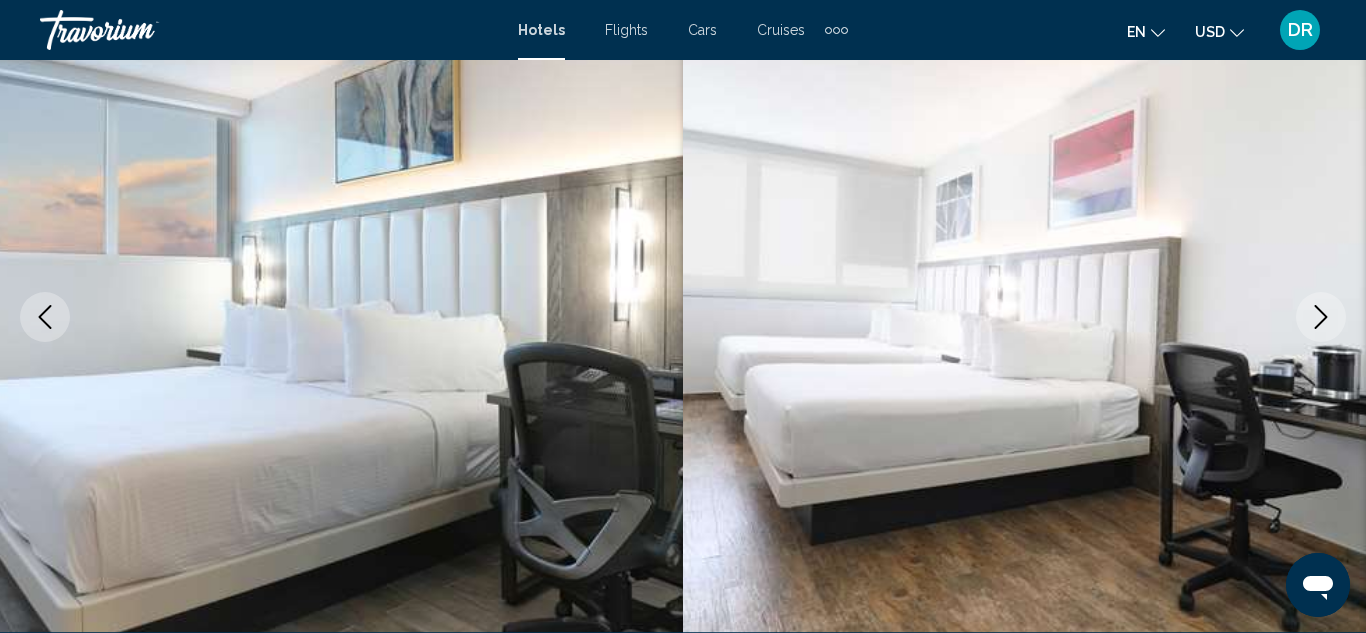 click 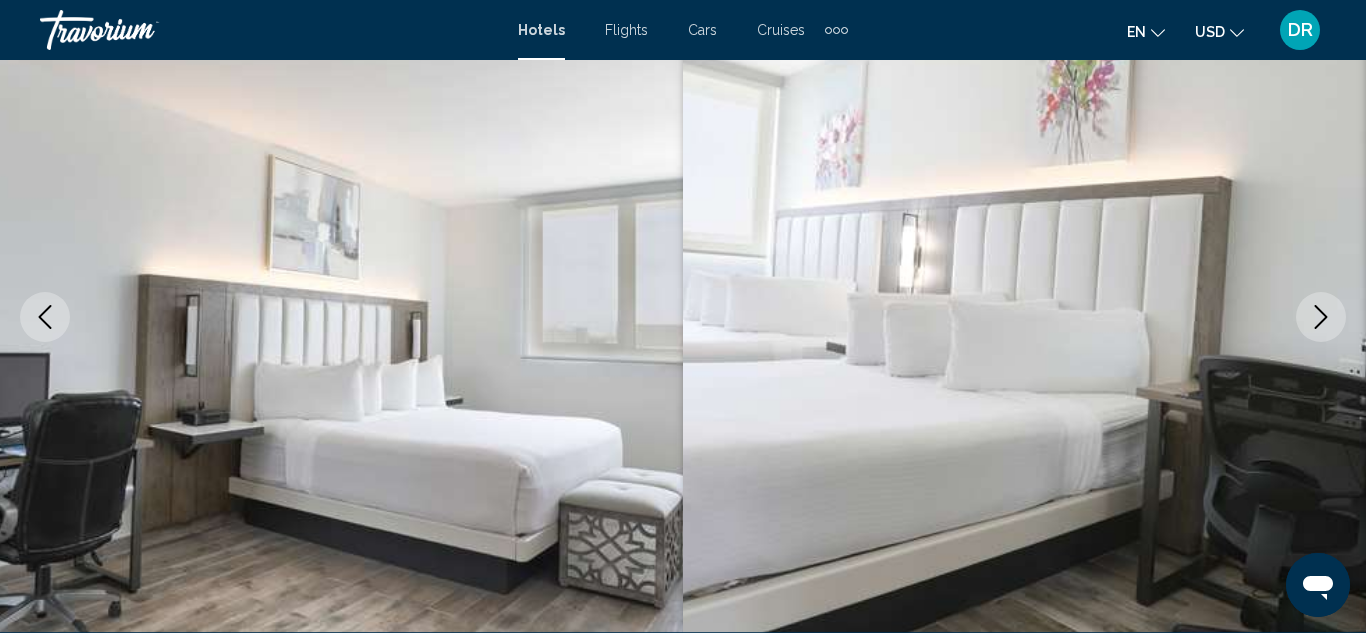 click 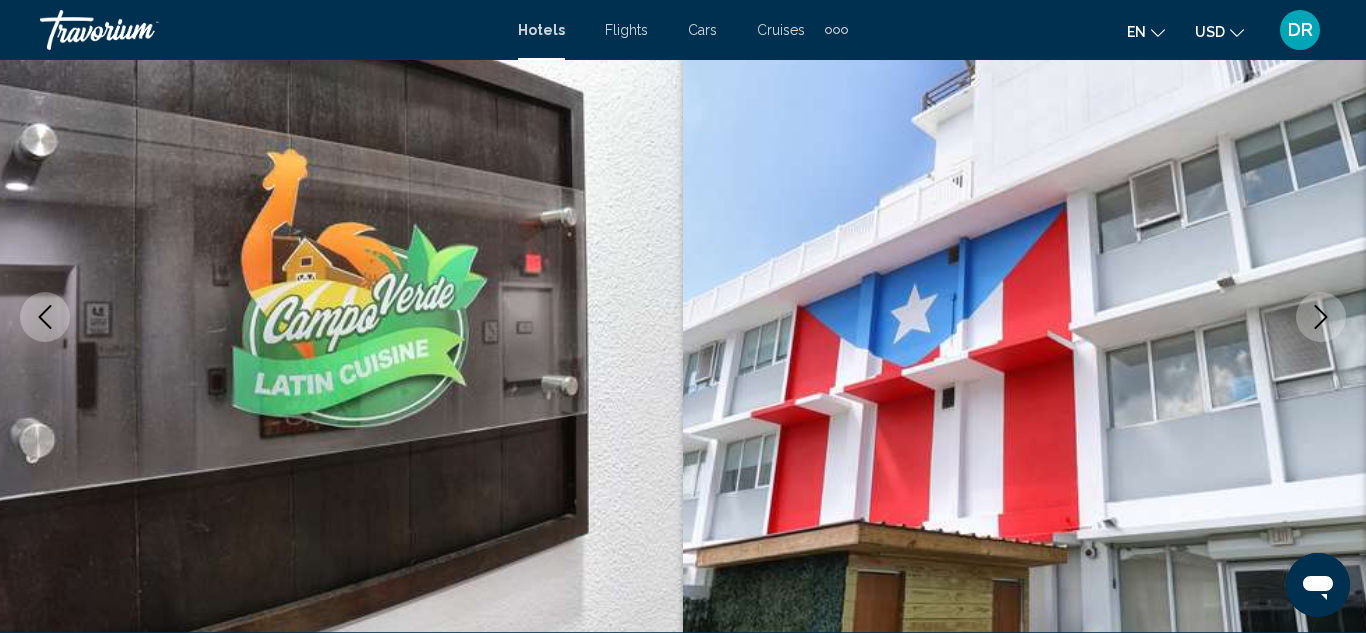 click 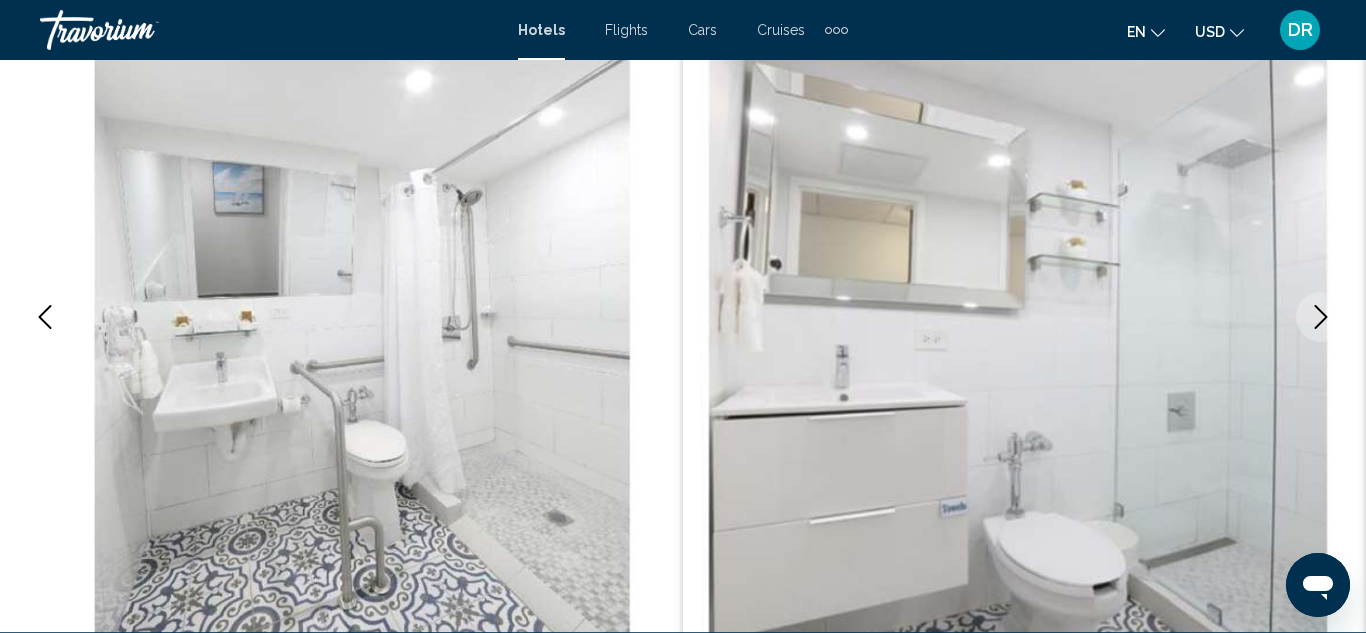 click 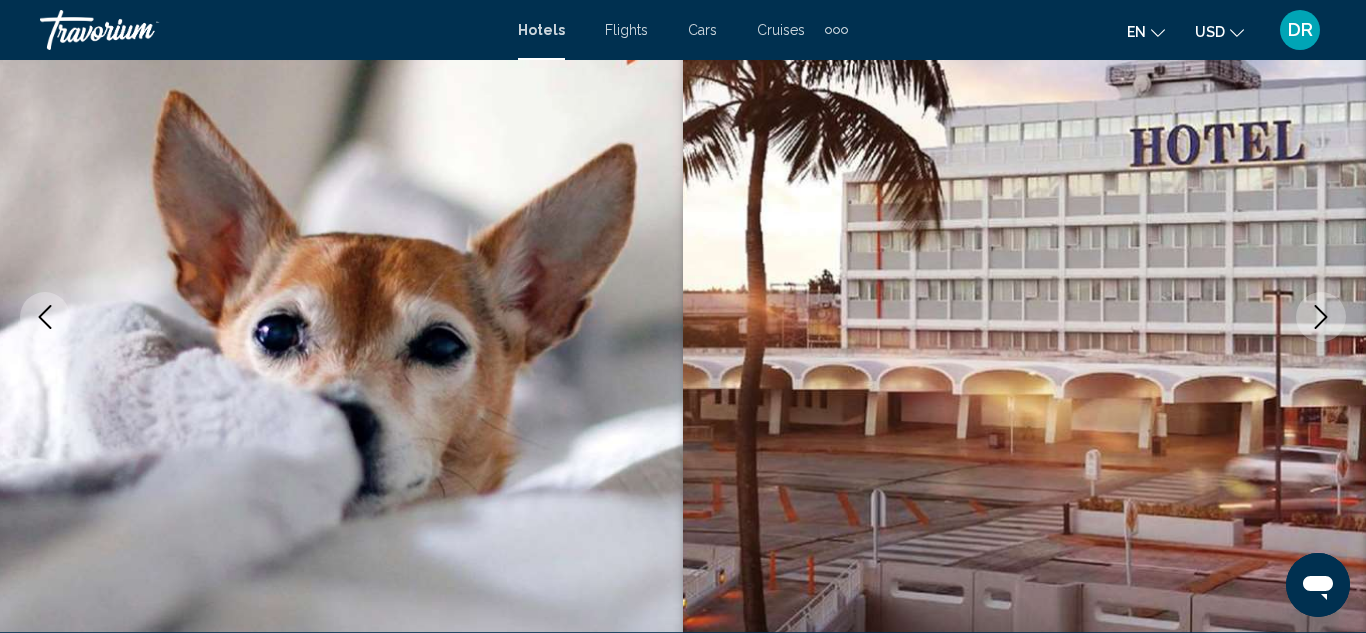 click 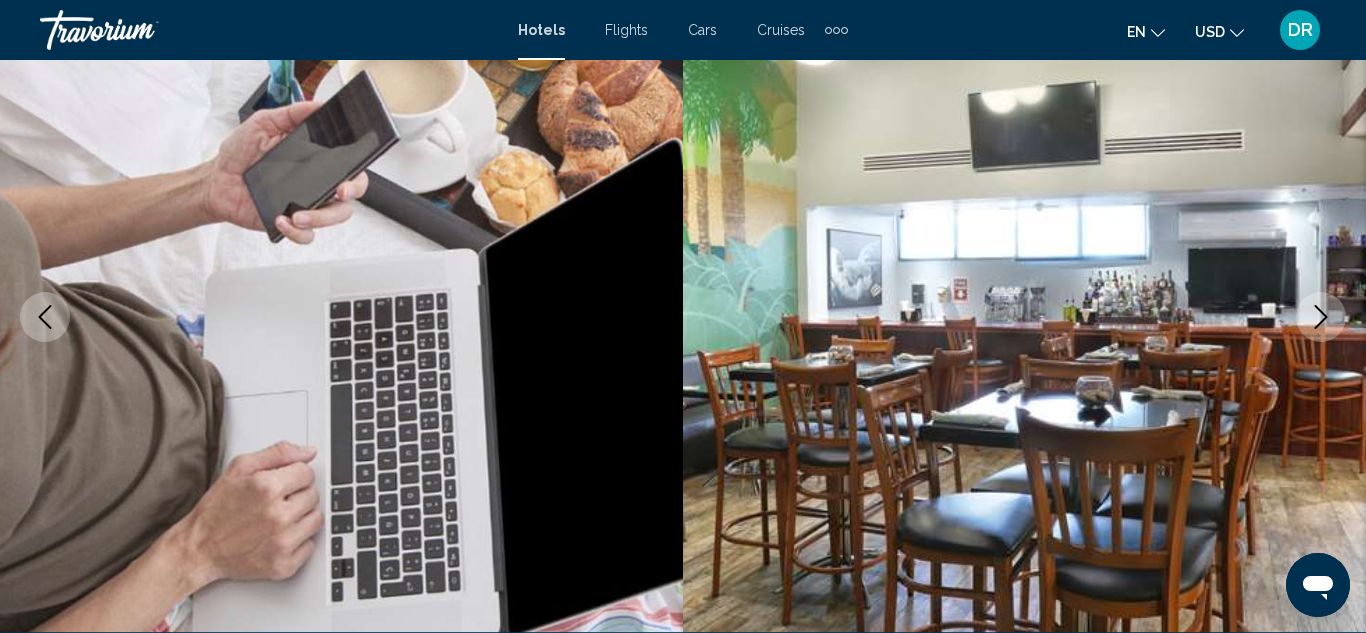 click 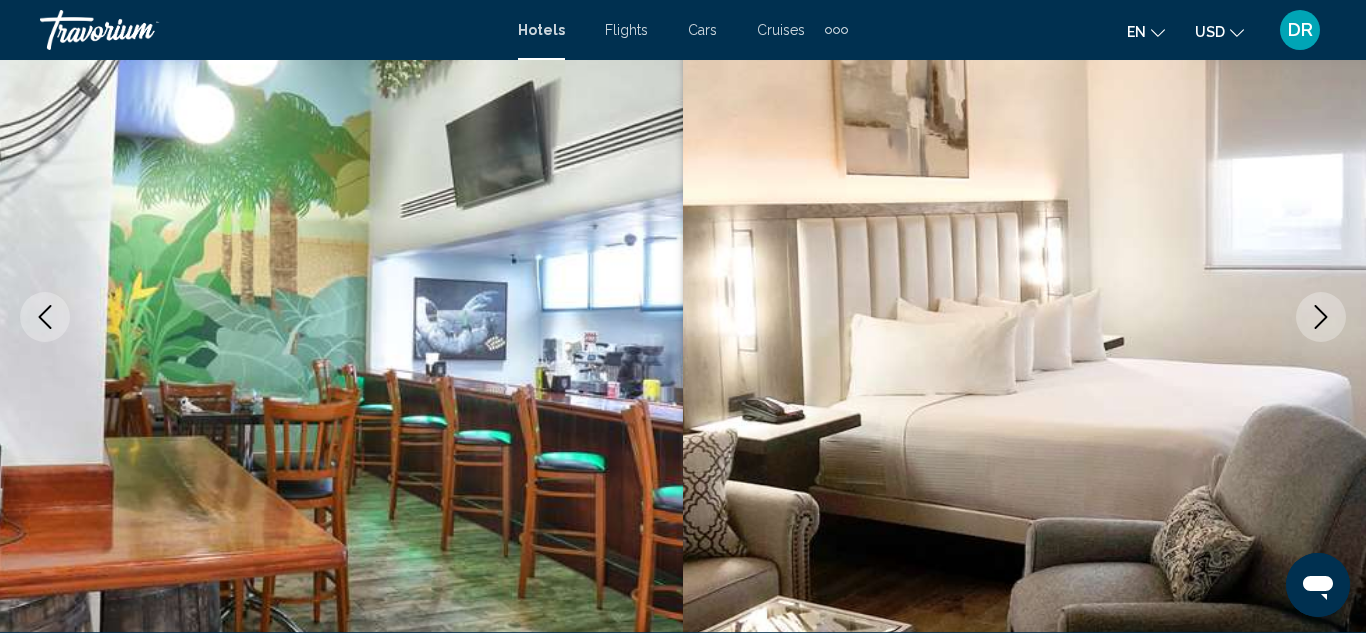 click 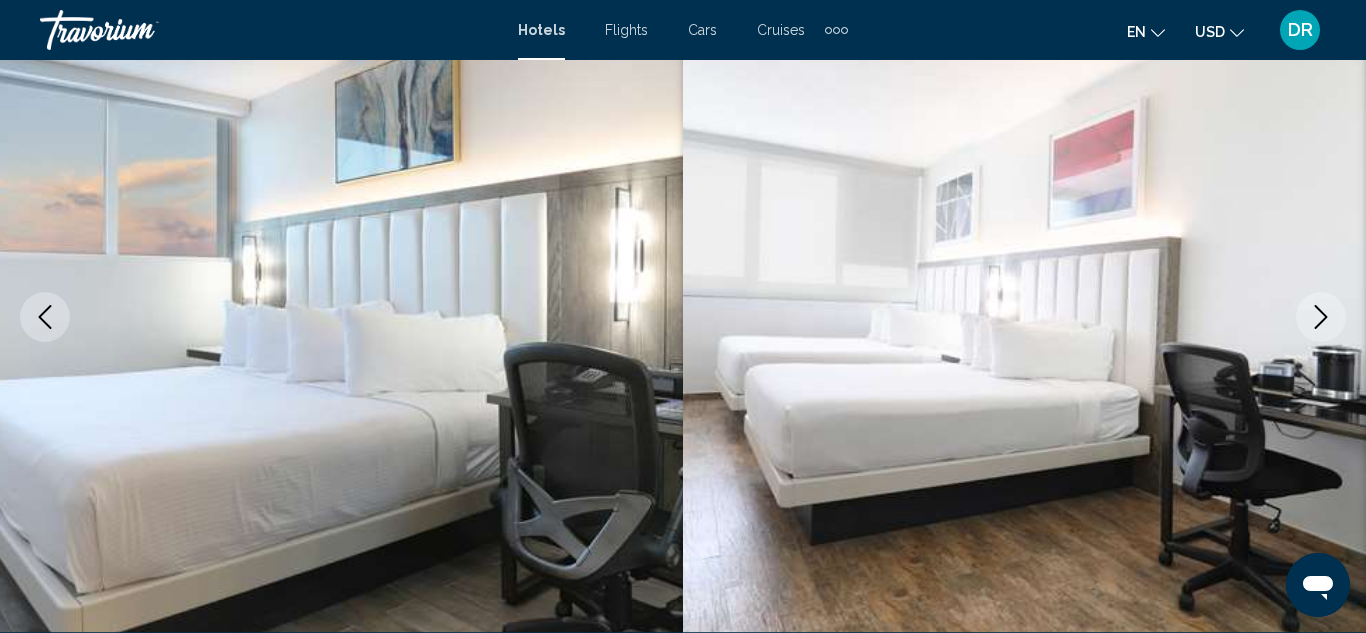 click 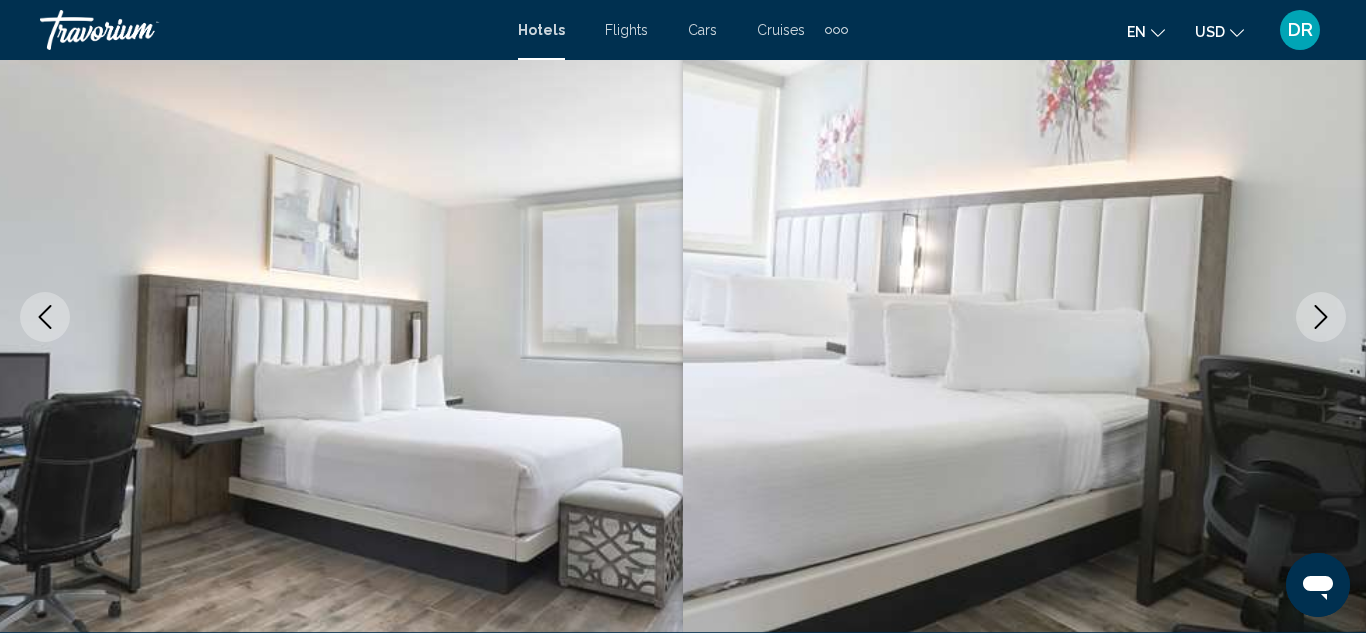 click 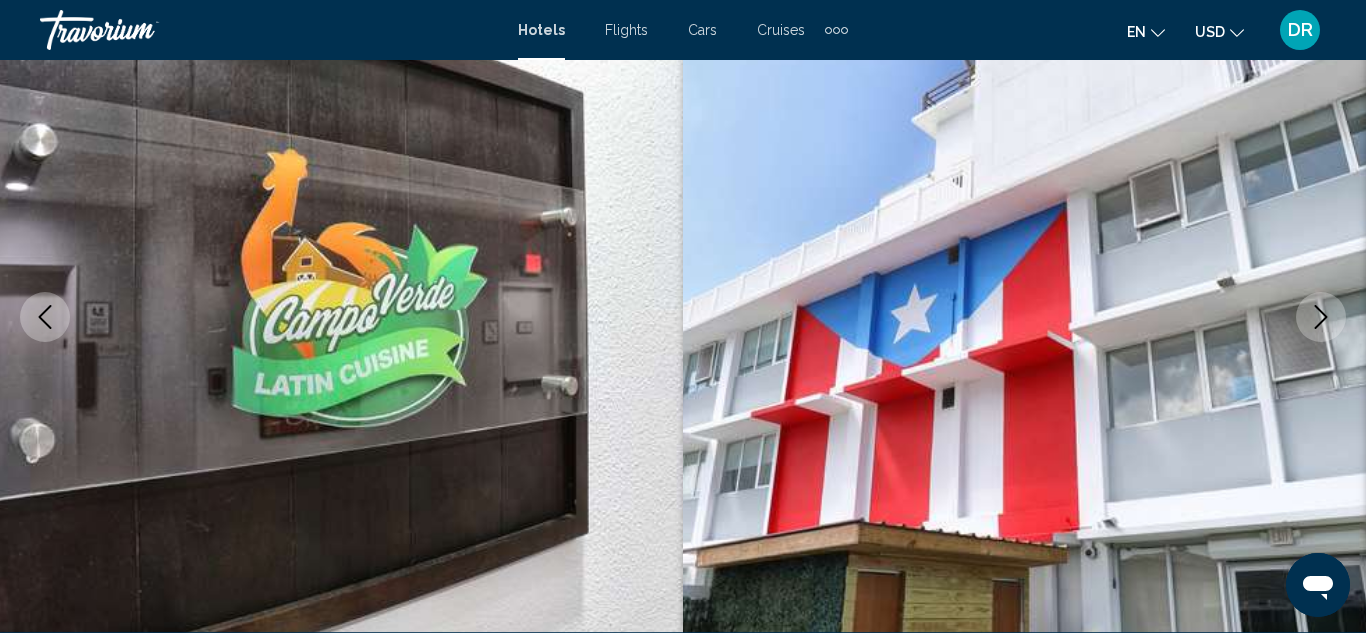 click 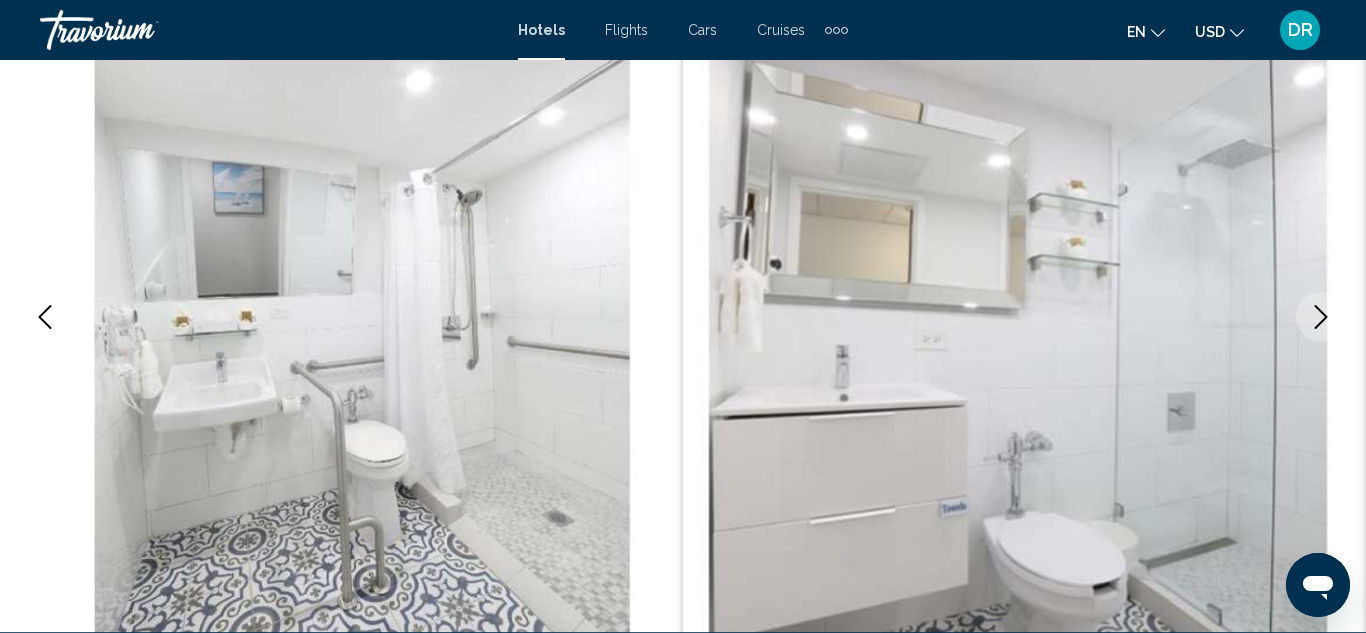 click 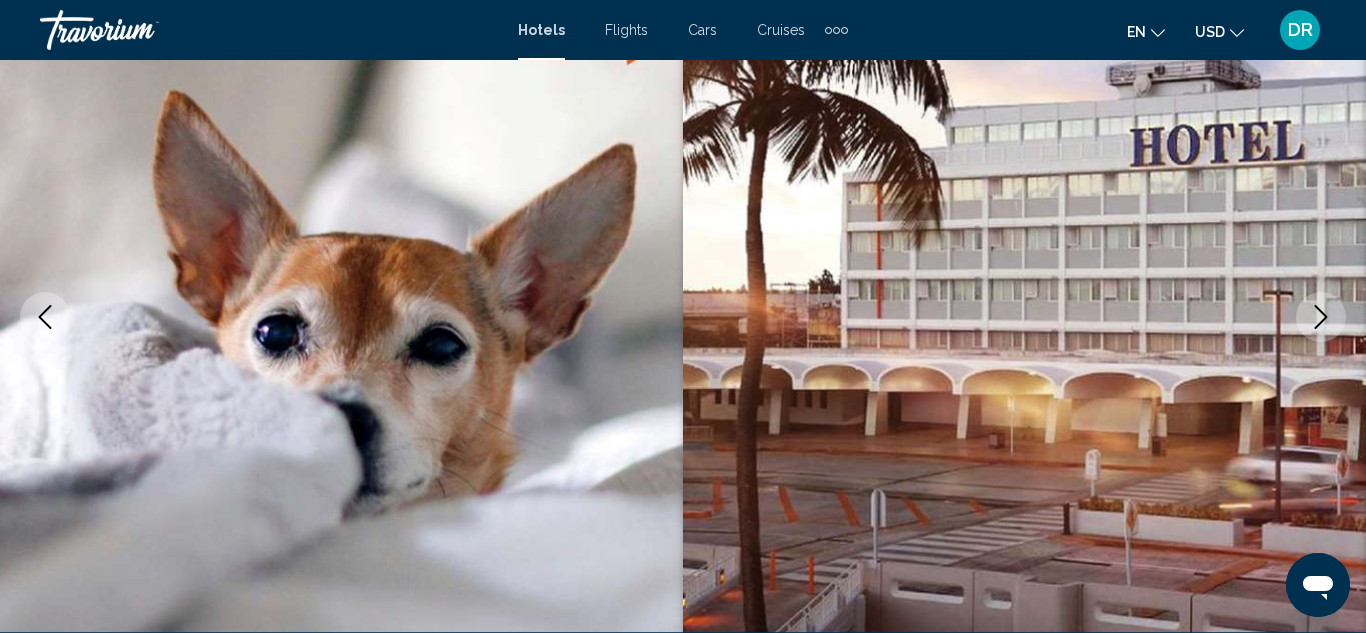 click 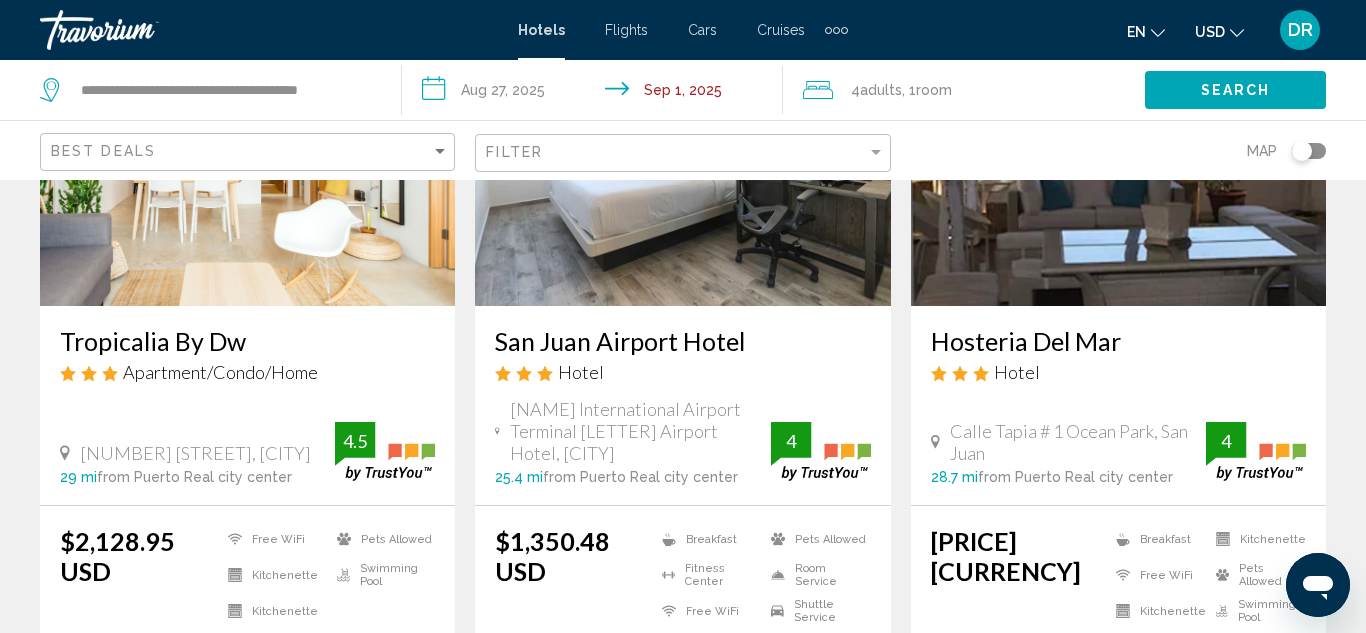 scroll, scrollTop: 1040, scrollLeft: 0, axis: vertical 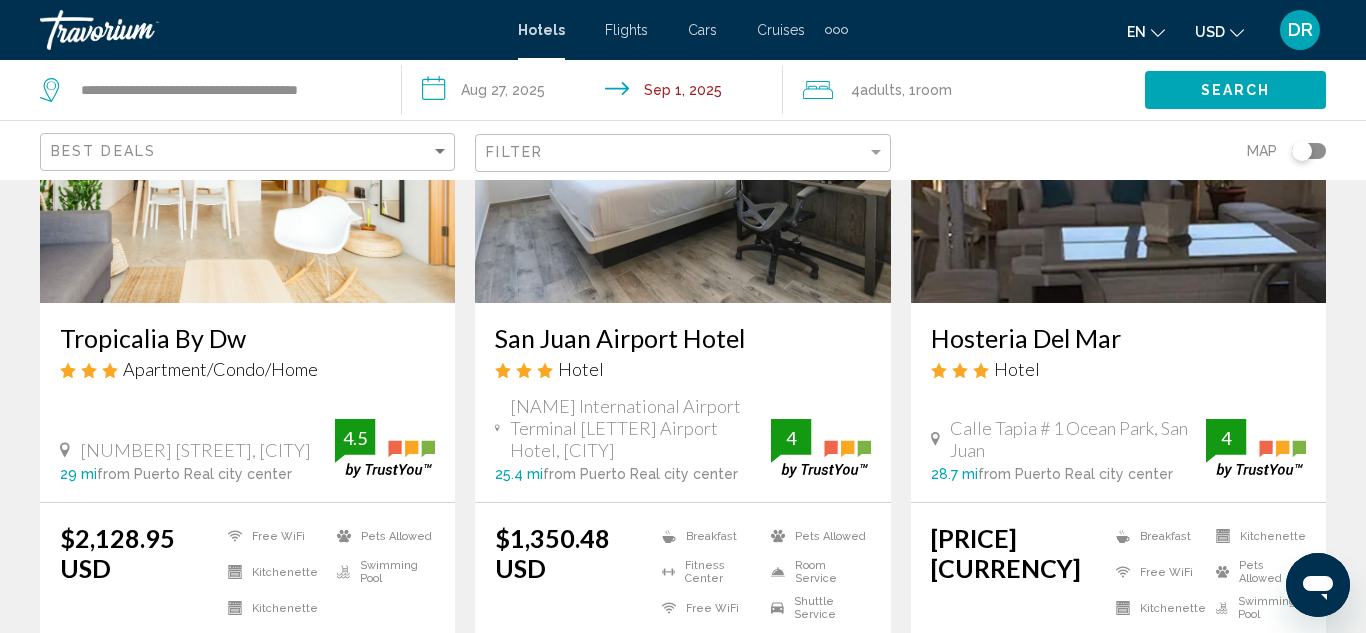 click at bounding box center (682, 143) 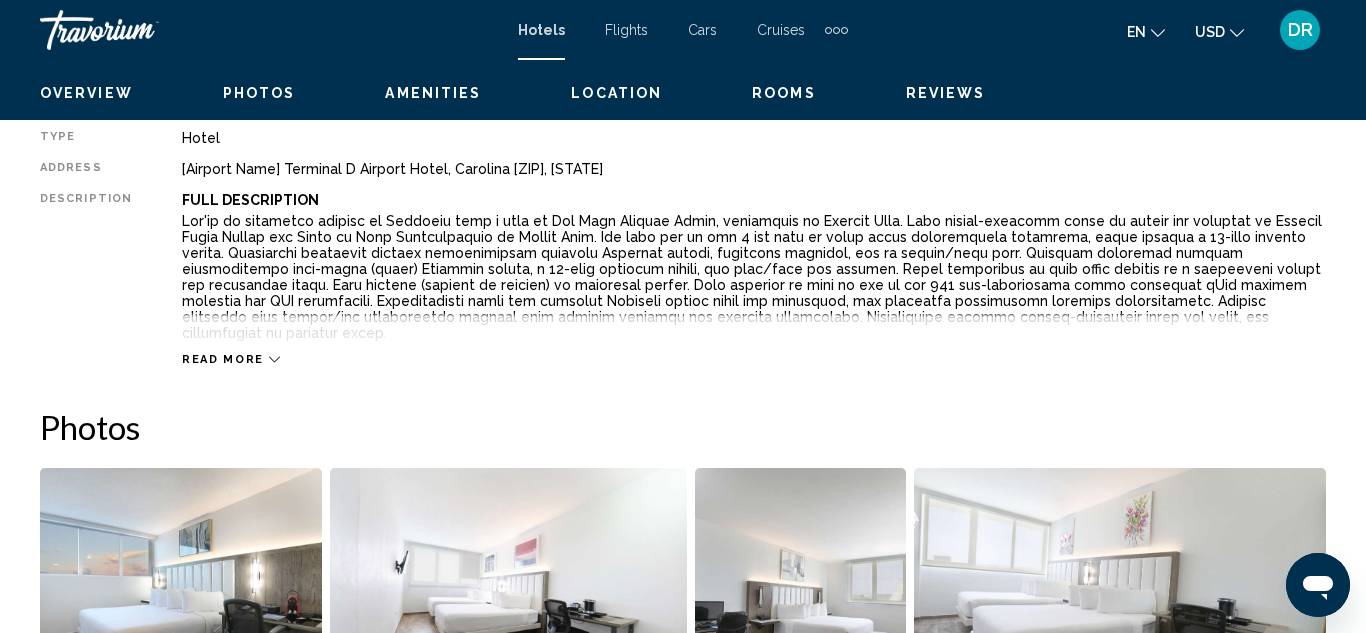 scroll, scrollTop: 218, scrollLeft: 0, axis: vertical 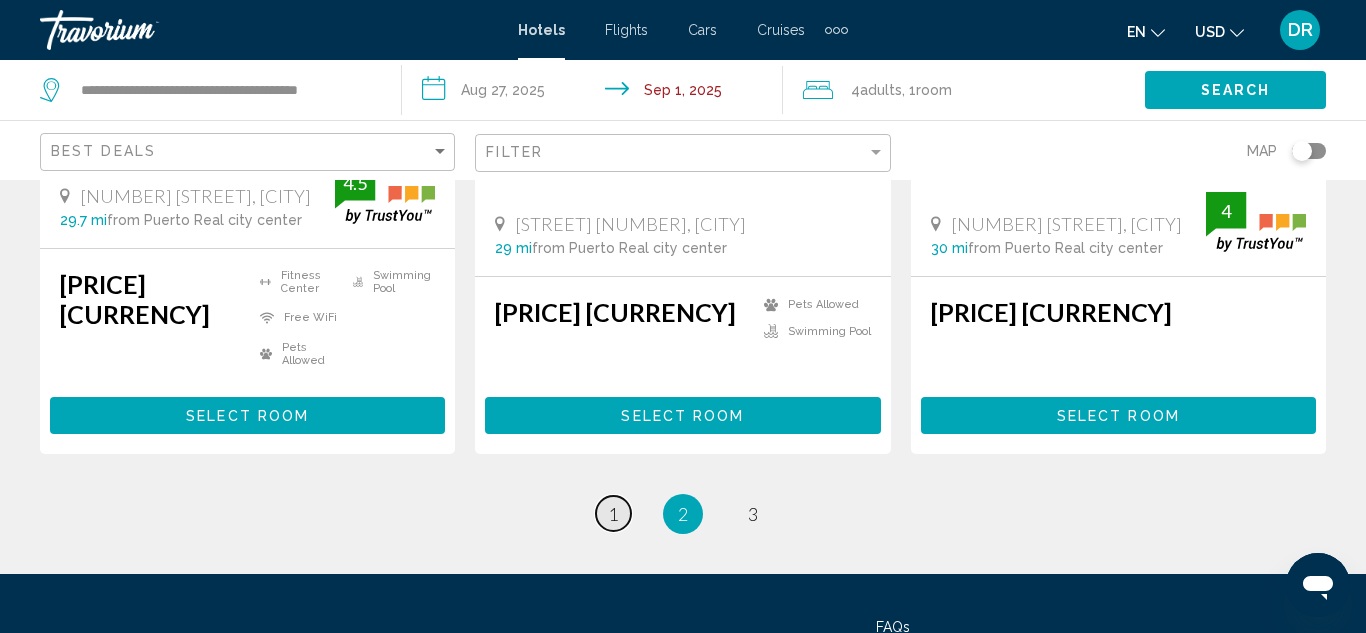 click on "1" at bounding box center [613, 514] 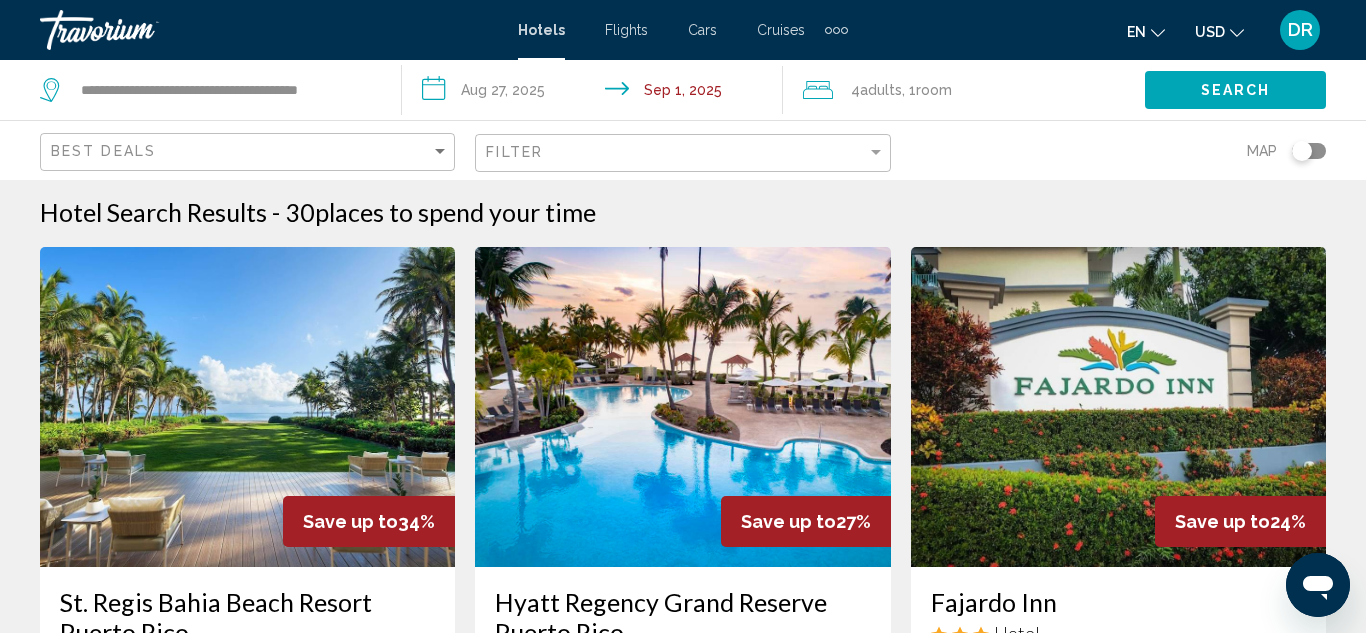 scroll, scrollTop: 0, scrollLeft: 0, axis: both 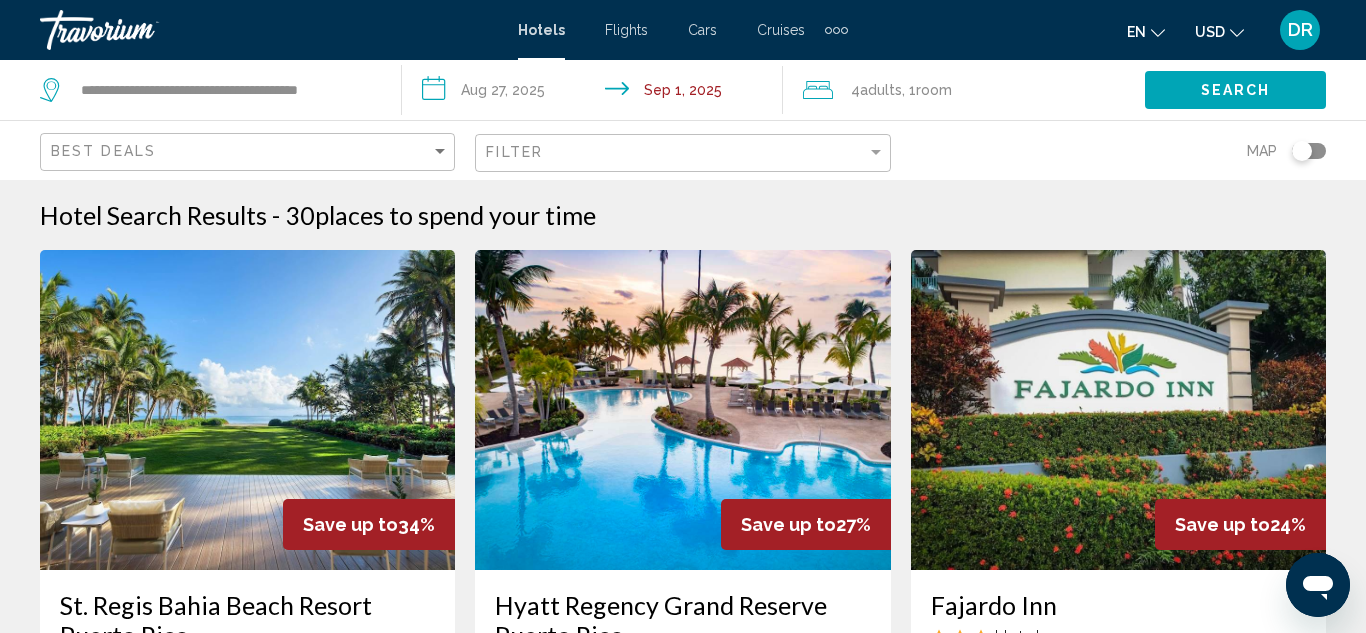 click at bounding box center [1118, 410] 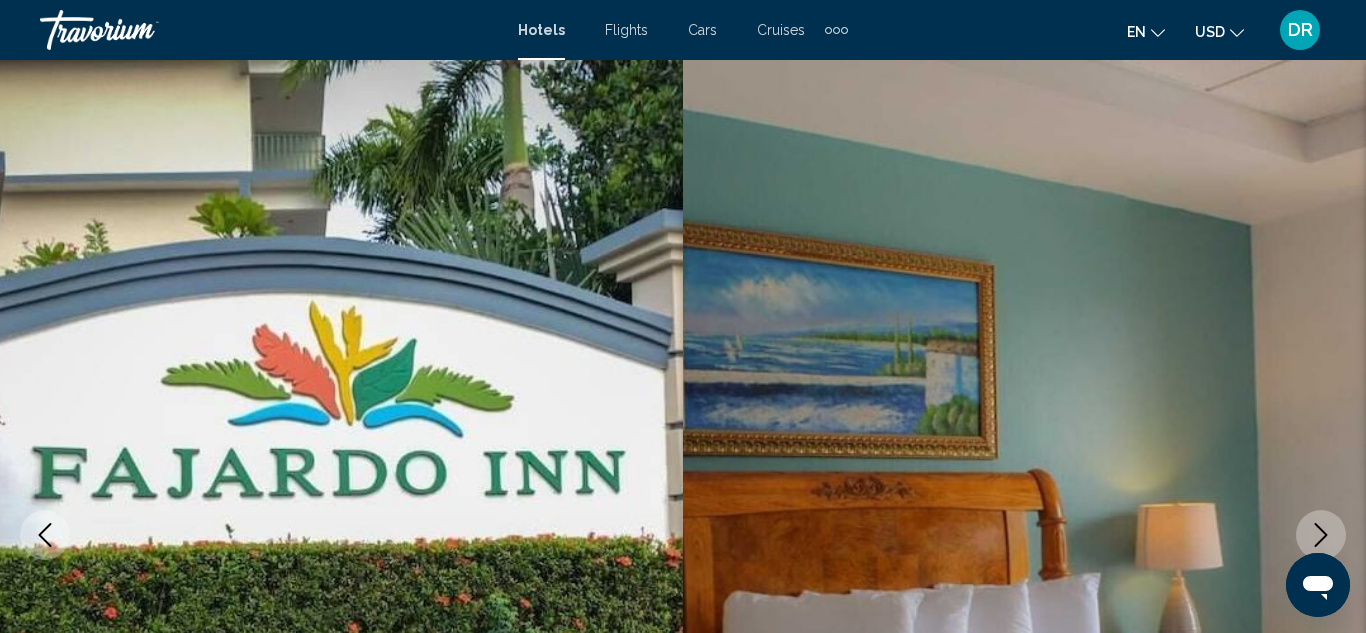 scroll, scrollTop: 218, scrollLeft: 0, axis: vertical 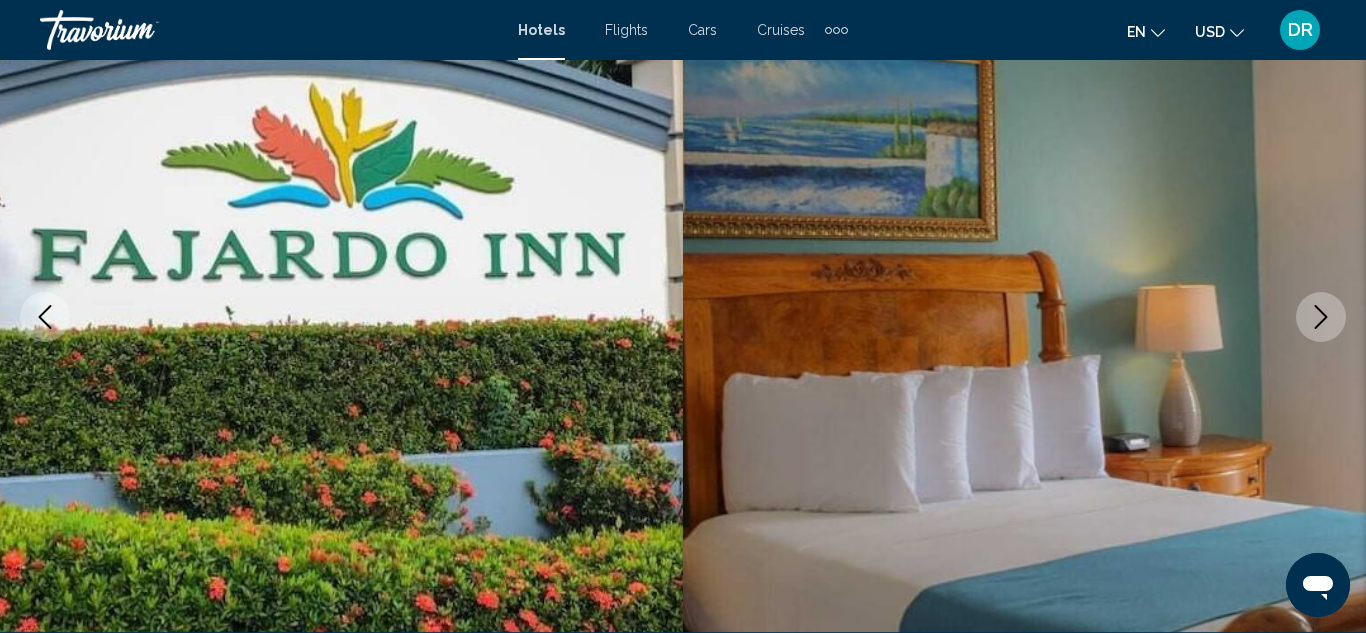 type 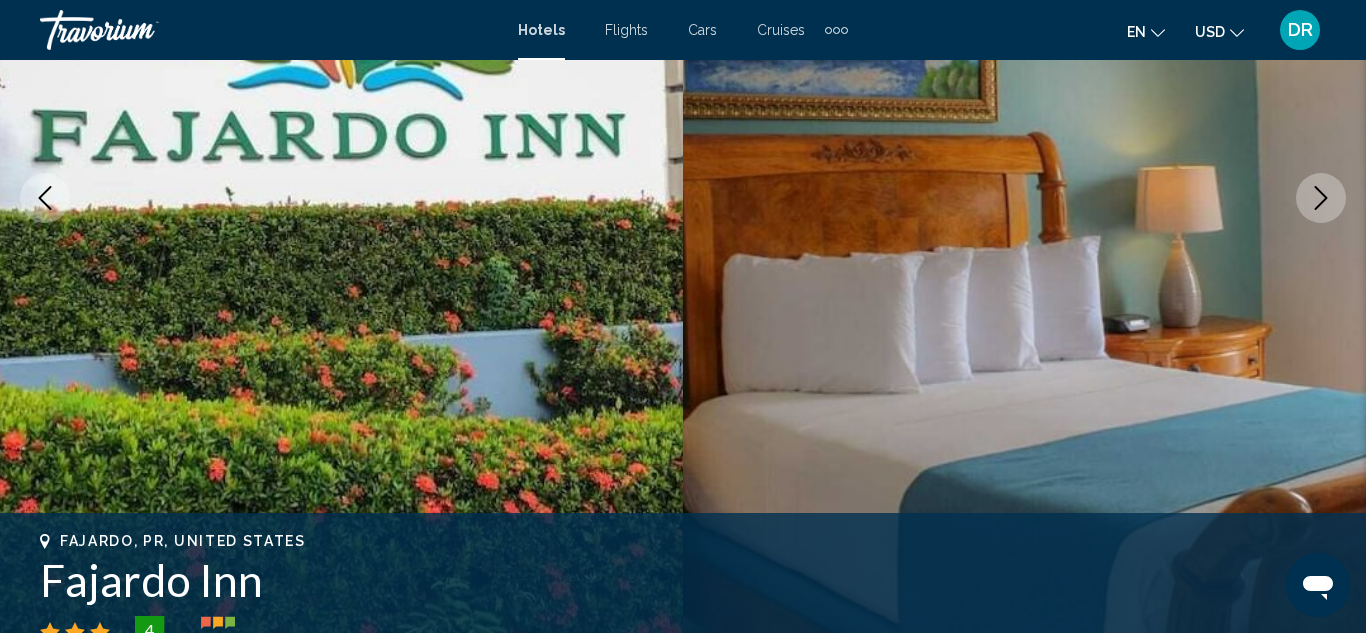 scroll, scrollTop: 338, scrollLeft: 0, axis: vertical 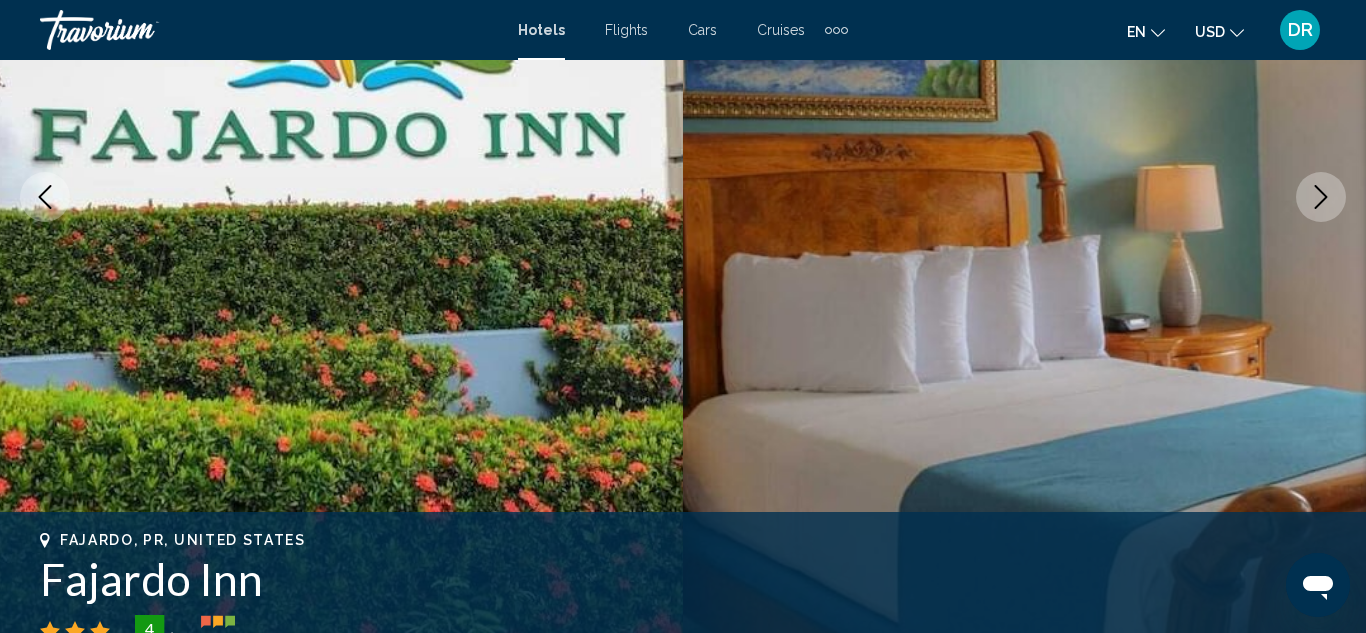 click 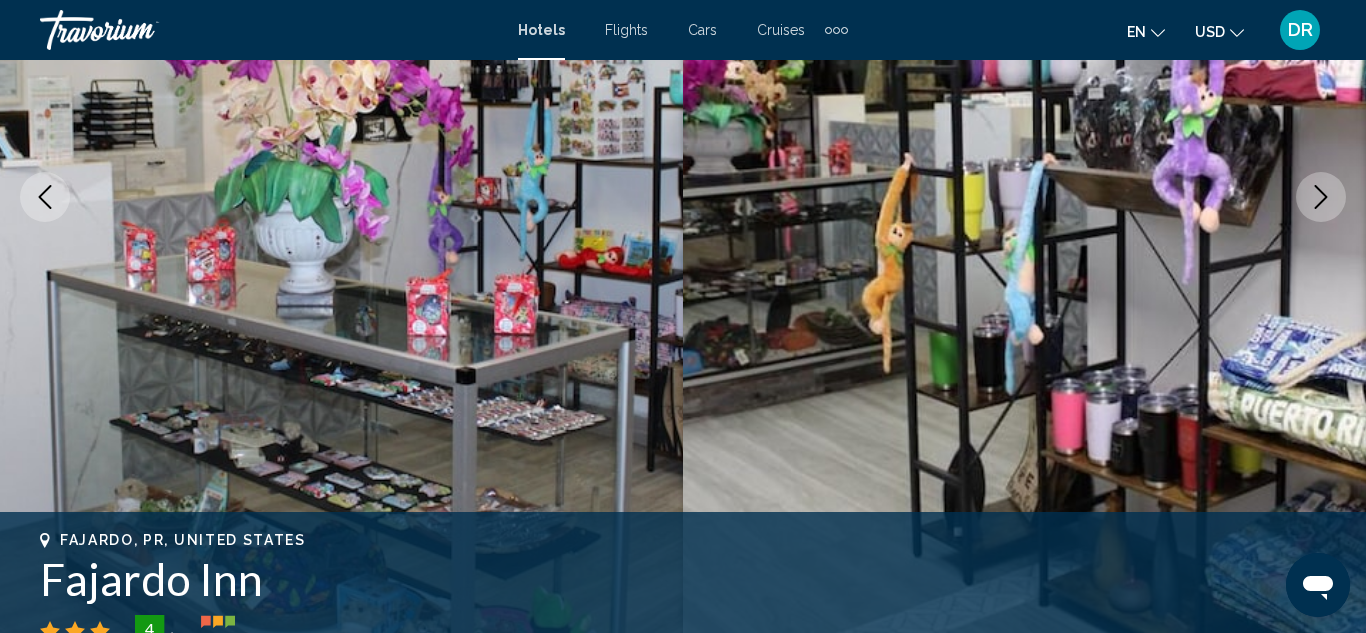 click 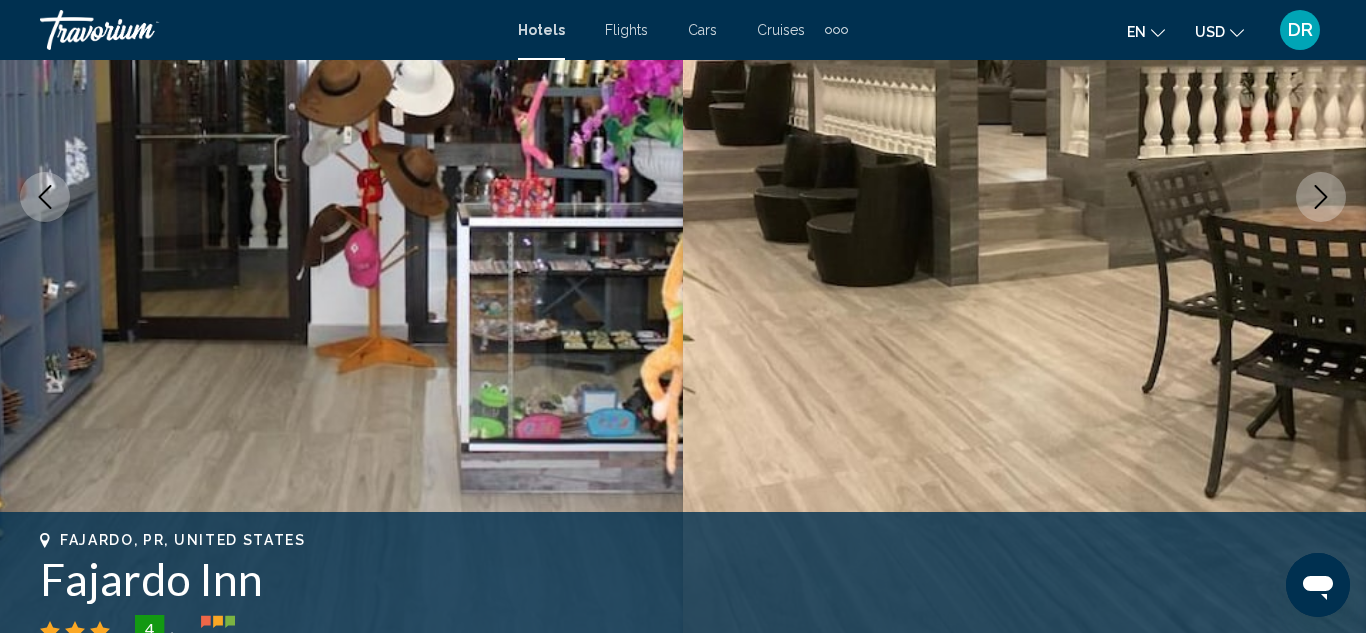 click 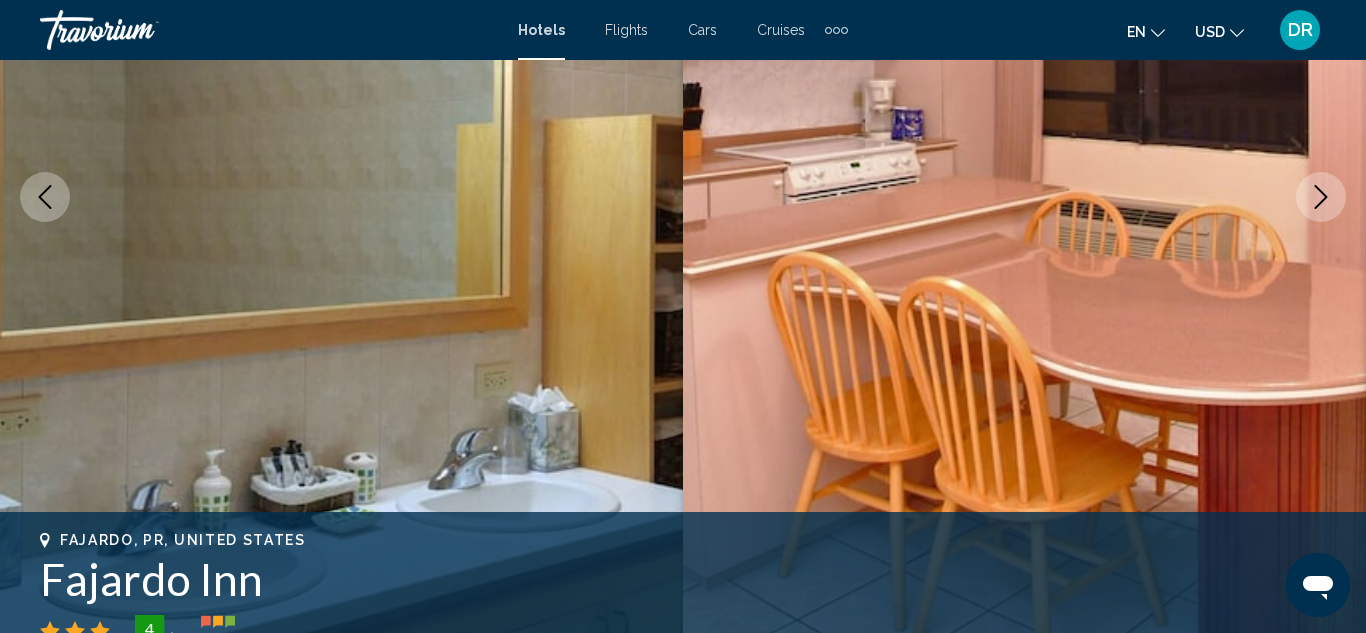 click 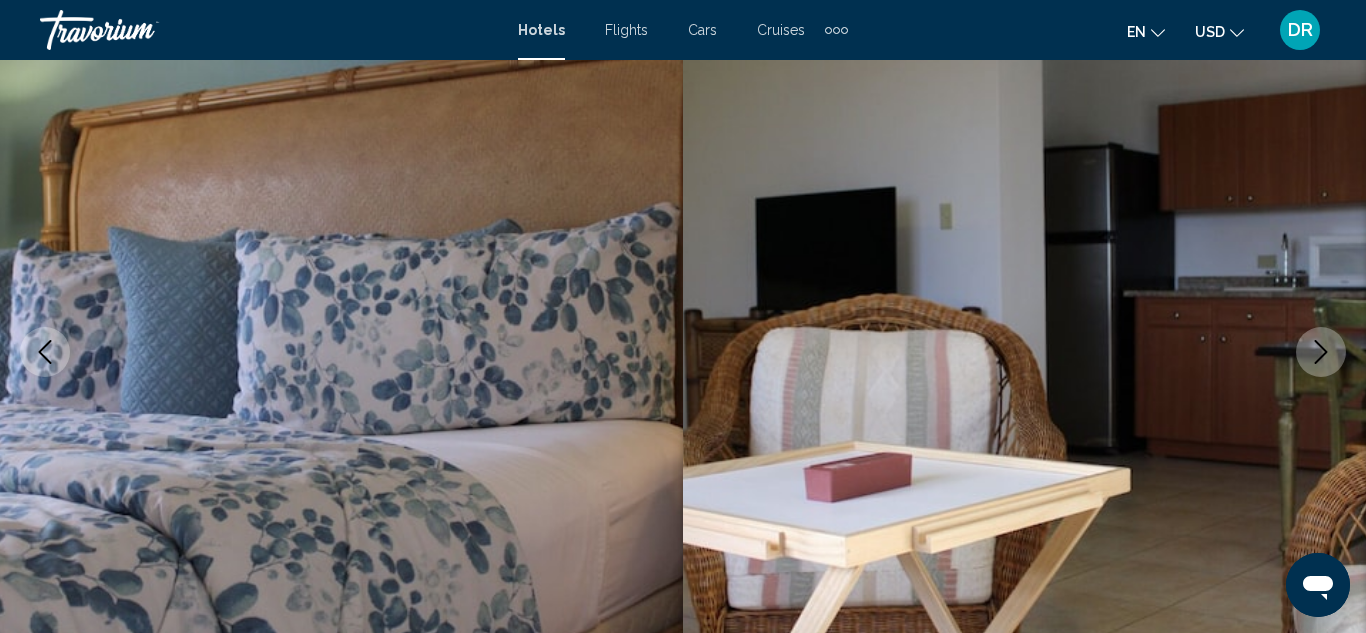 scroll, scrollTop: 178, scrollLeft: 0, axis: vertical 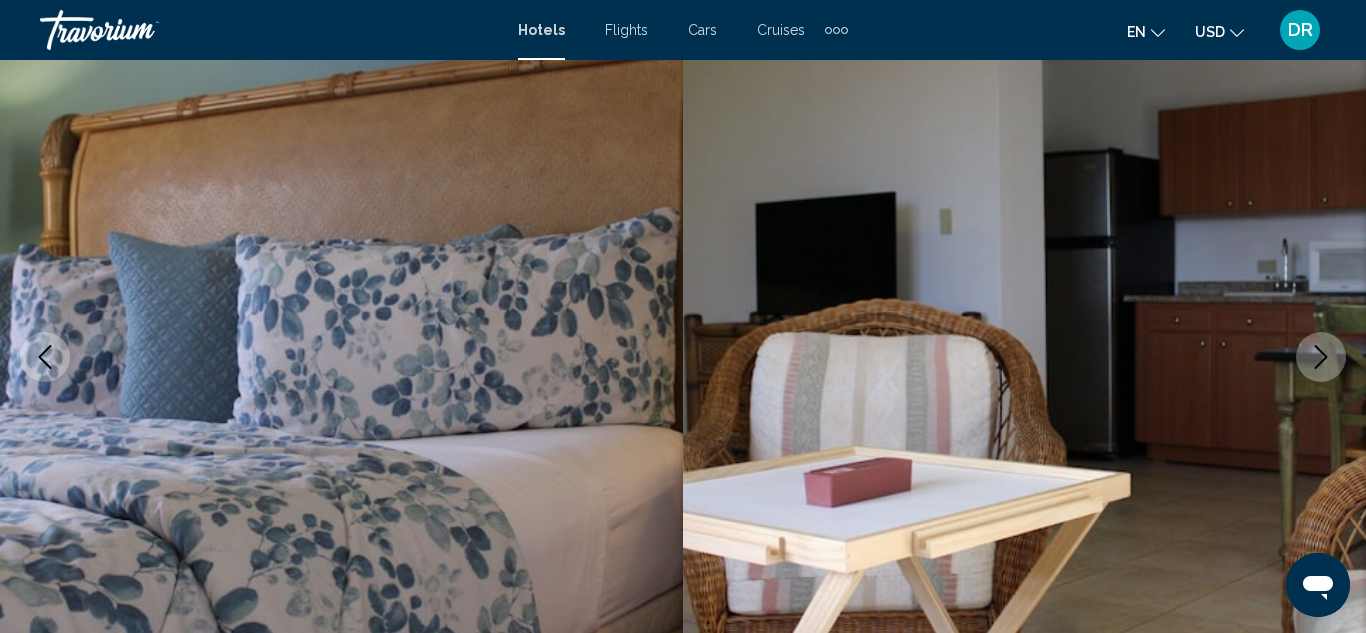 click 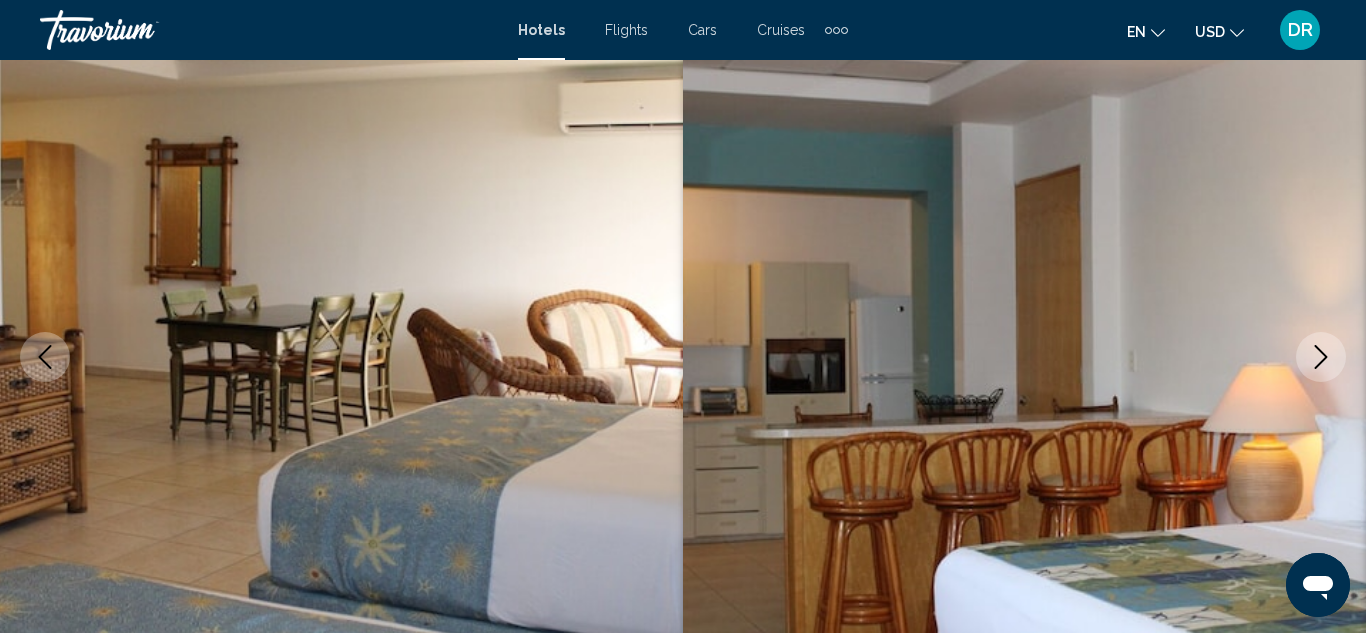 click 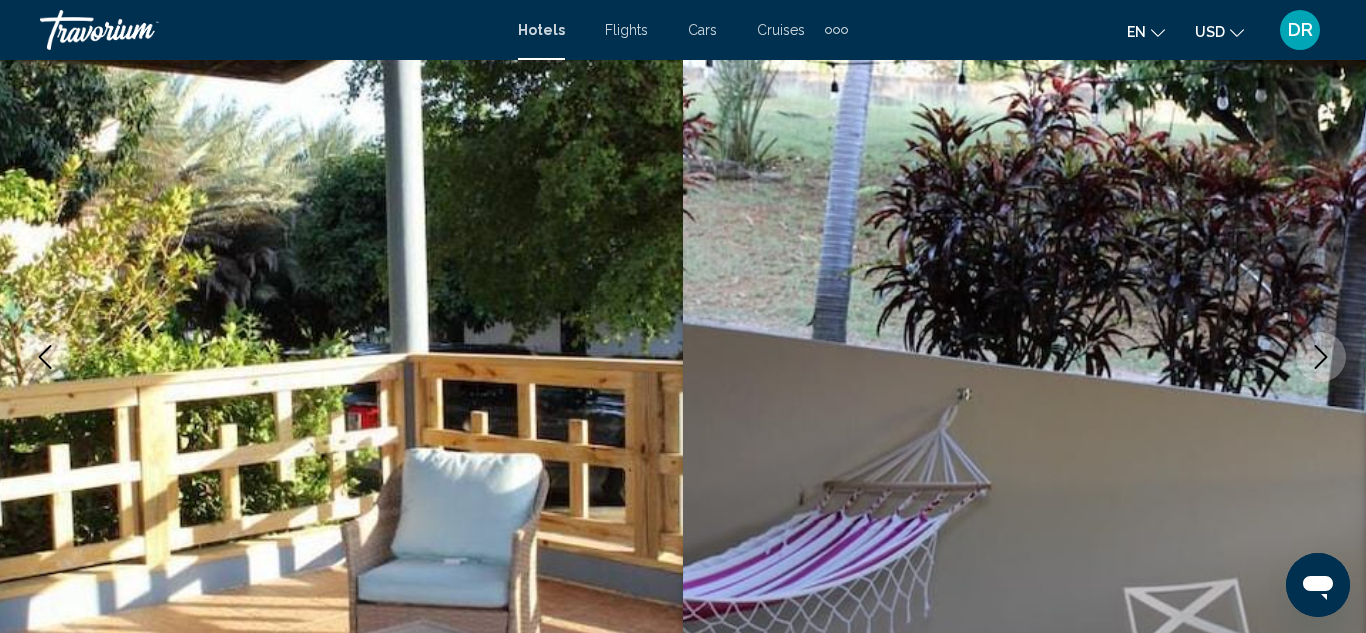 click 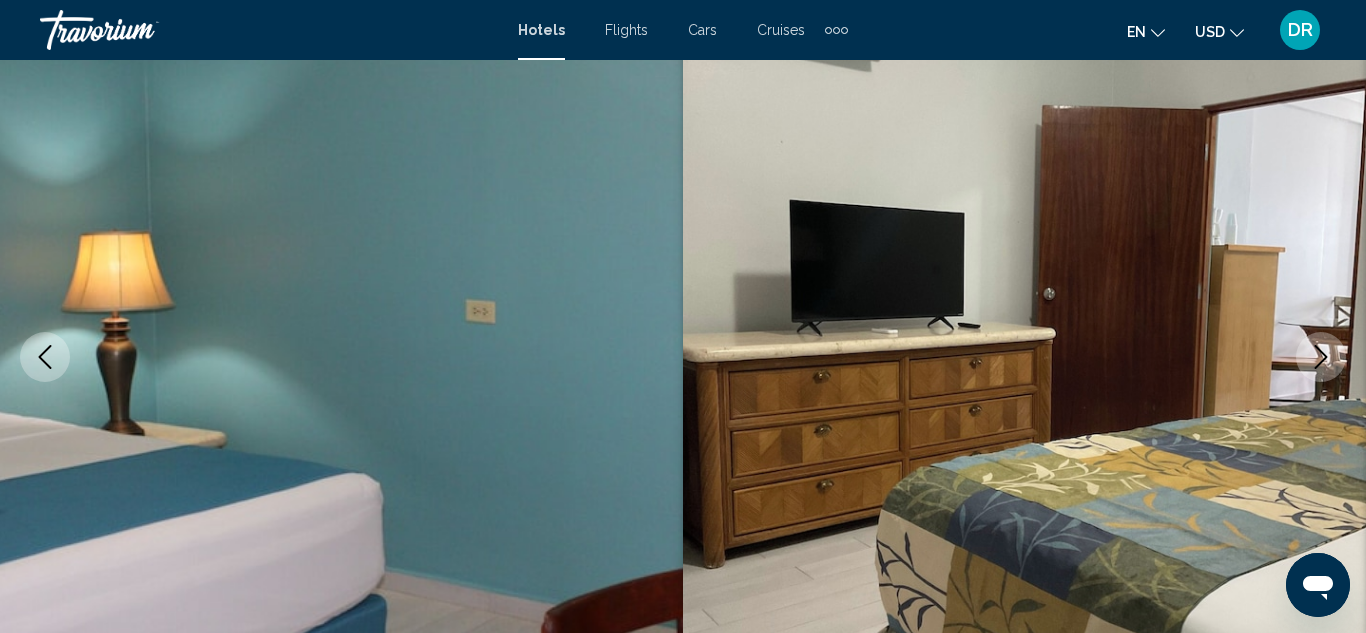 click 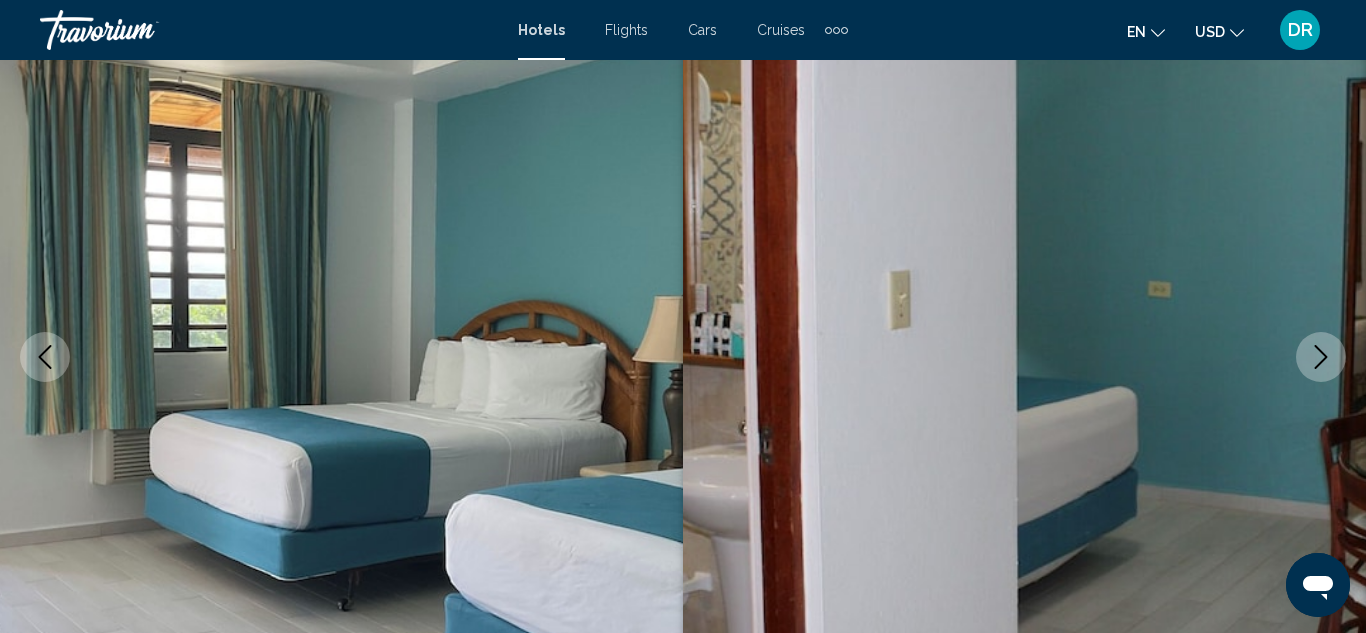 click 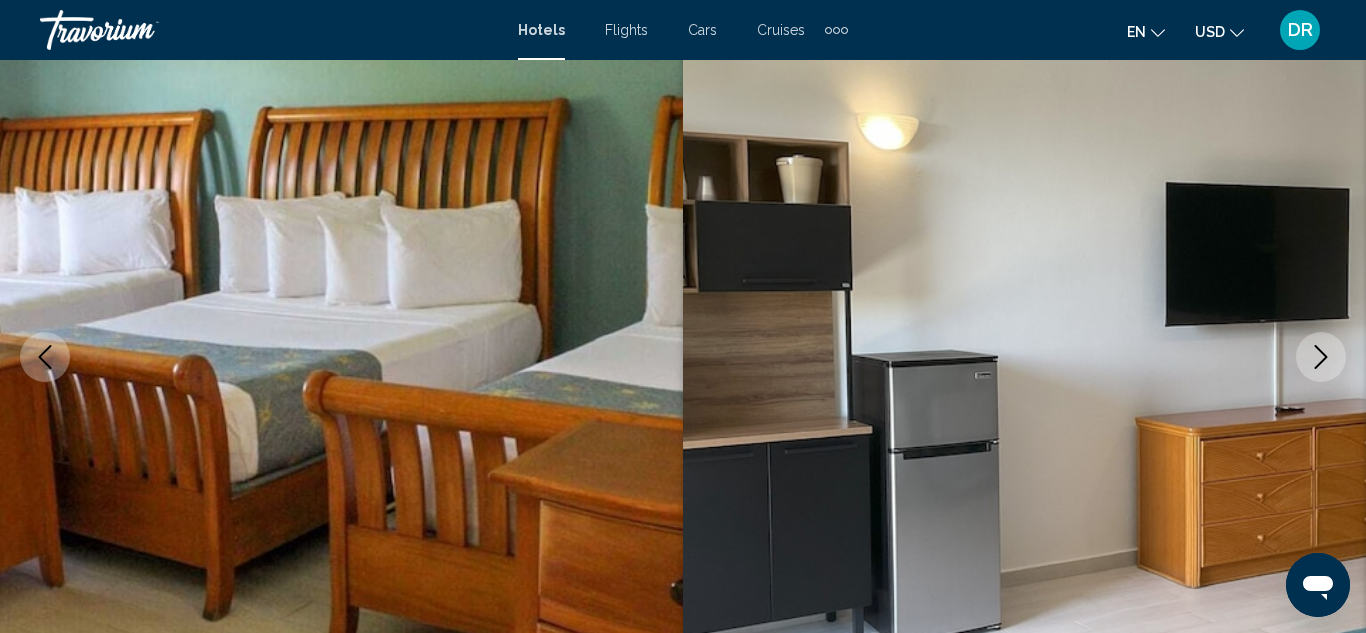 click 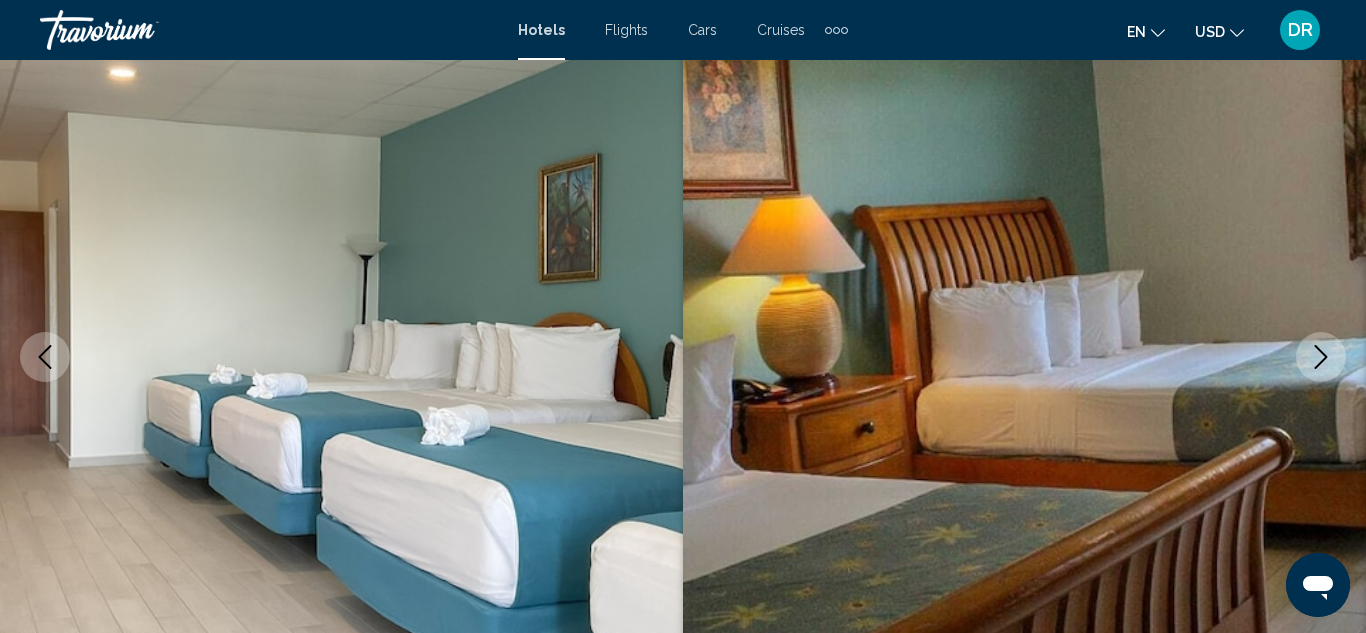 click 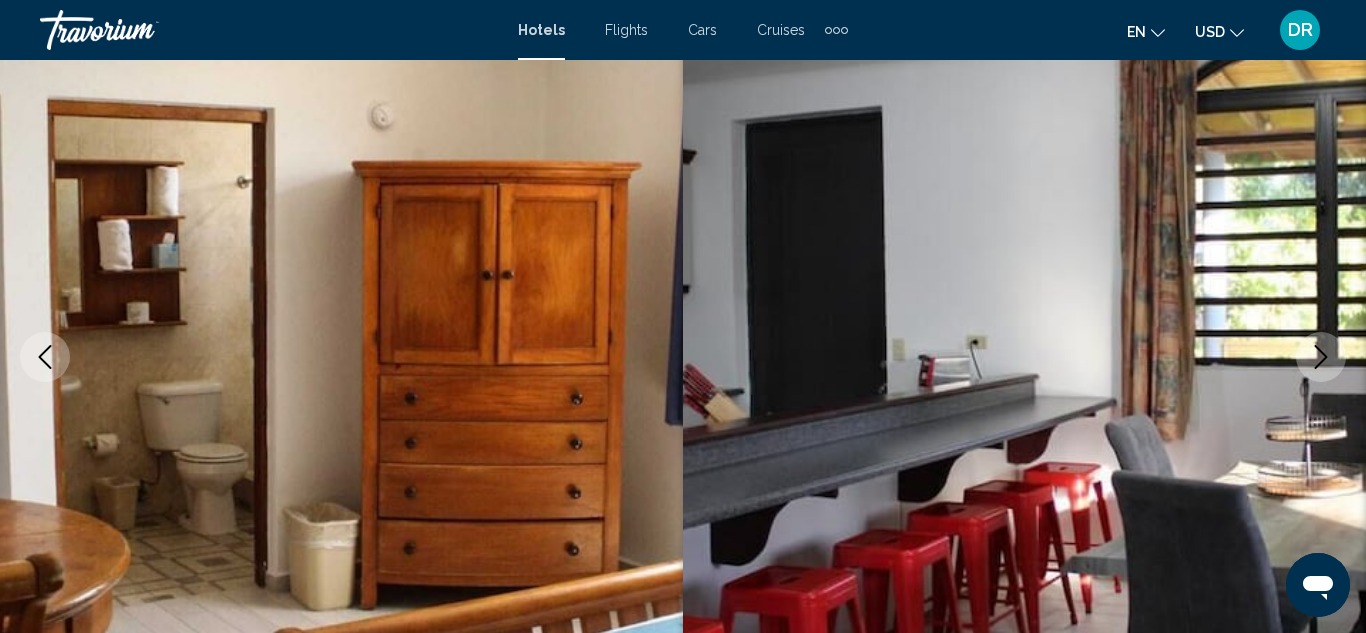 click 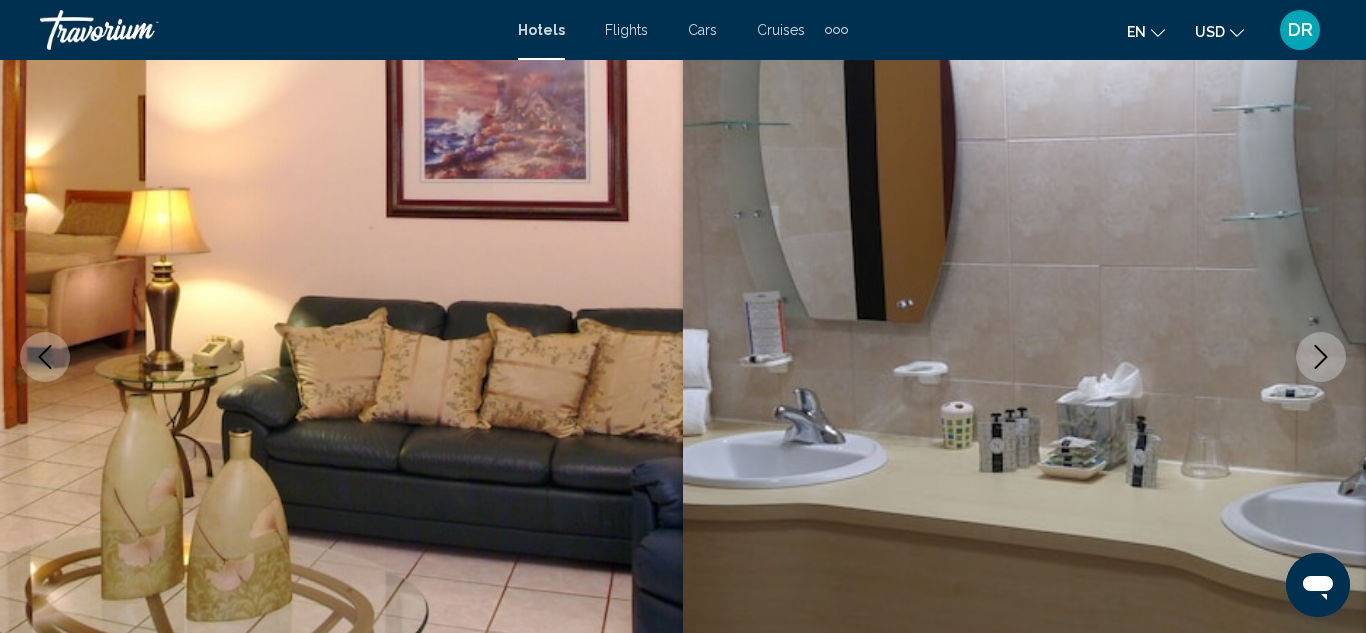 click 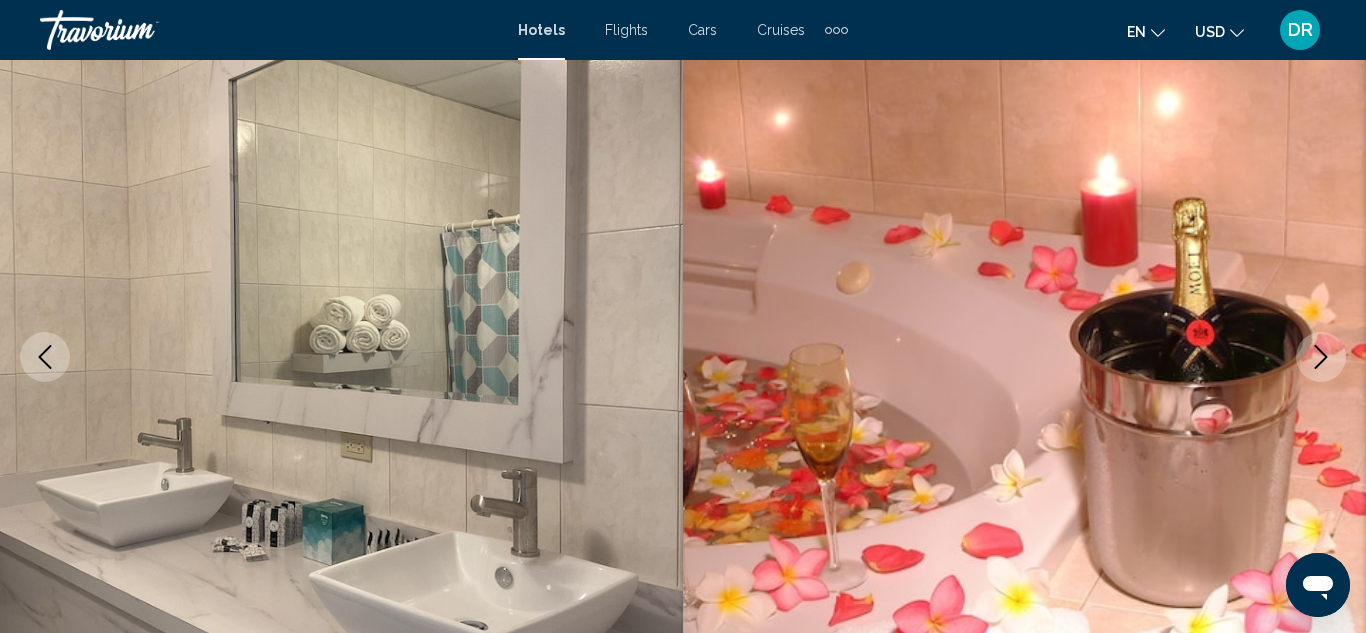 click 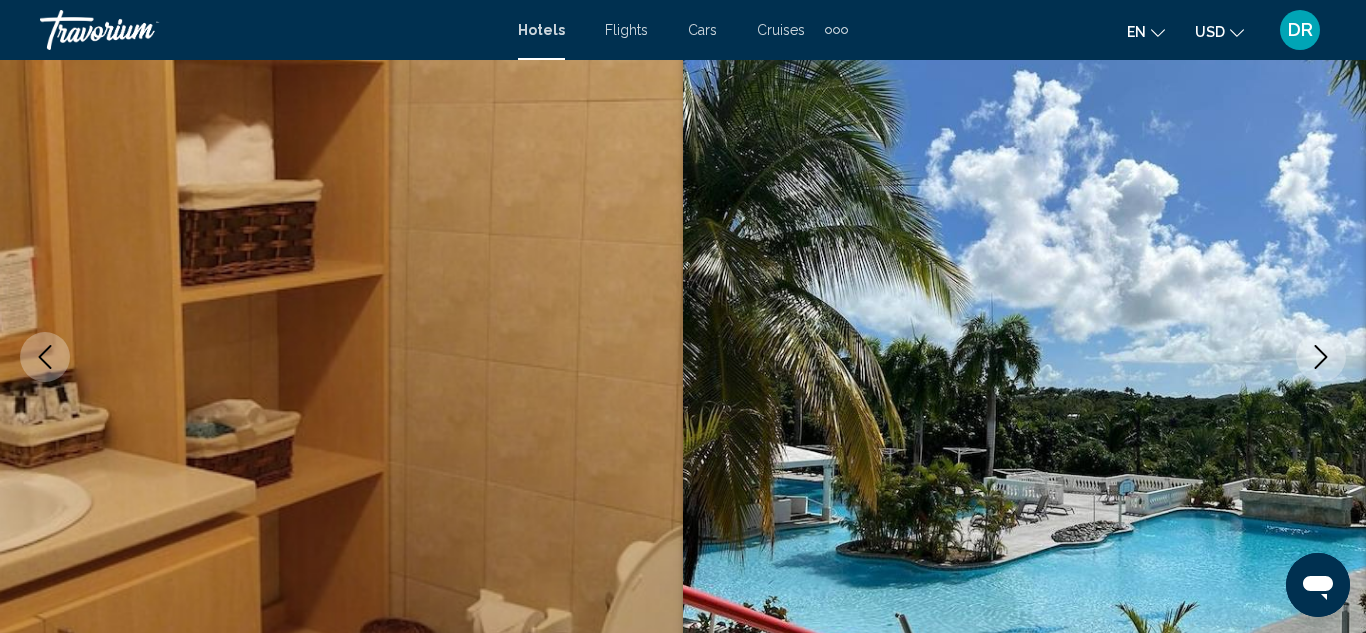 click 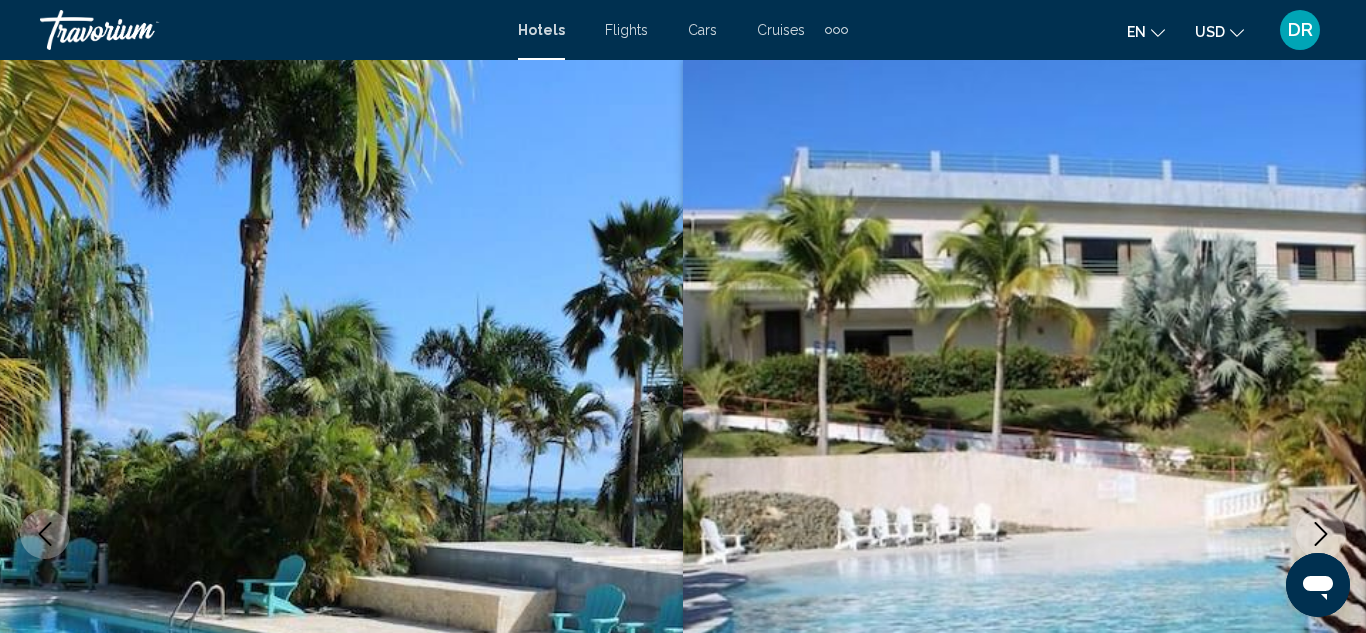 scroll, scrollTop: 0, scrollLeft: 0, axis: both 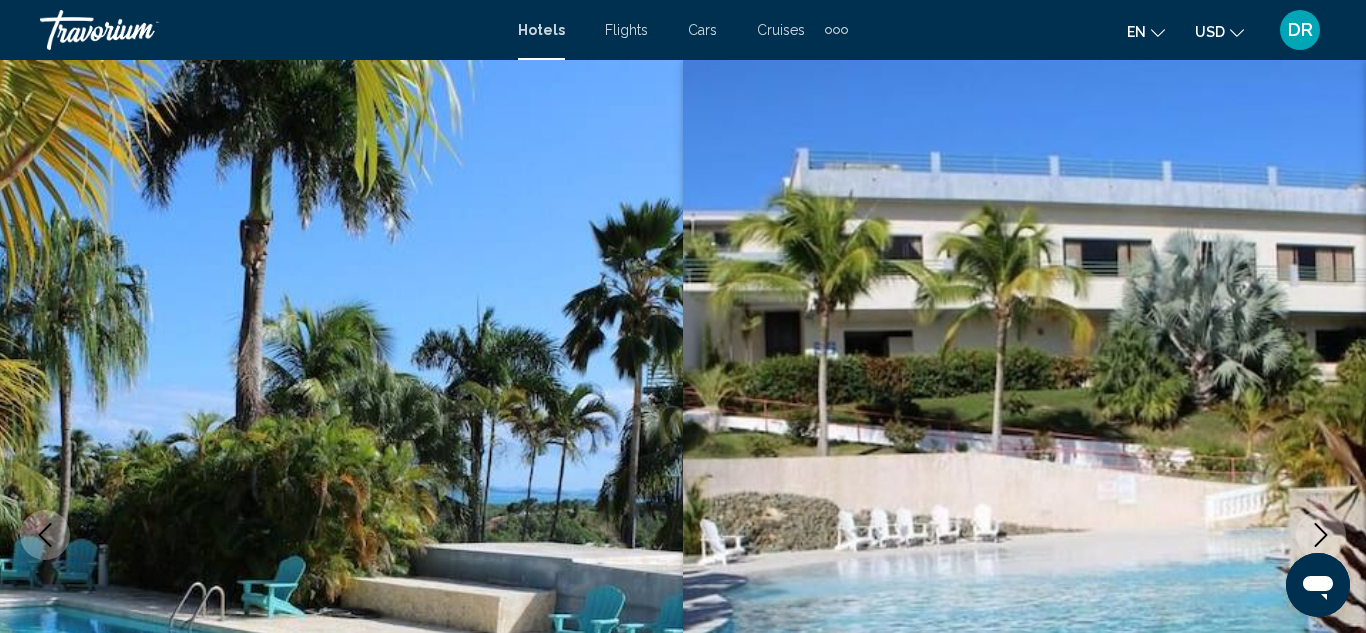 click on "Flights" at bounding box center (626, 30) 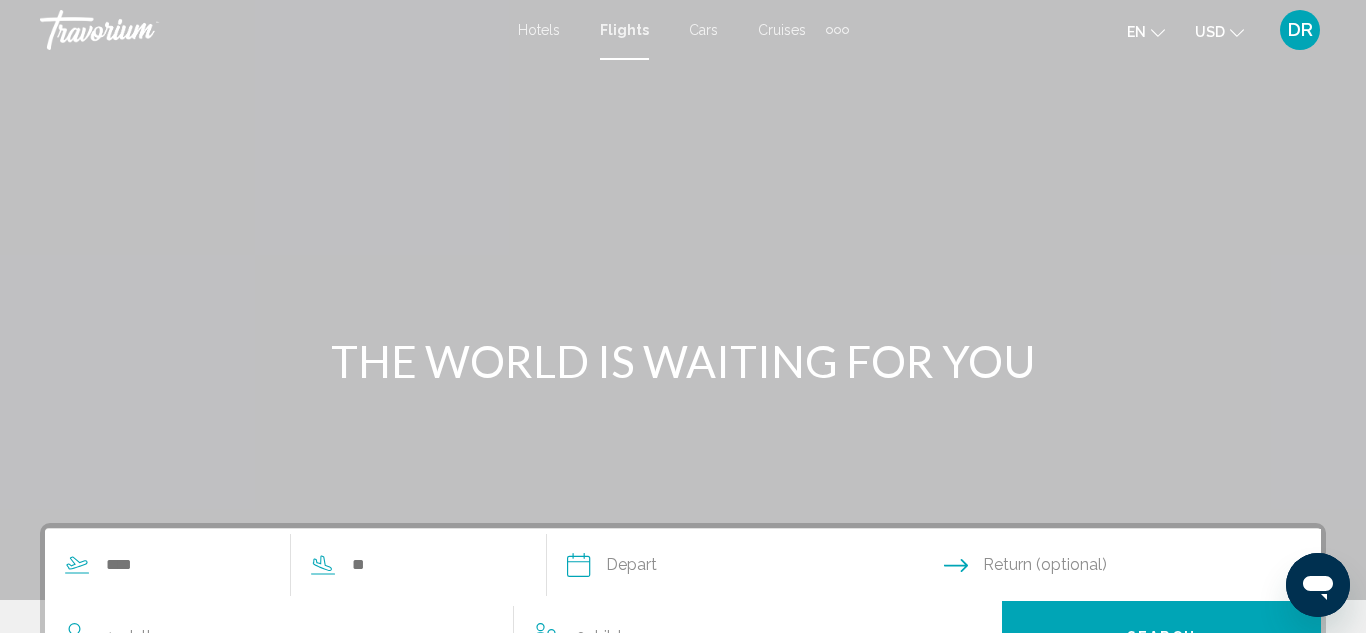 click at bounding box center (280, 565) 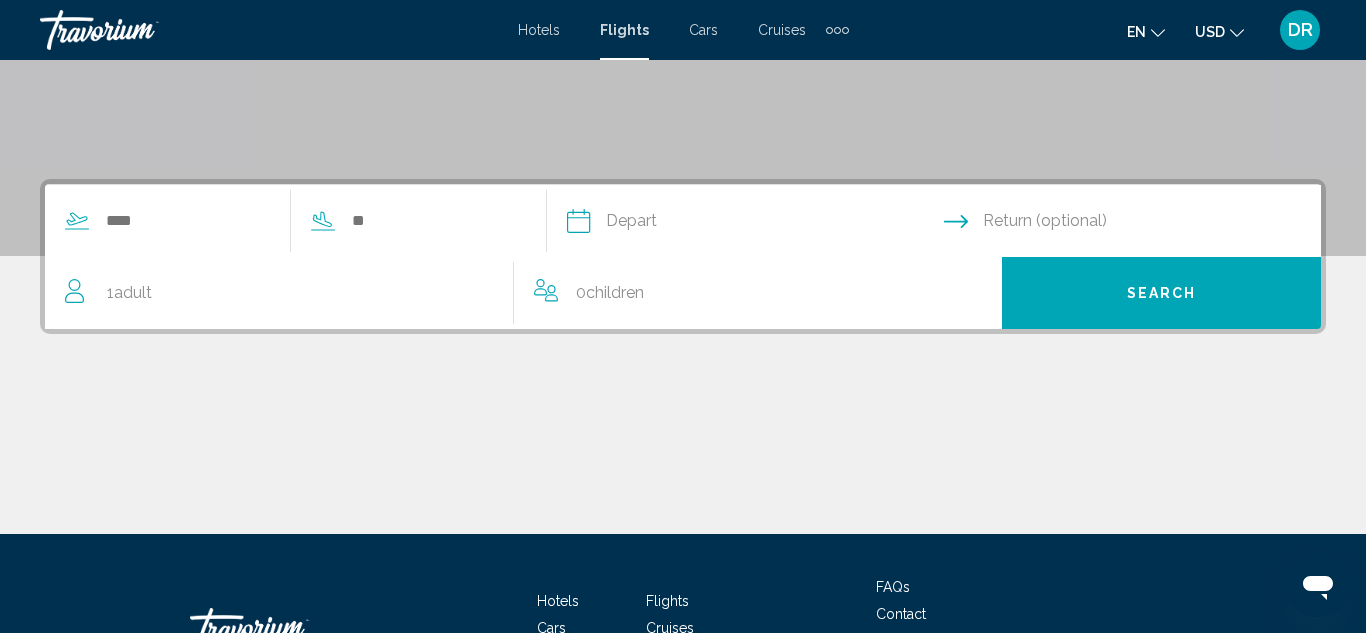 scroll, scrollTop: 458, scrollLeft: 0, axis: vertical 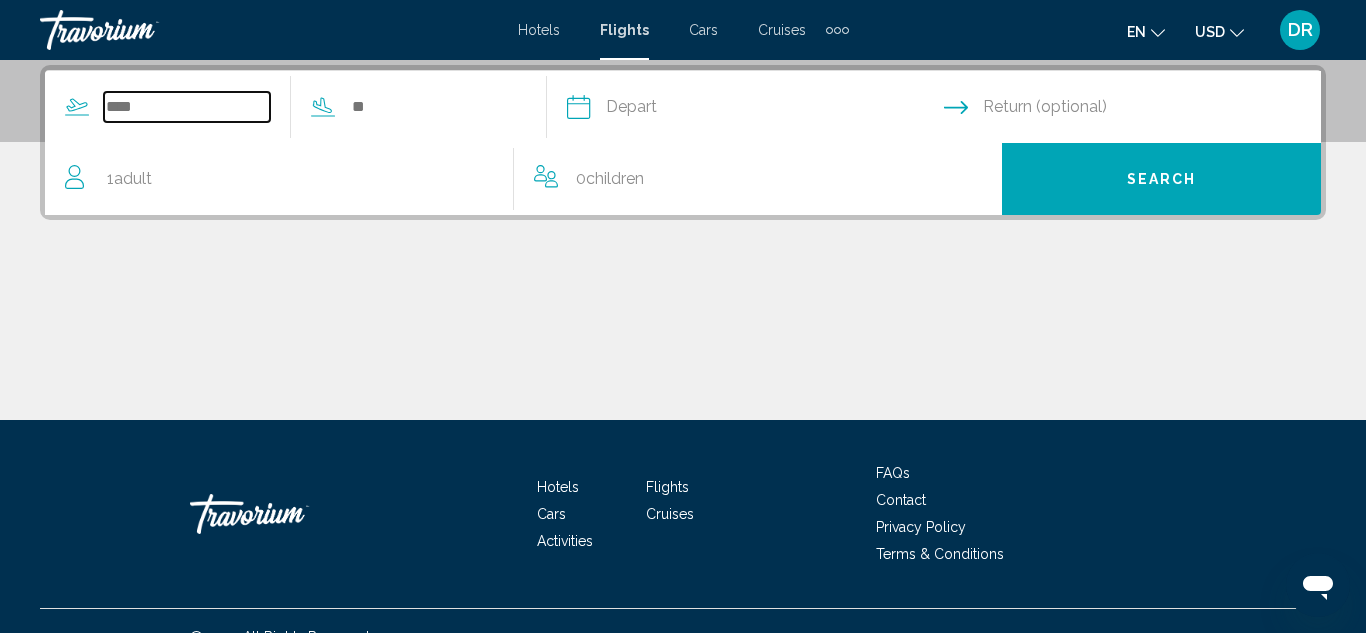 click at bounding box center [187, 107] 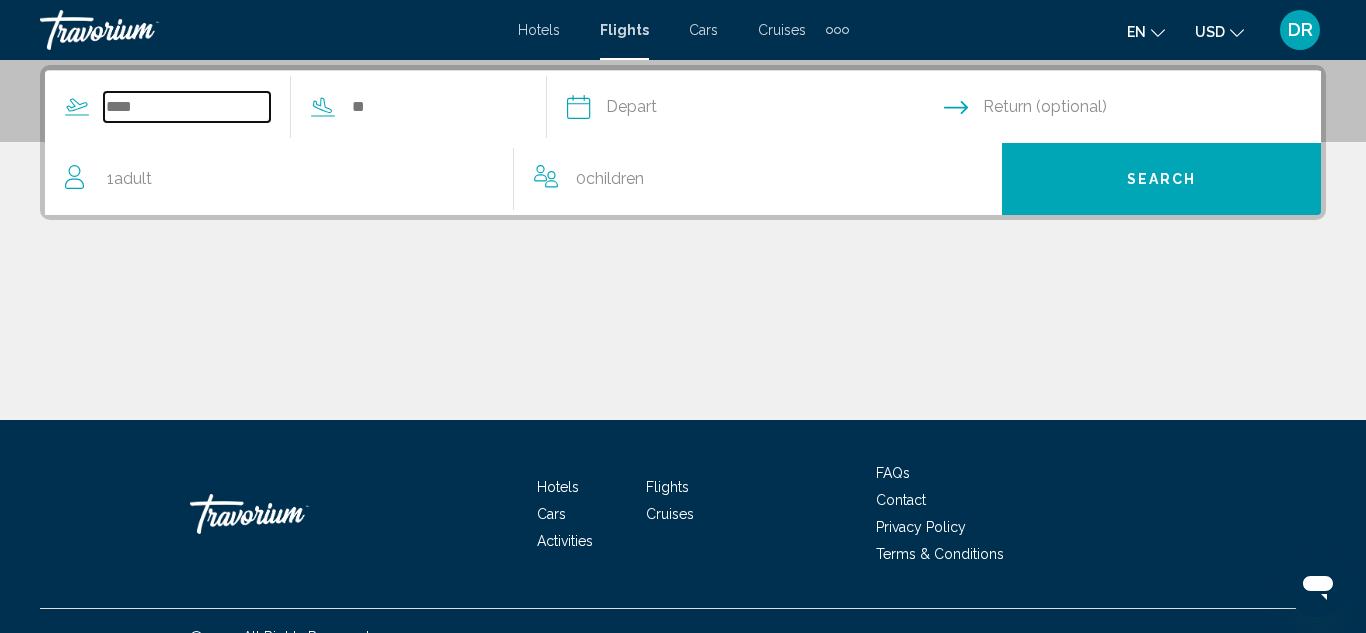click at bounding box center [187, 107] 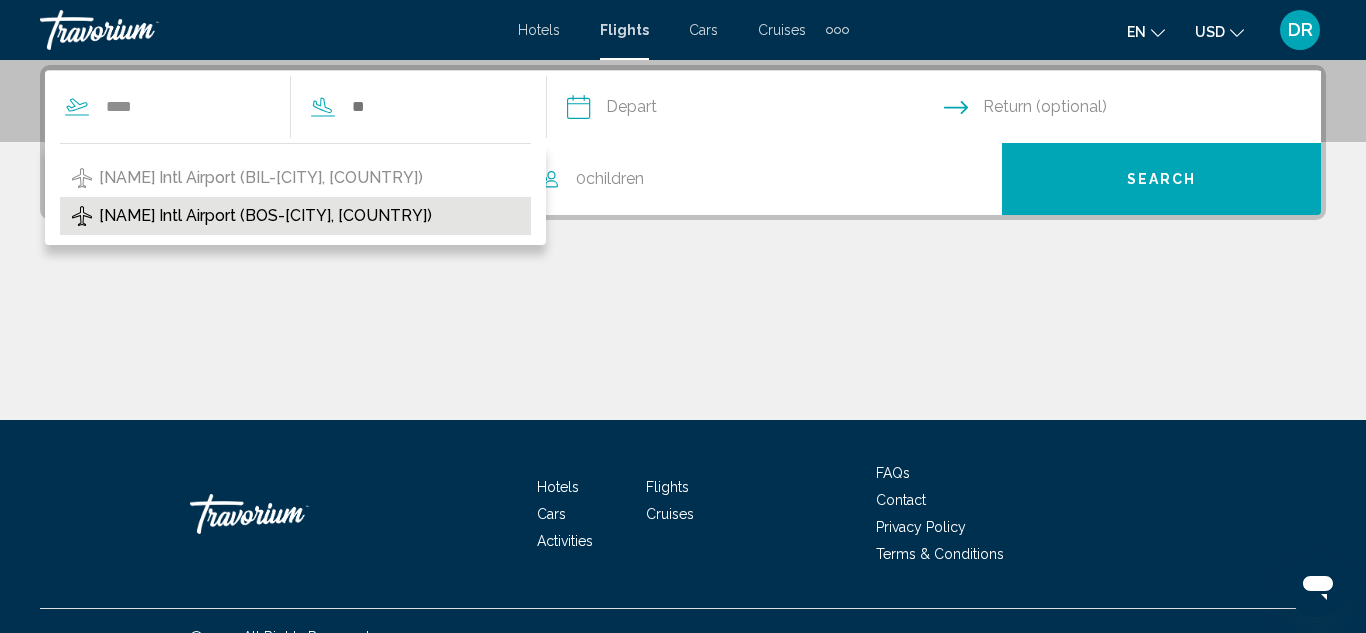 click on "[NAME] Intl Airport (BOS-[CITY], [COUNTRY])" at bounding box center [265, 216] 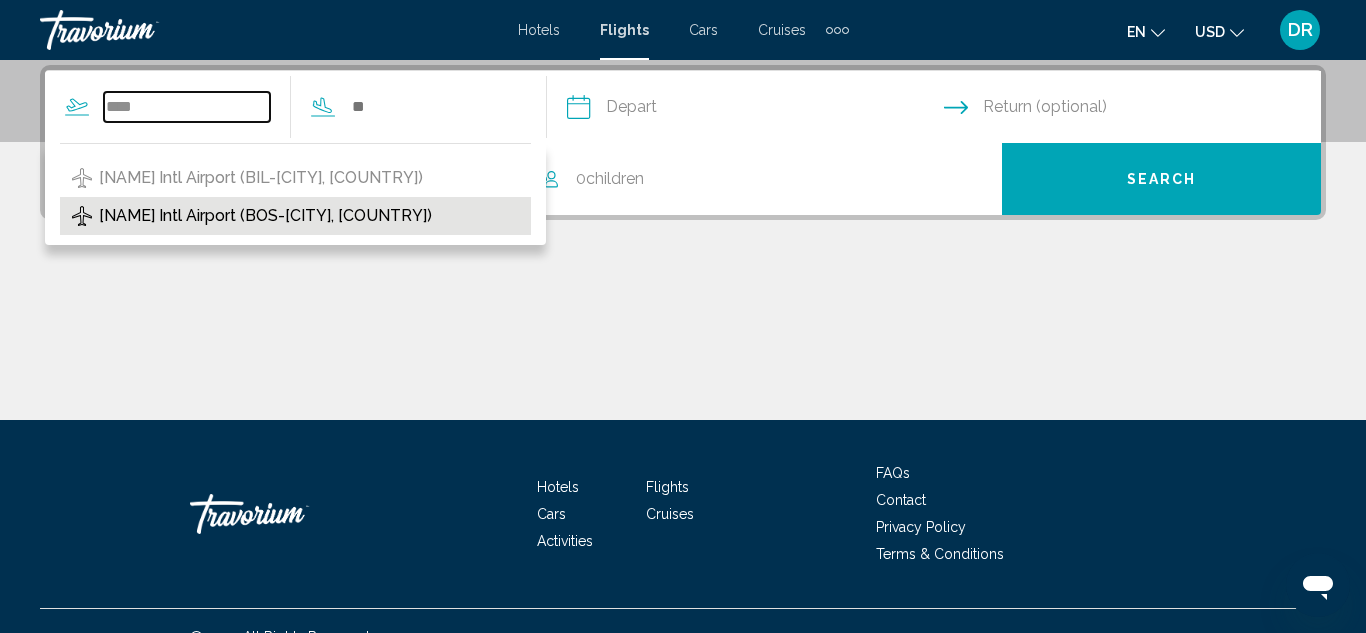 type on "**********" 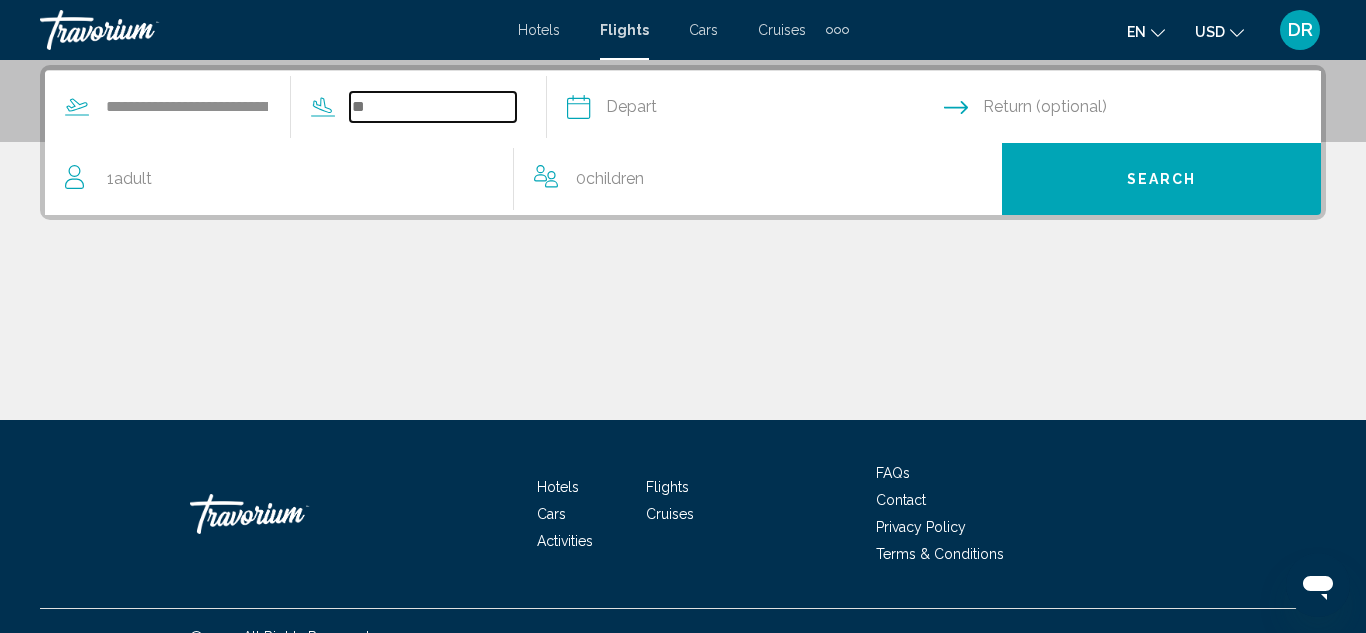 click at bounding box center (433, 107) 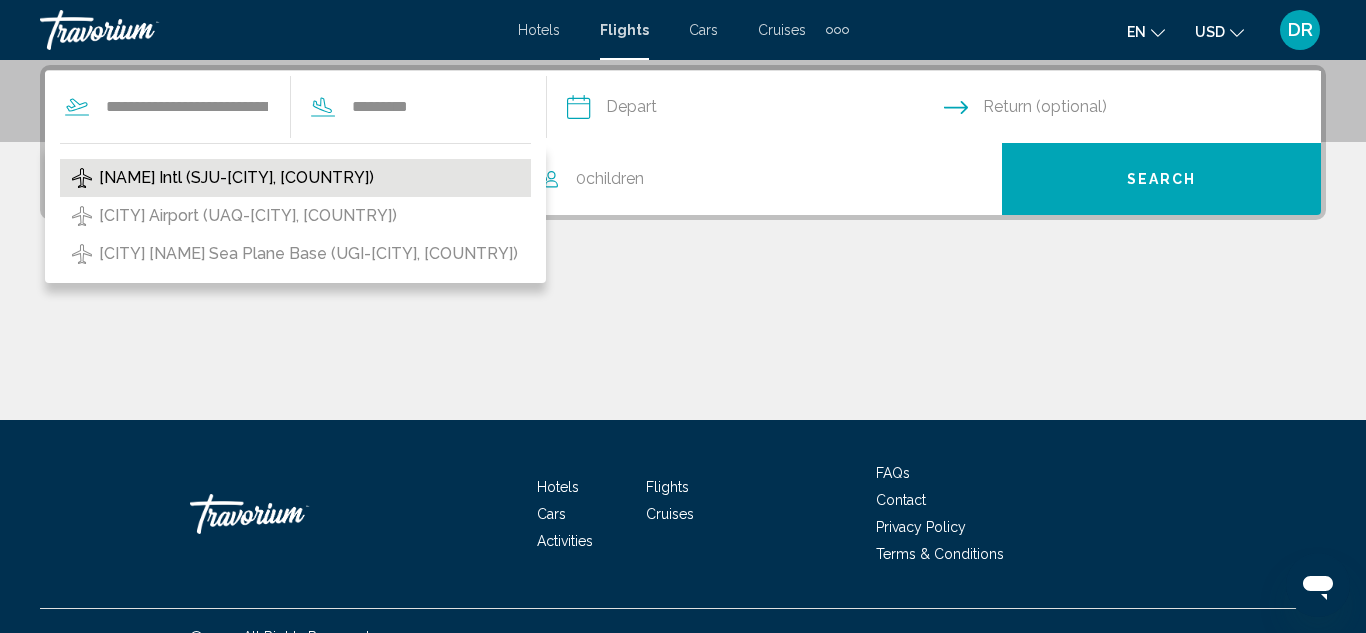 click on "[NAME] Intl (SJU-[CITY], [COUNTRY])" at bounding box center (236, 178) 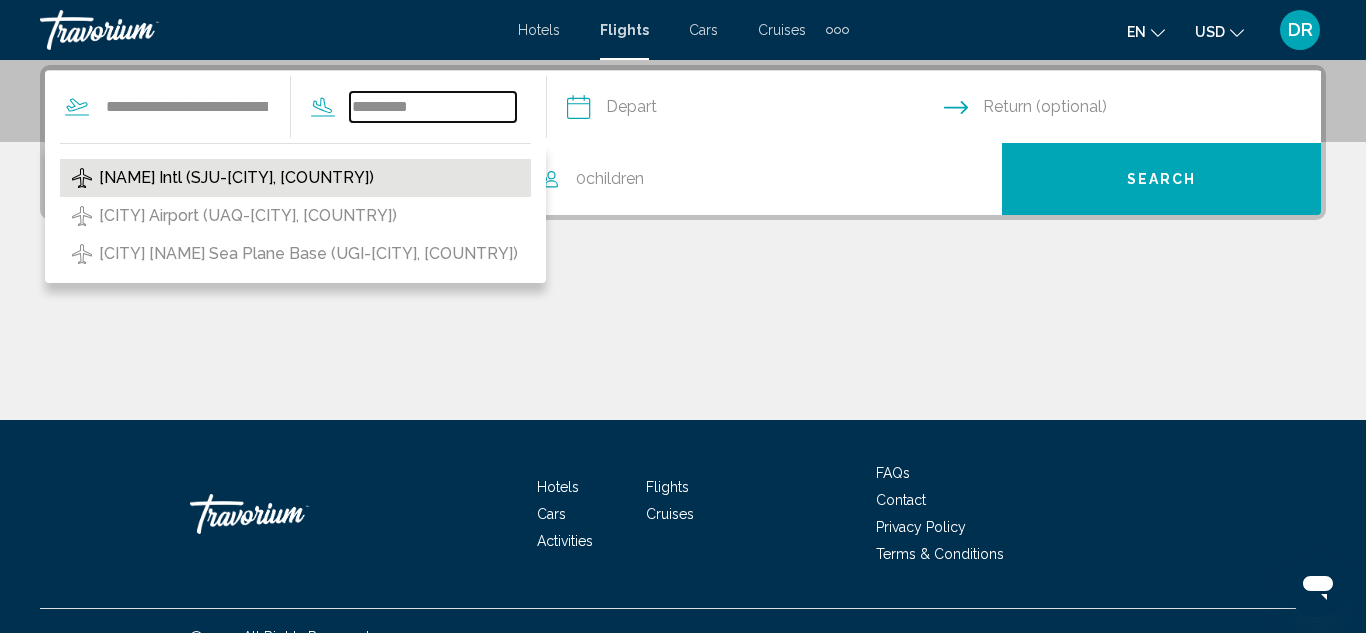 type on "**********" 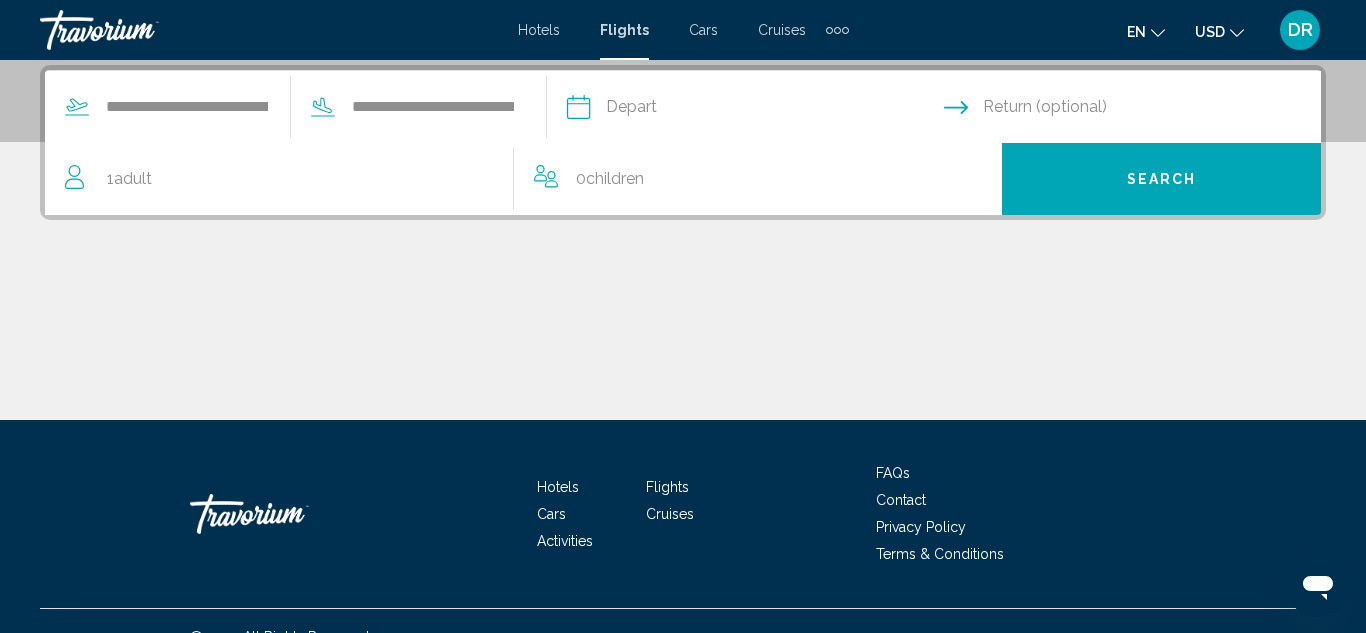 click at bounding box center (754, 110) 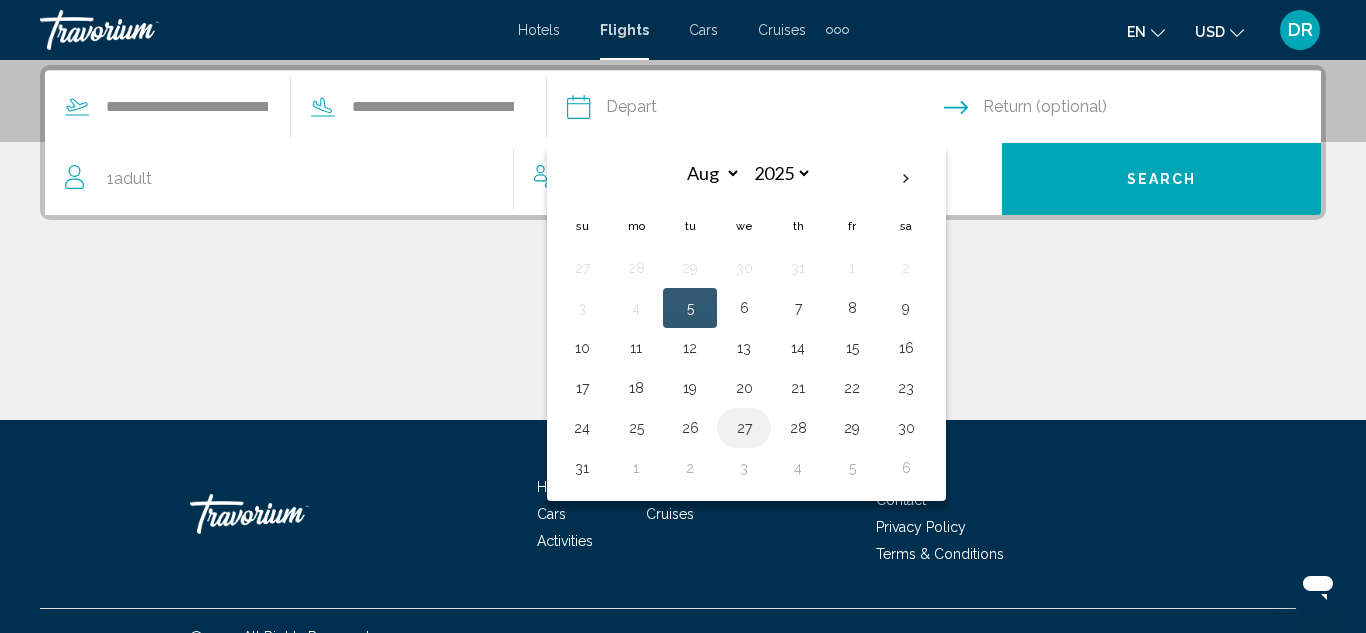 click on "27" at bounding box center (744, 428) 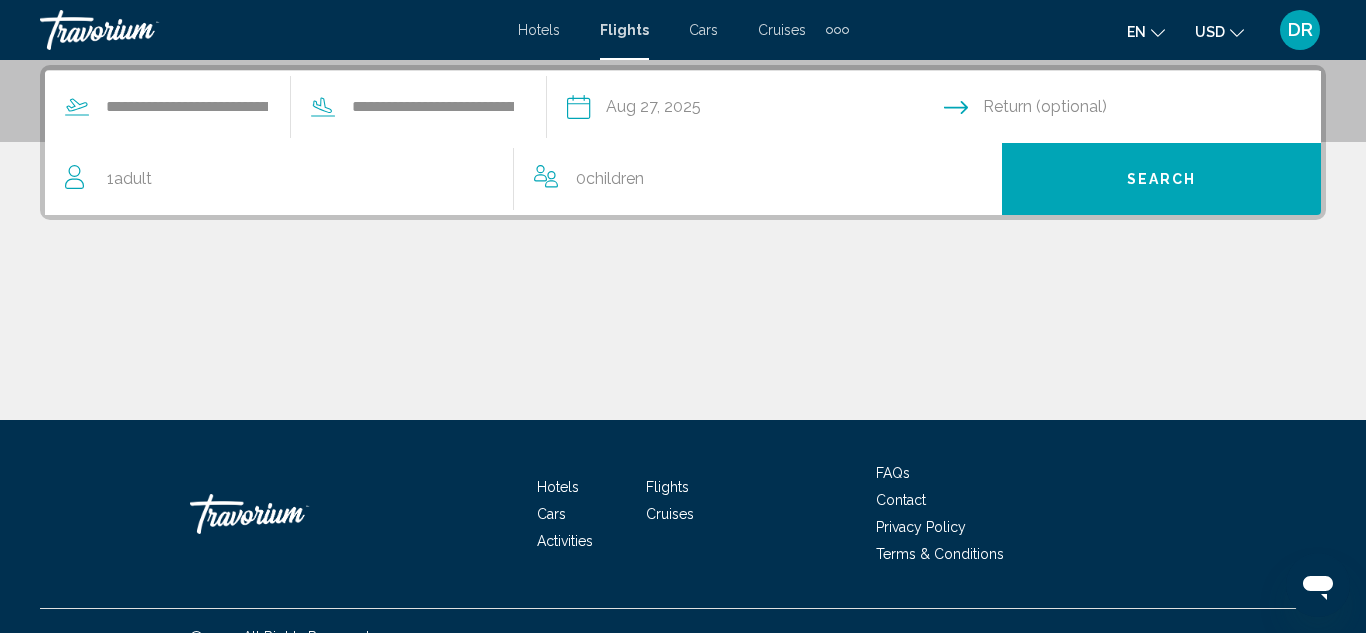 click at bounding box center [1136, 110] 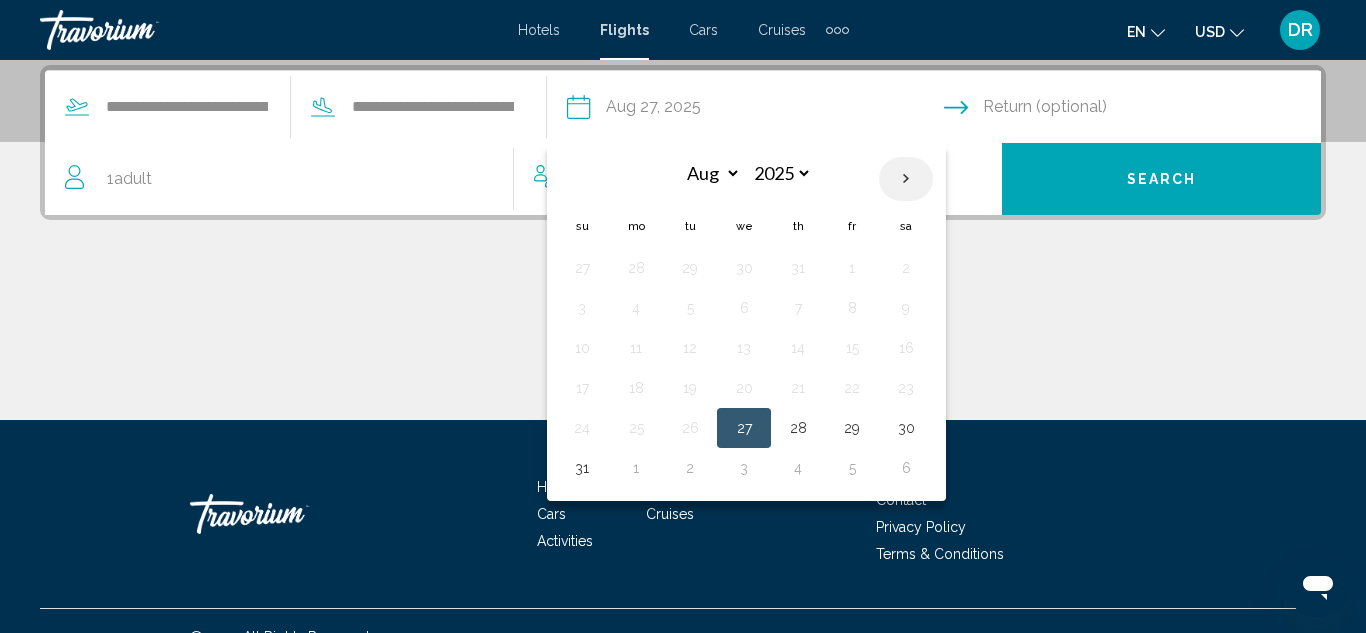 click at bounding box center (906, 179) 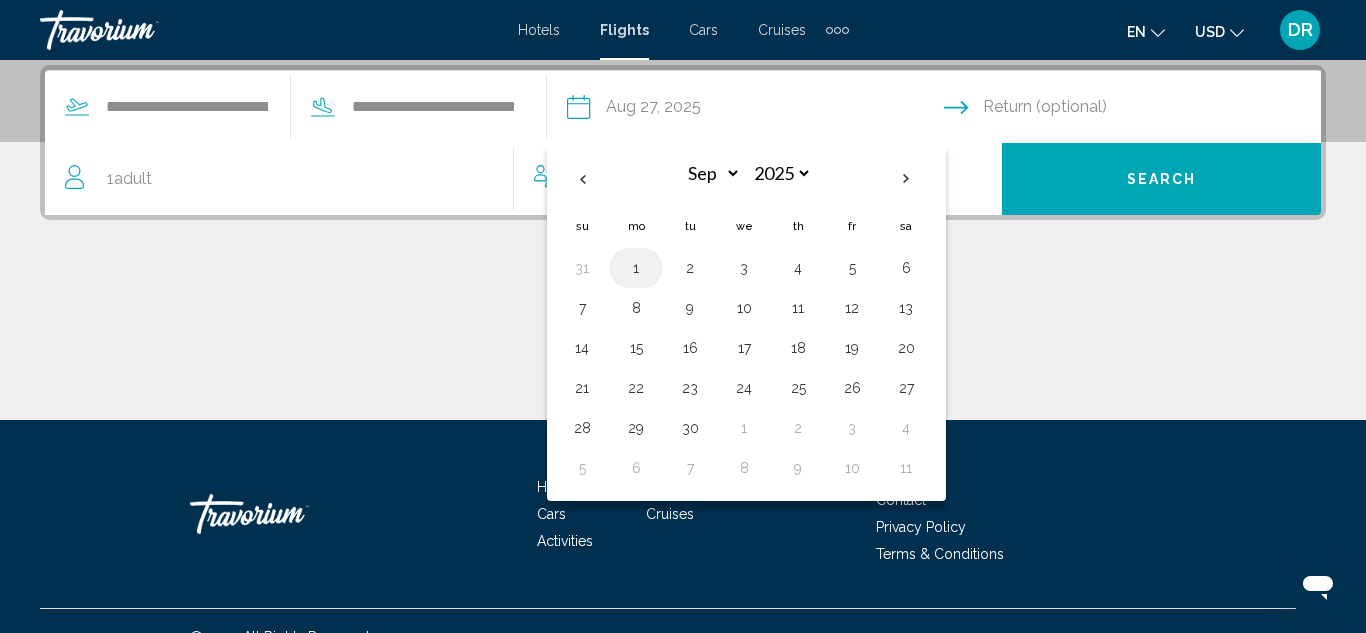 click on "1" at bounding box center (636, 268) 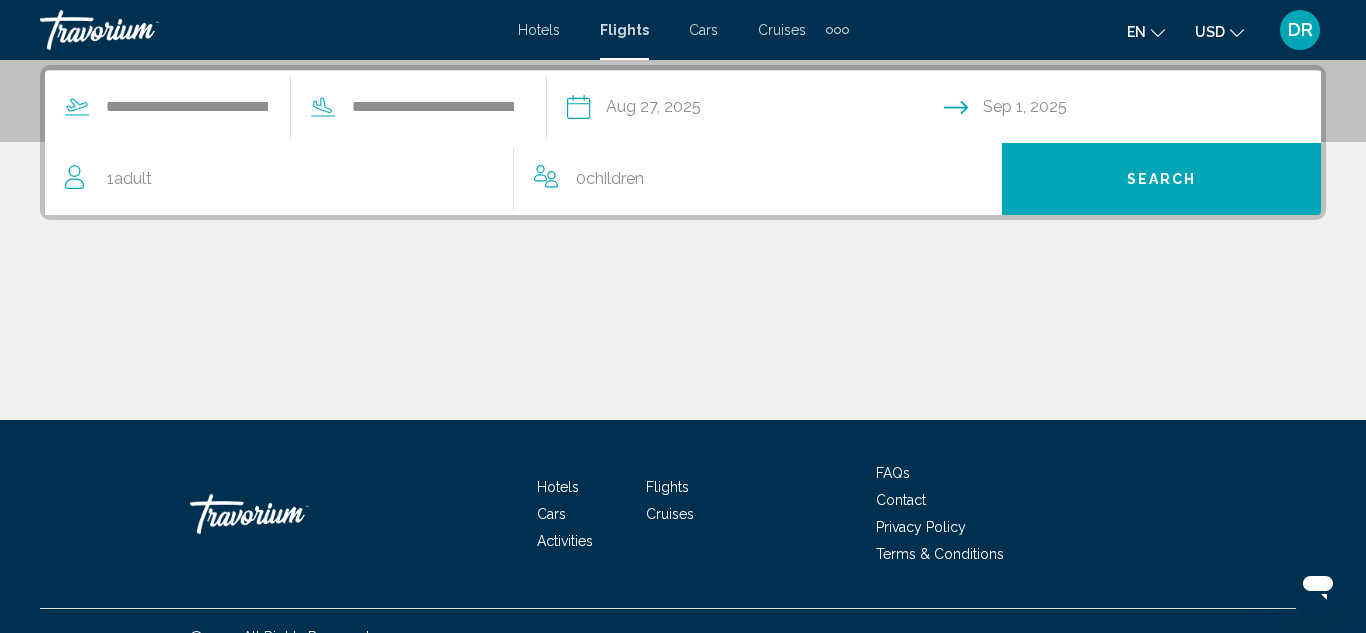 click on "1  Adult Adults" at bounding box center [289, 179] 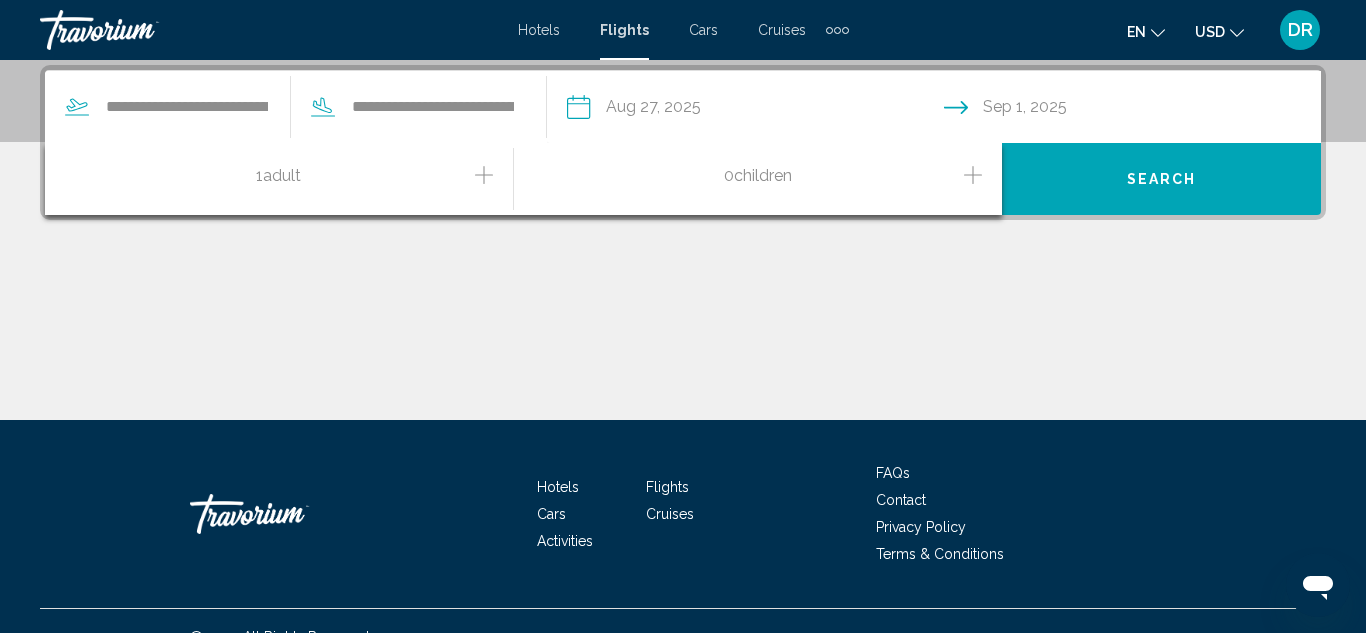 click 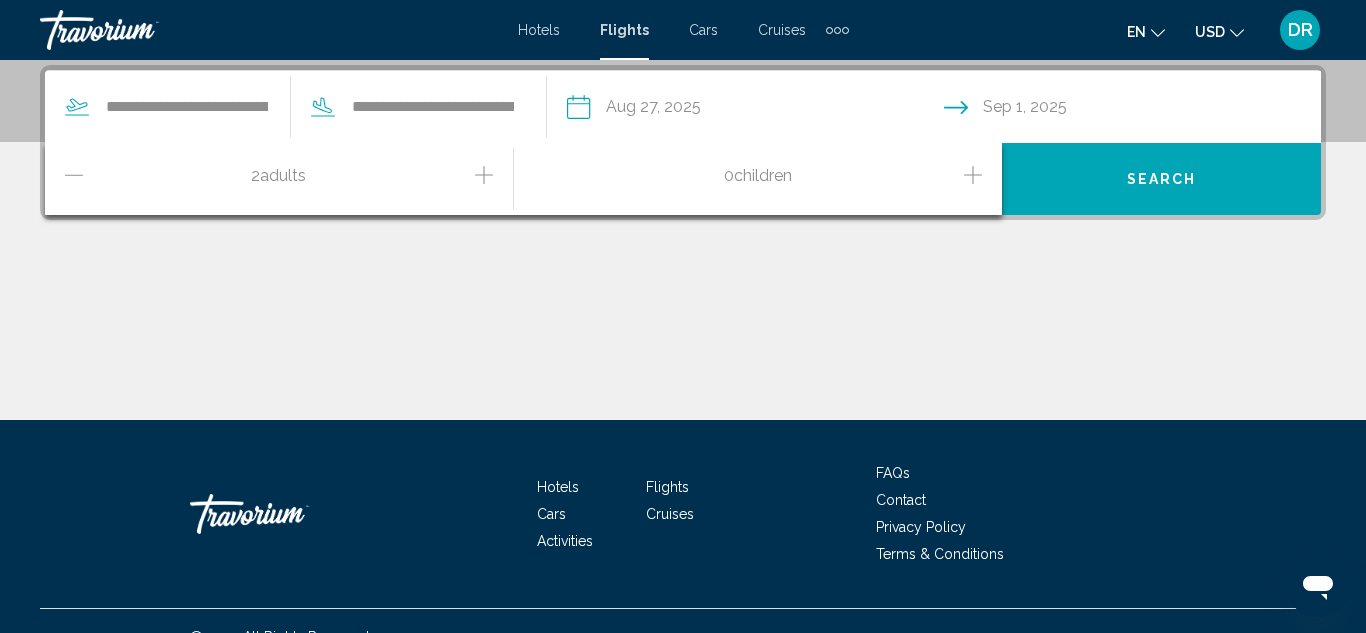 click 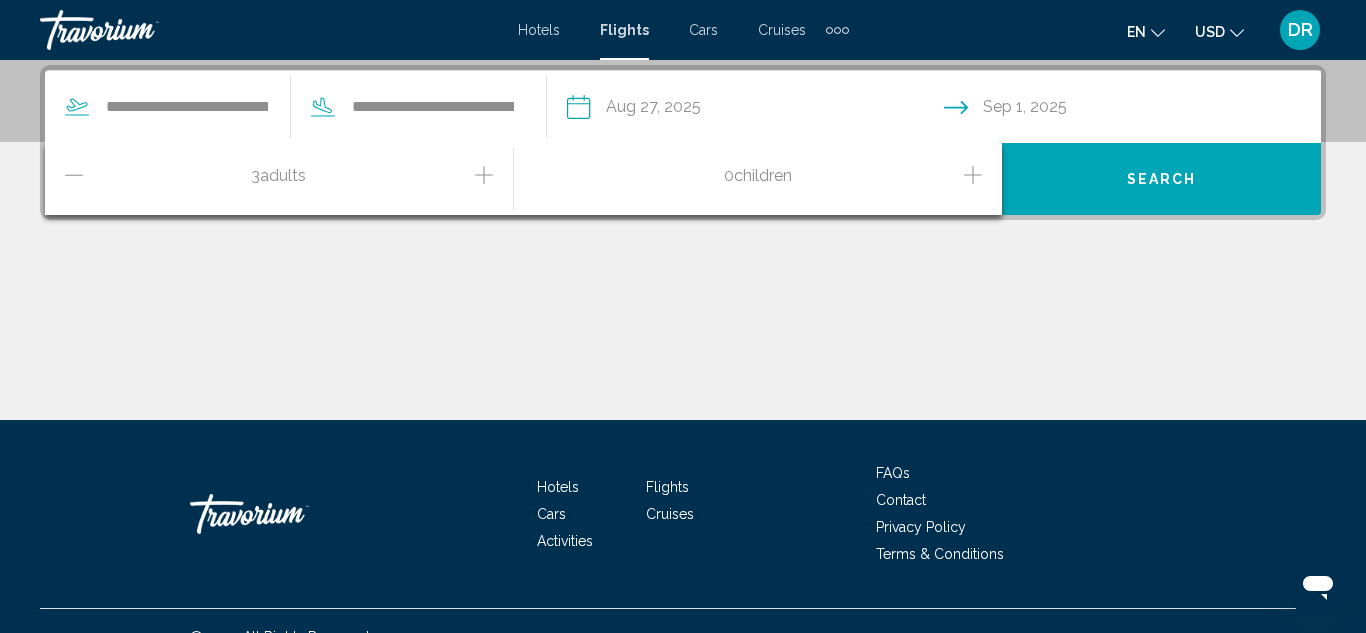 click 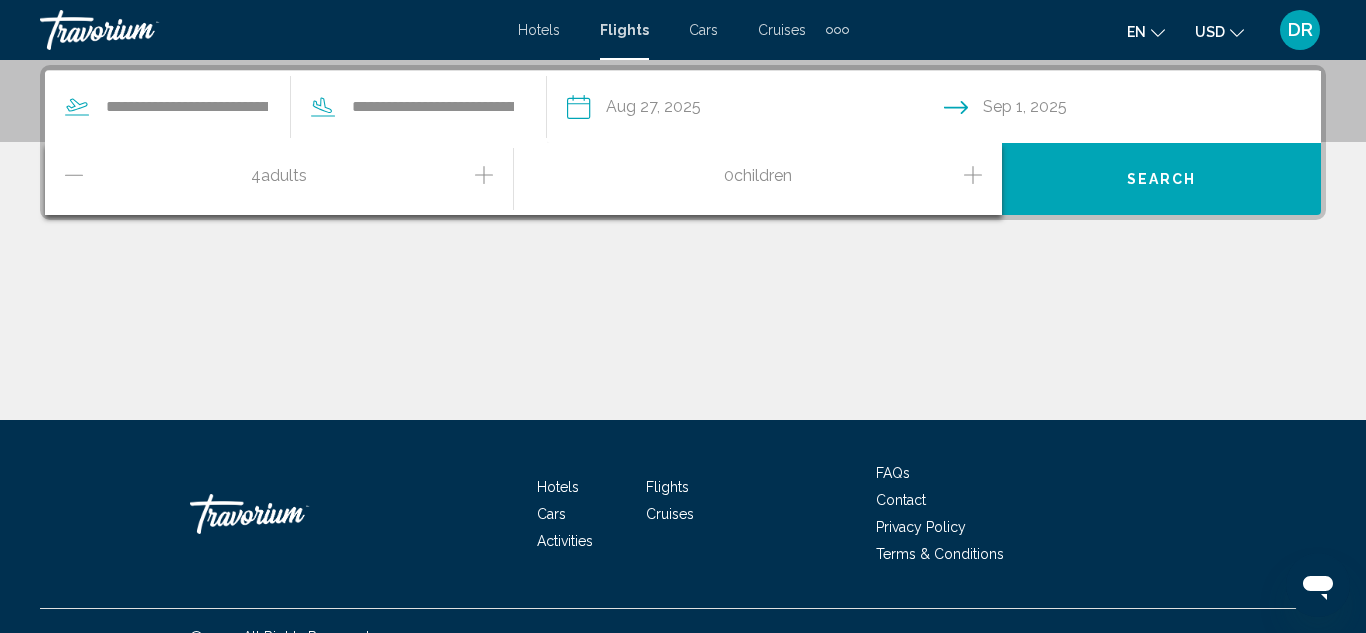 click on "Search" at bounding box center (1161, 179) 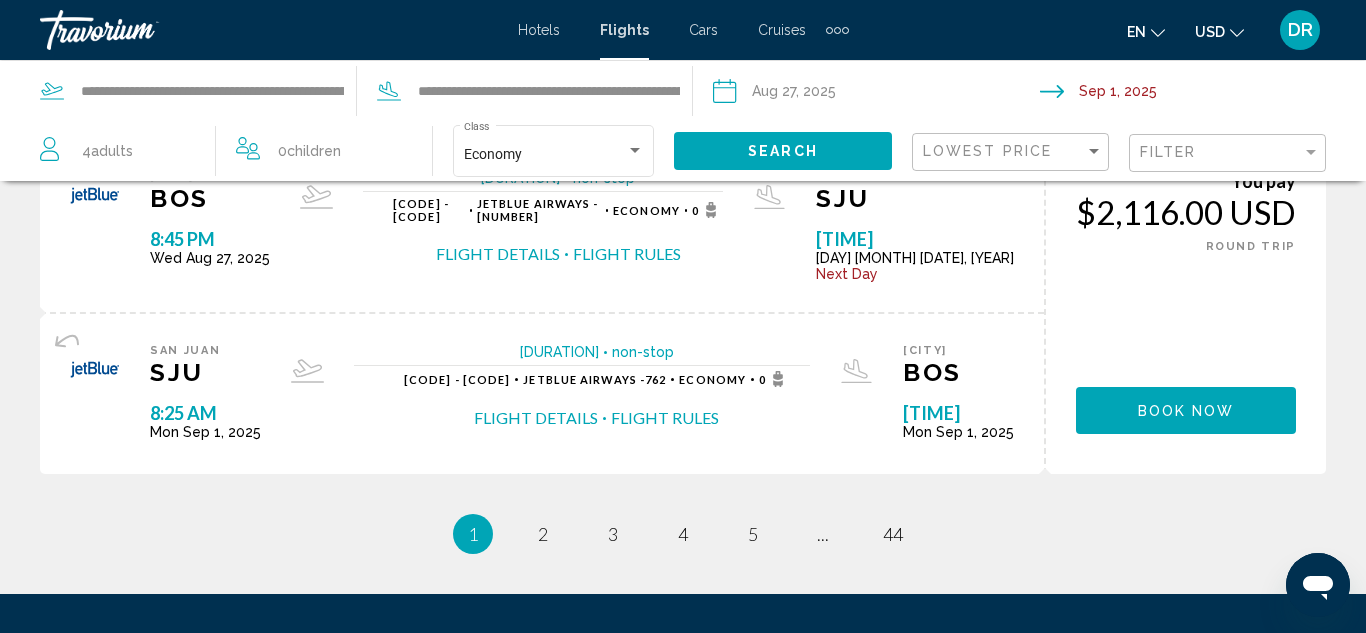 scroll, scrollTop: 2000, scrollLeft: 0, axis: vertical 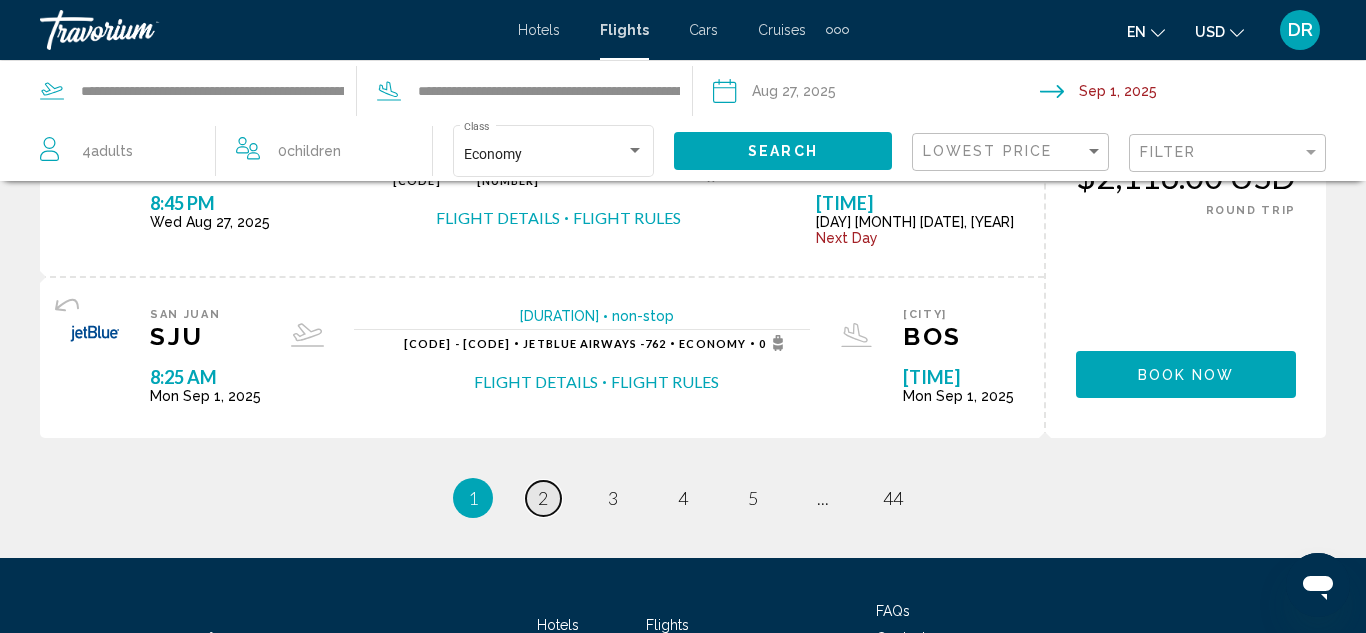 click on "page  2" at bounding box center (543, 498) 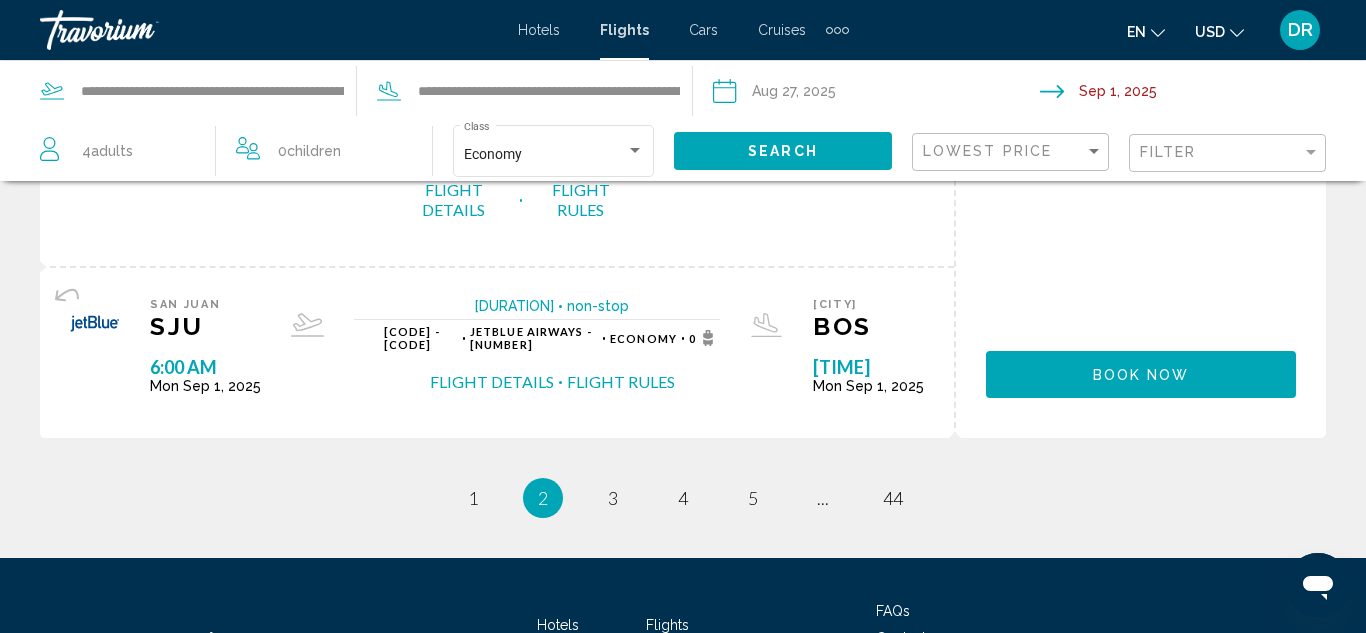 scroll, scrollTop: 2168, scrollLeft: 0, axis: vertical 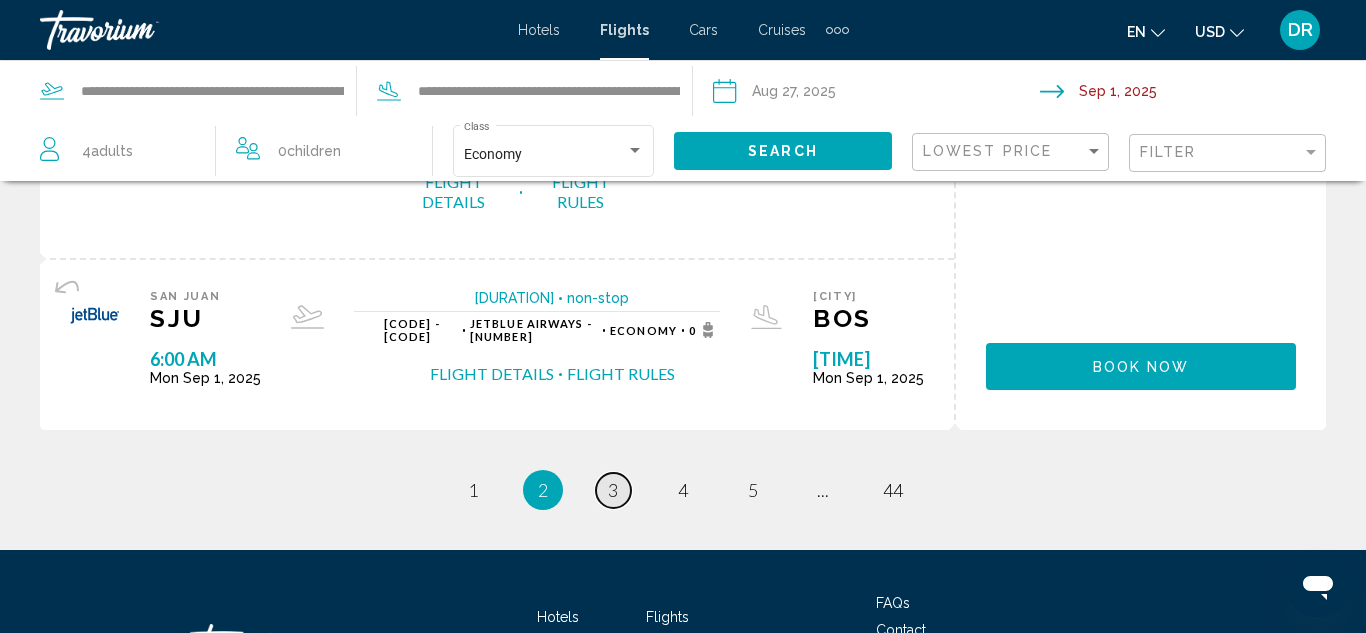 click on "3" at bounding box center (613, 490) 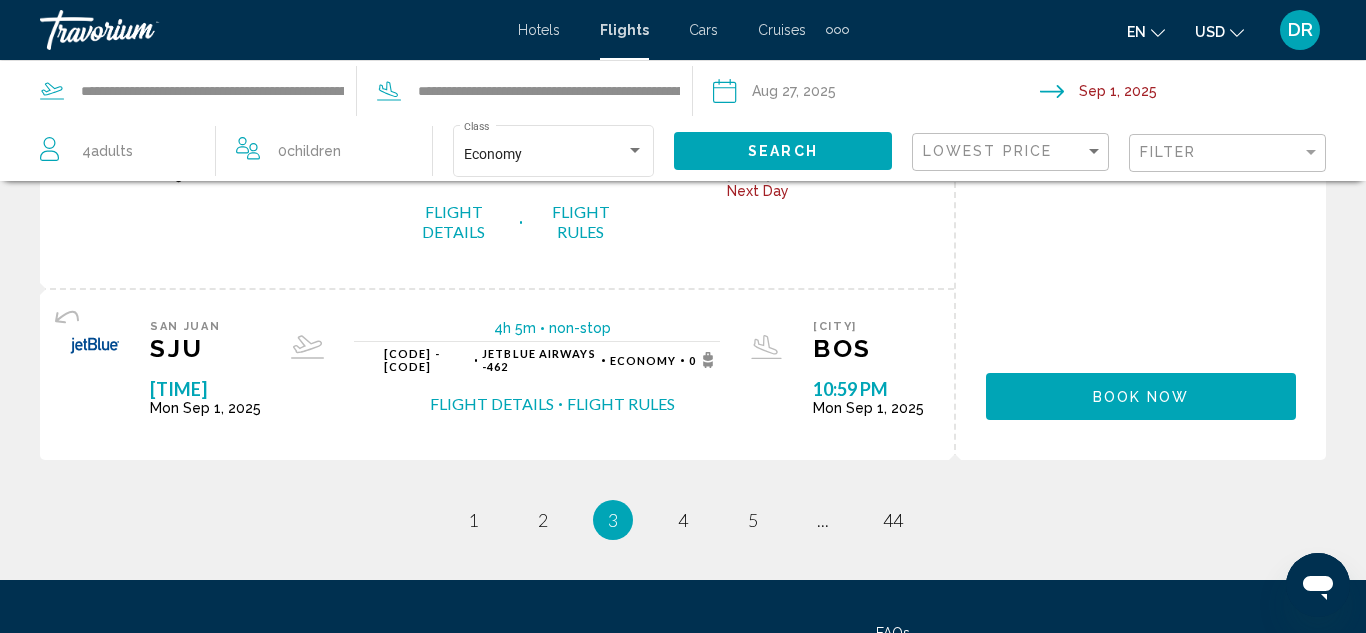 scroll, scrollTop: 2189, scrollLeft: 0, axis: vertical 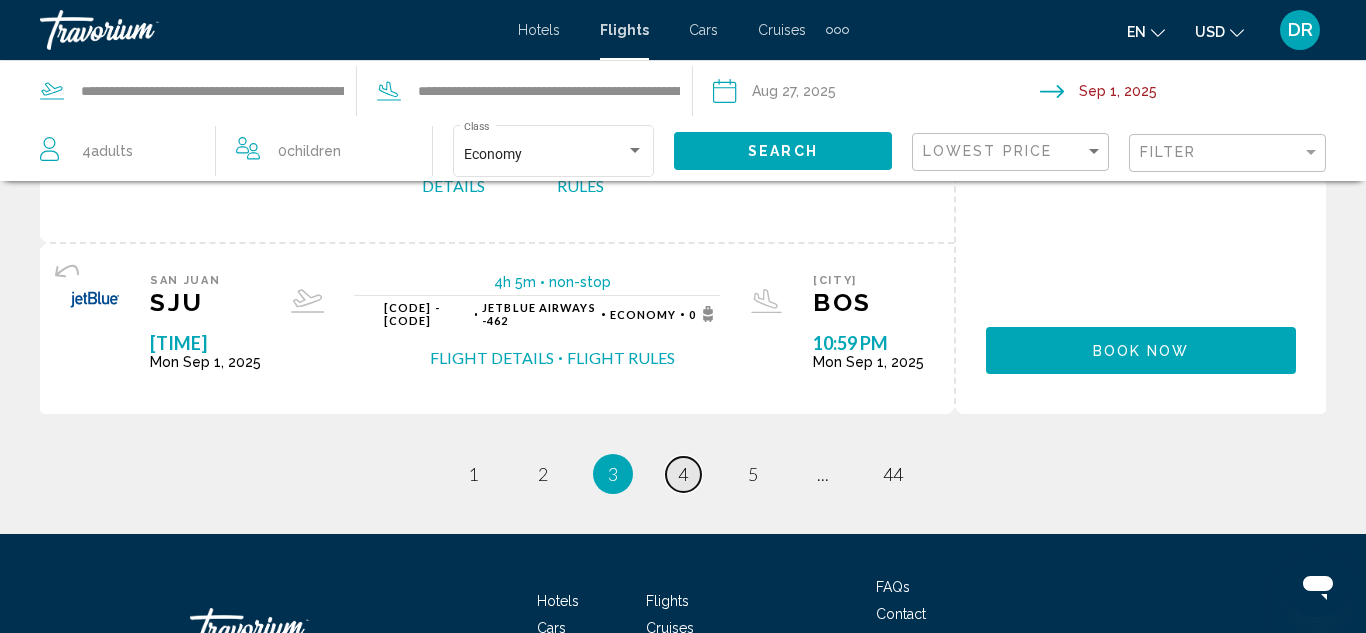 click on "4" at bounding box center [683, 474] 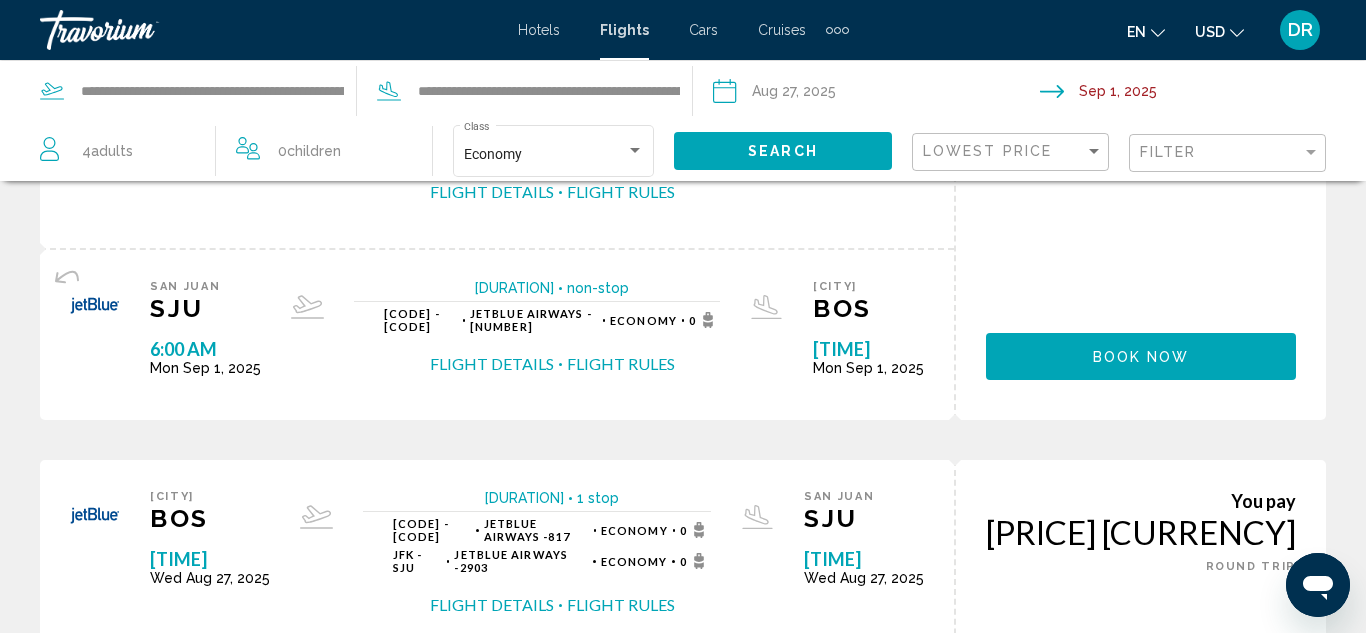 scroll, scrollTop: 1920, scrollLeft: 0, axis: vertical 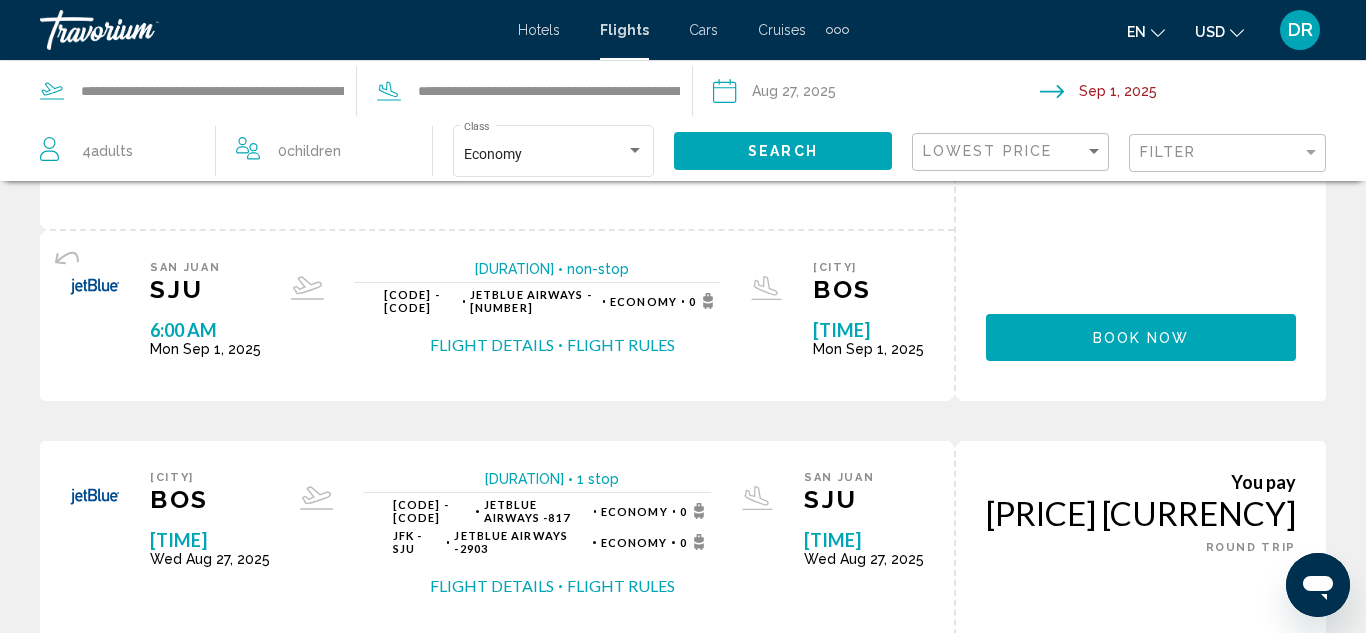click at bounding box center [837, 30] 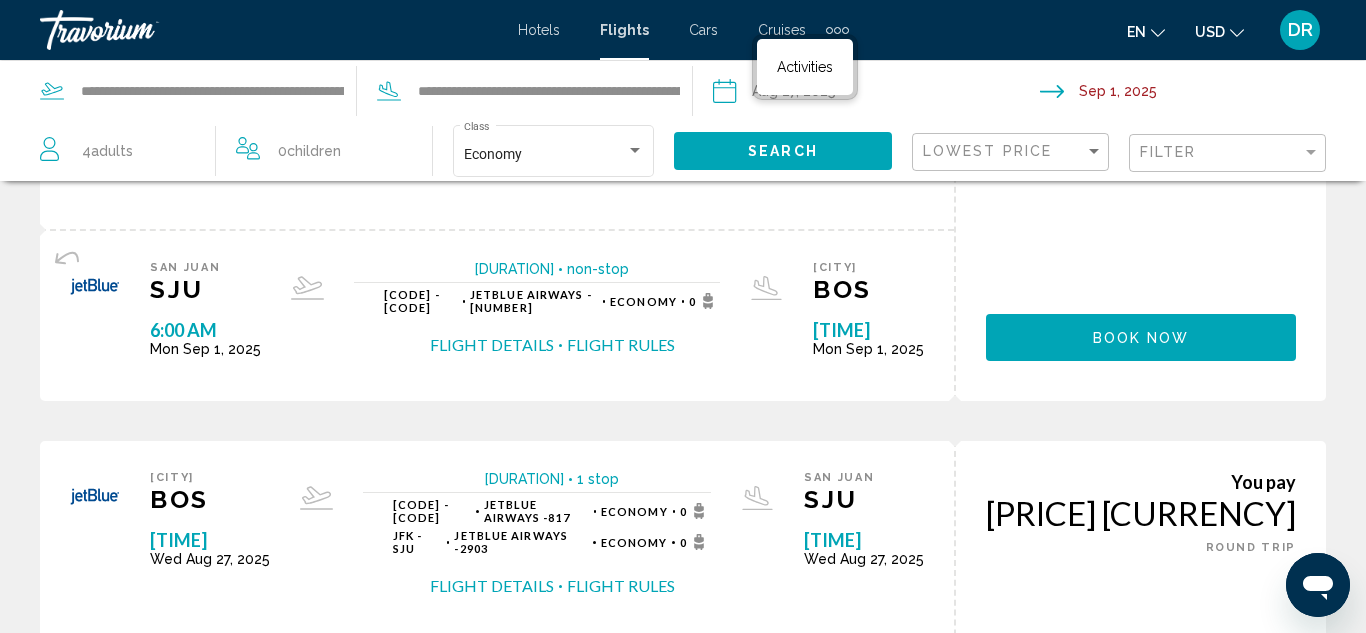 click at bounding box center (837, 30) 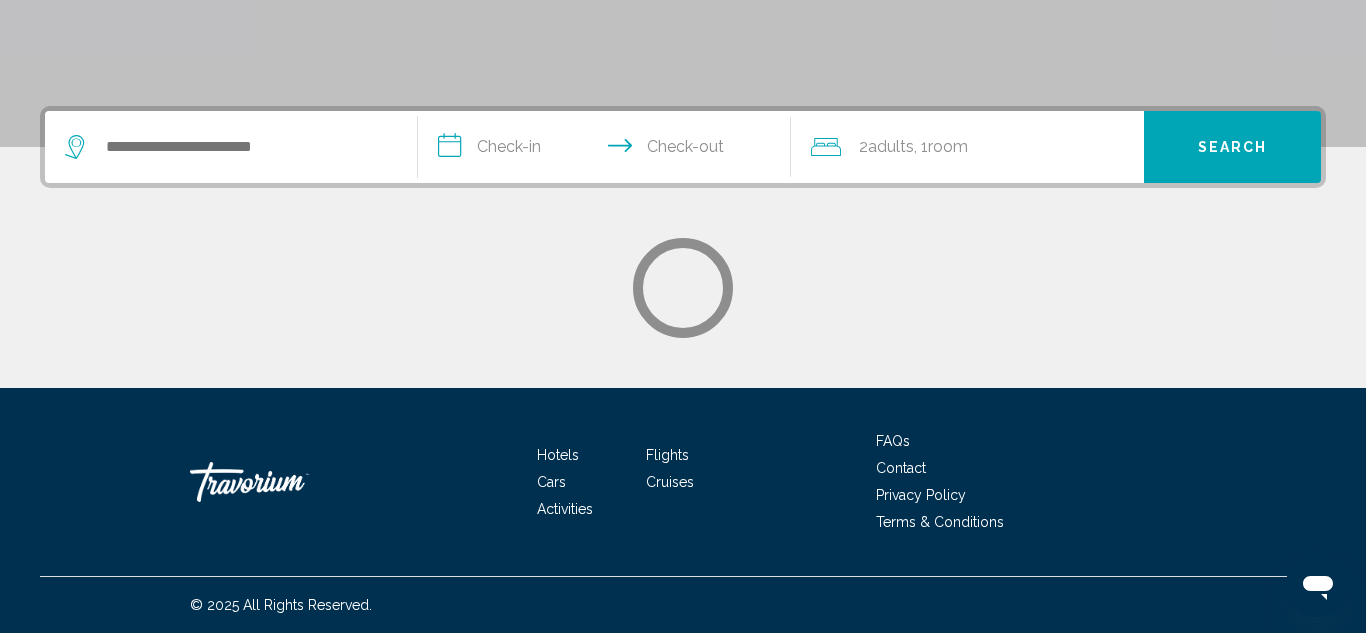 scroll, scrollTop: 0, scrollLeft: 0, axis: both 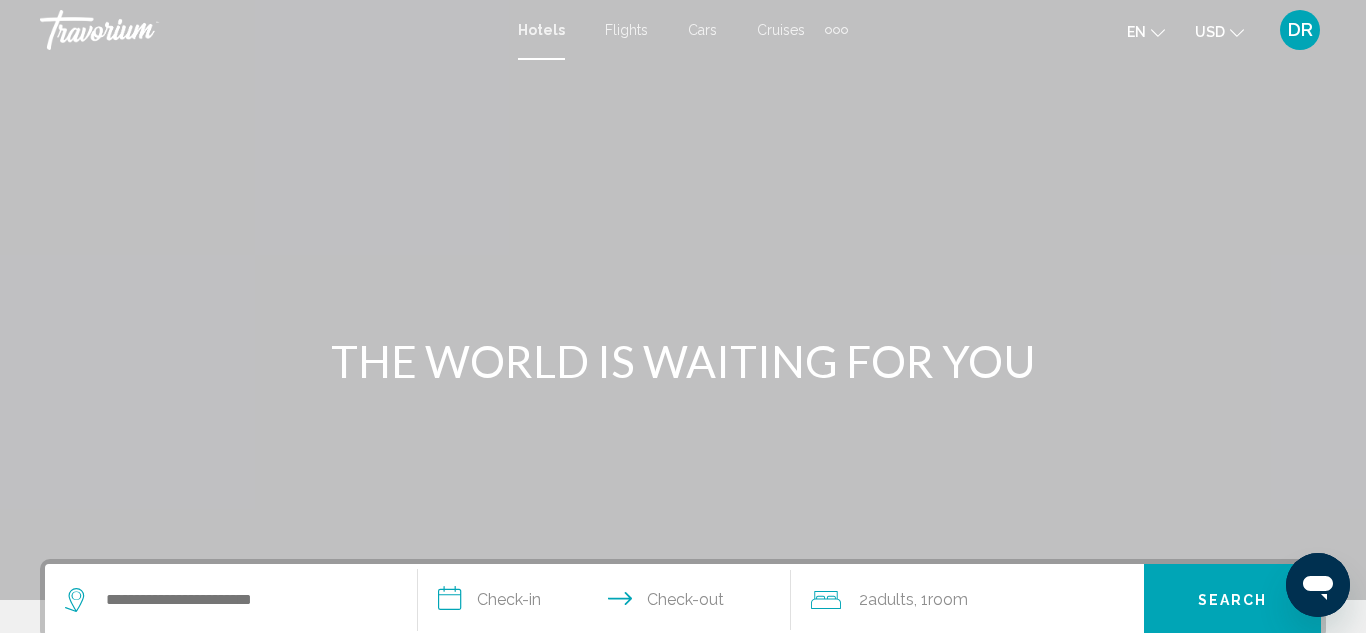 click at bounding box center [140, 30] 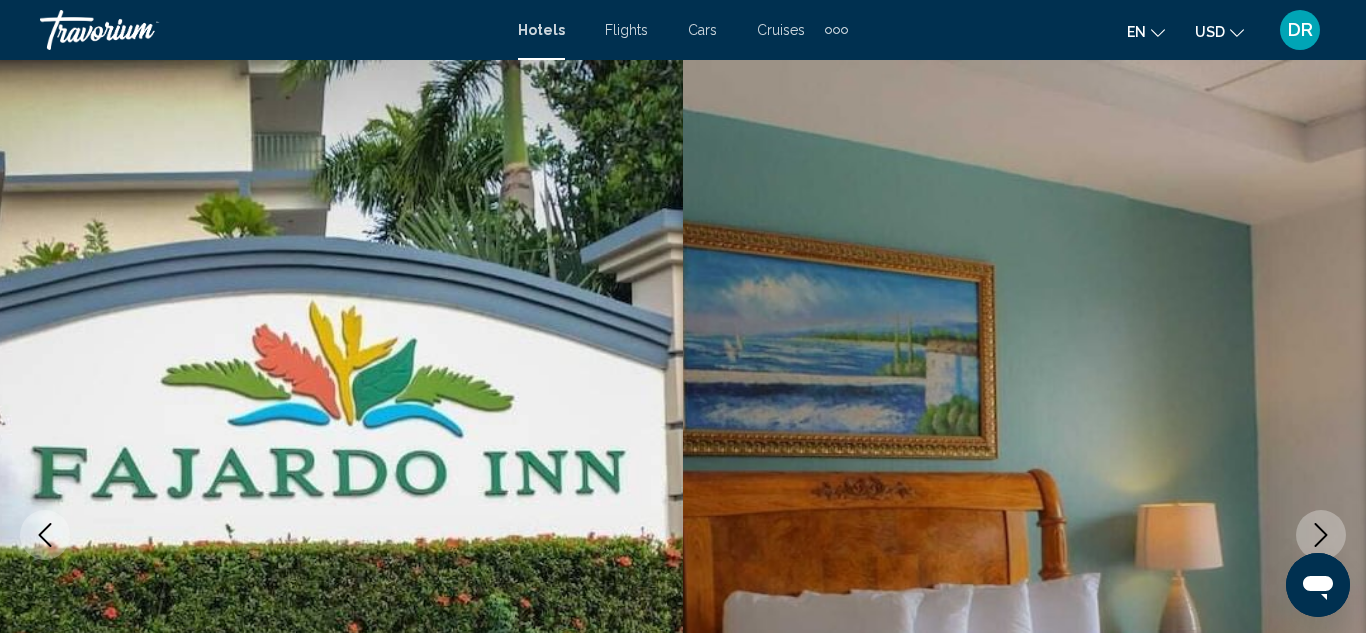 scroll, scrollTop: 1048, scrollLeft: 0, axis: vertical 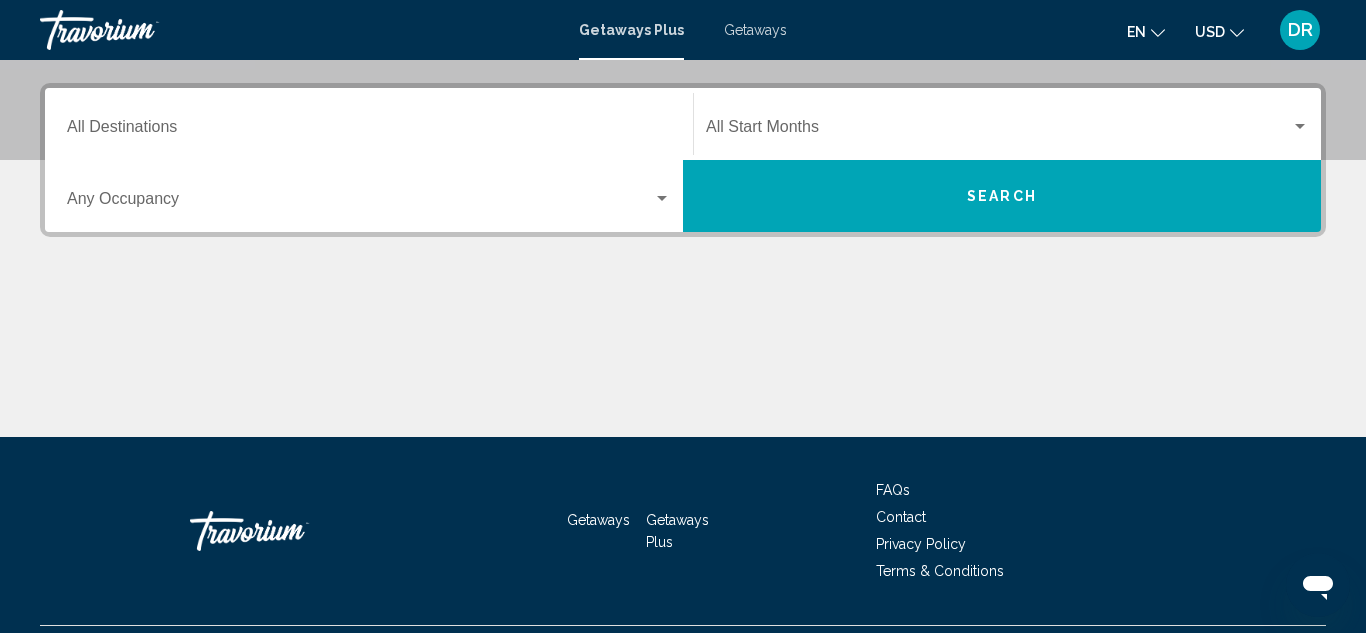 click at bounding box center [998, 131] 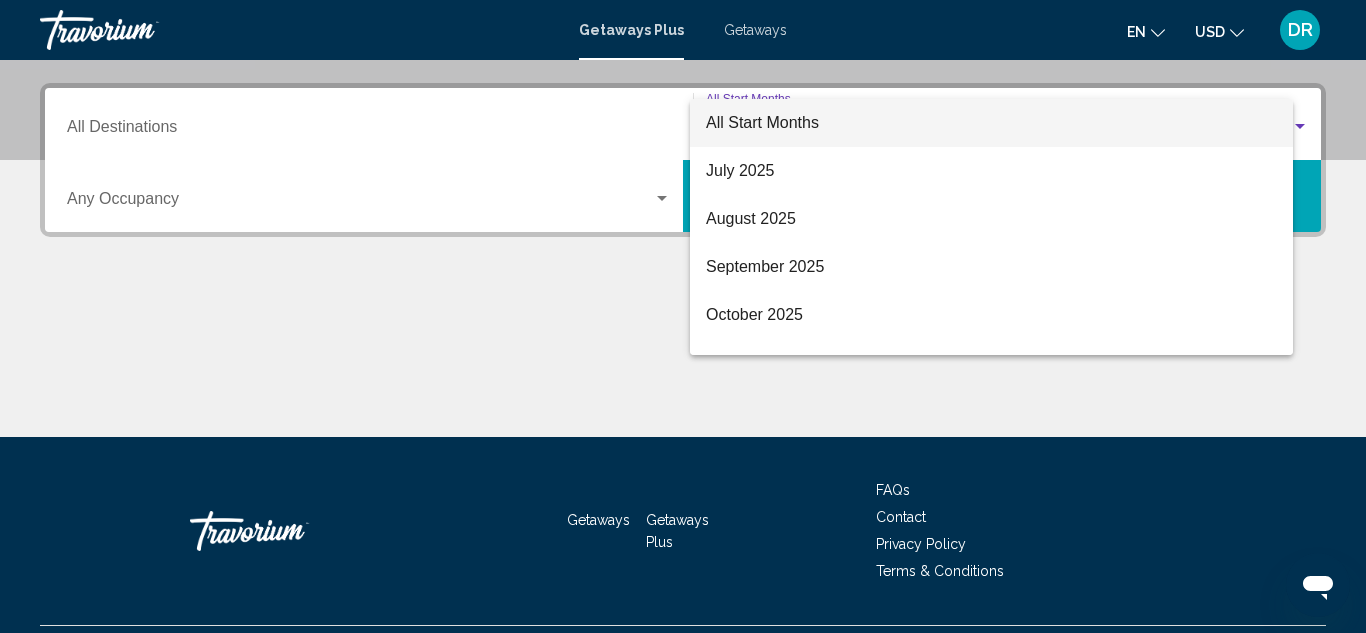 scroll, scrollTop: 458, scrollLeft: 0, axis: vertical 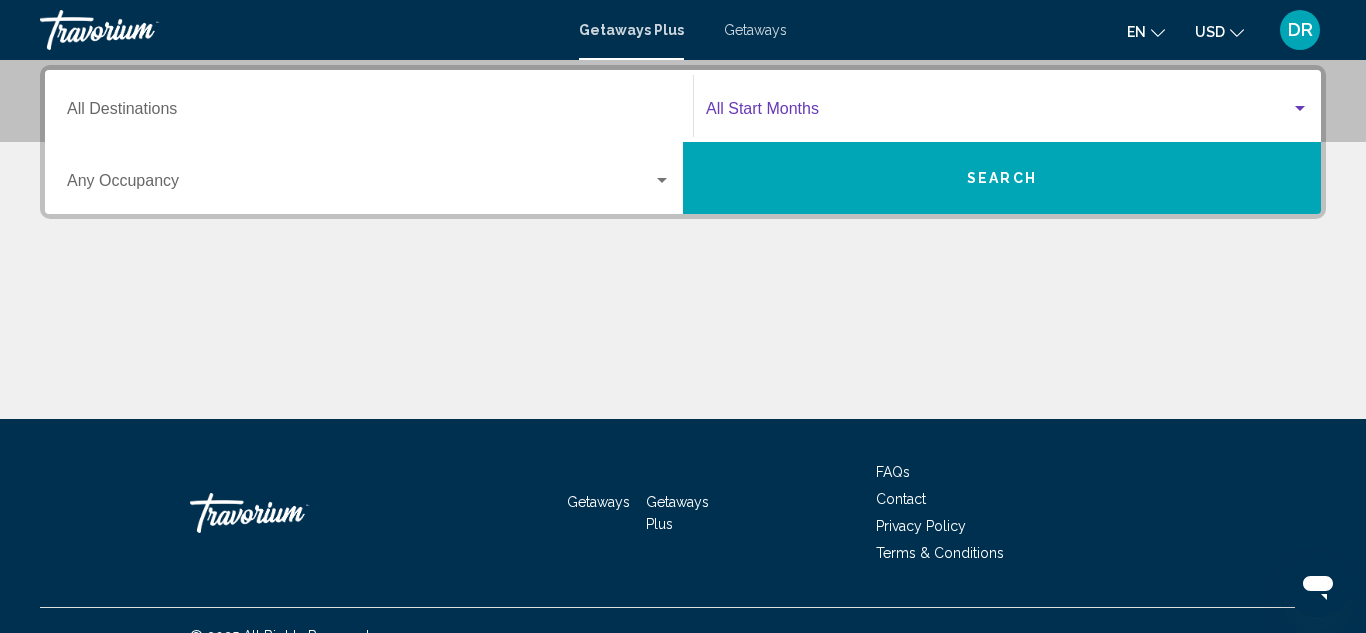 click on "Destination All Destinations" at bounding box center (369, 106) 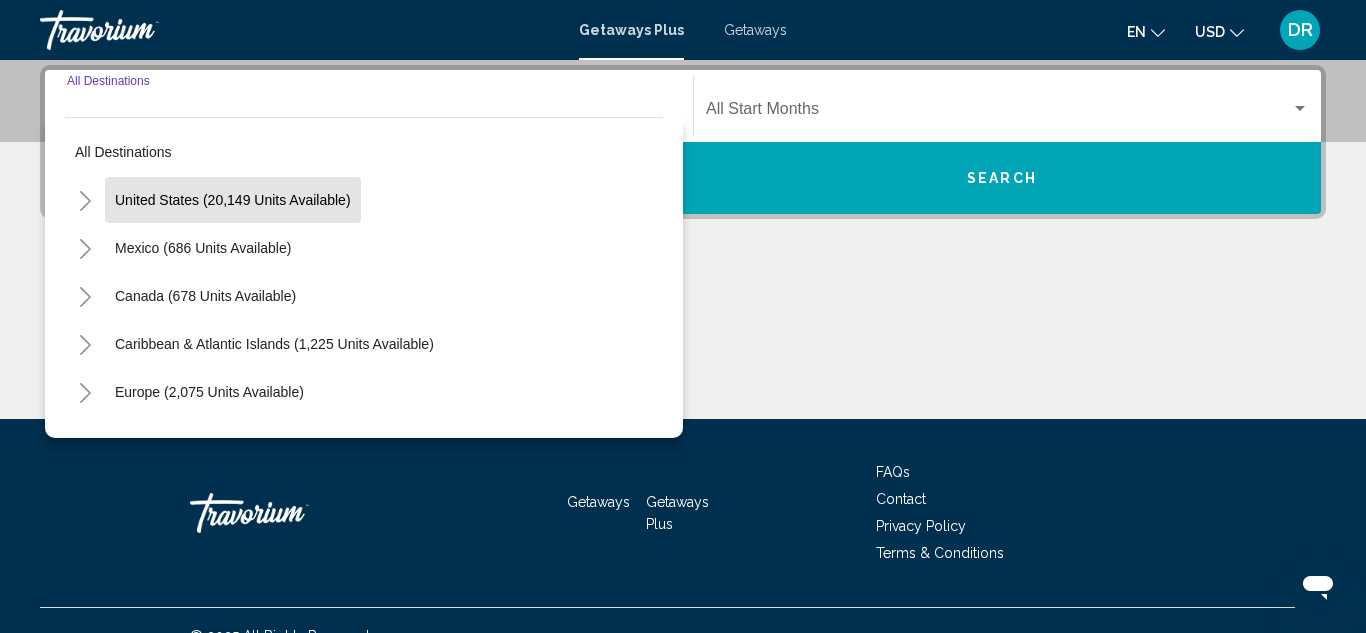 click on "United States (20,149 units available)" at bounding box center (203, 248) 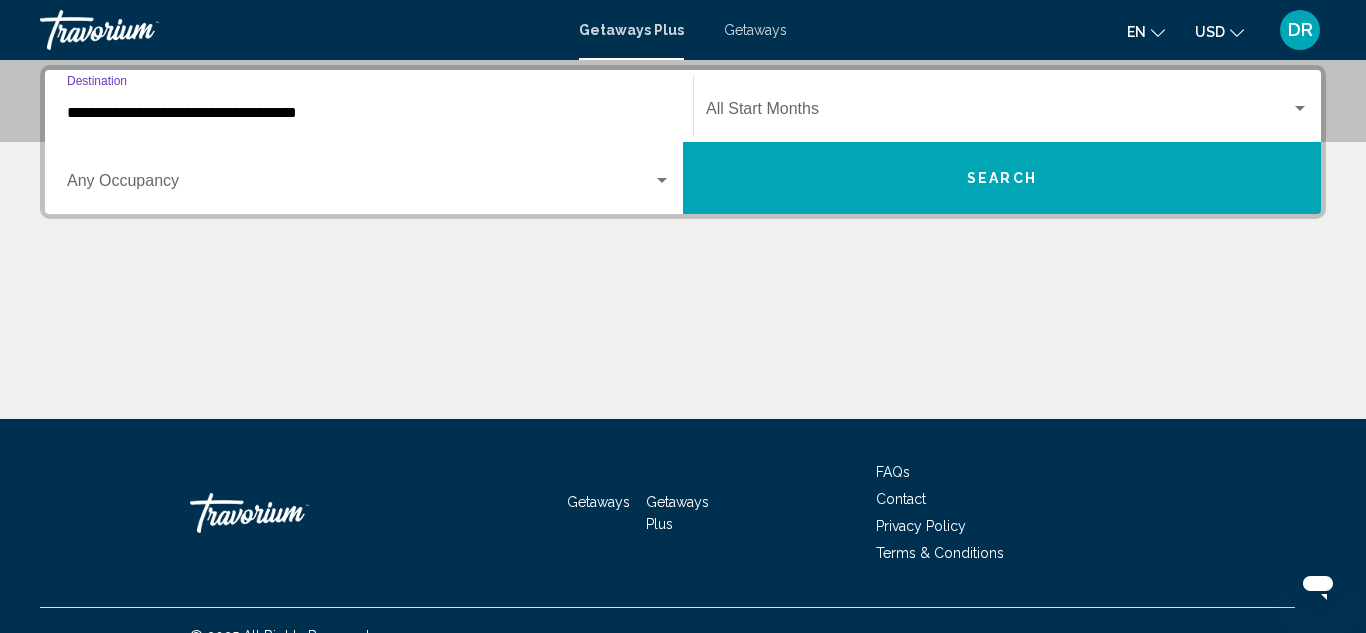 click on "**********" at bounding box center (369, 113) 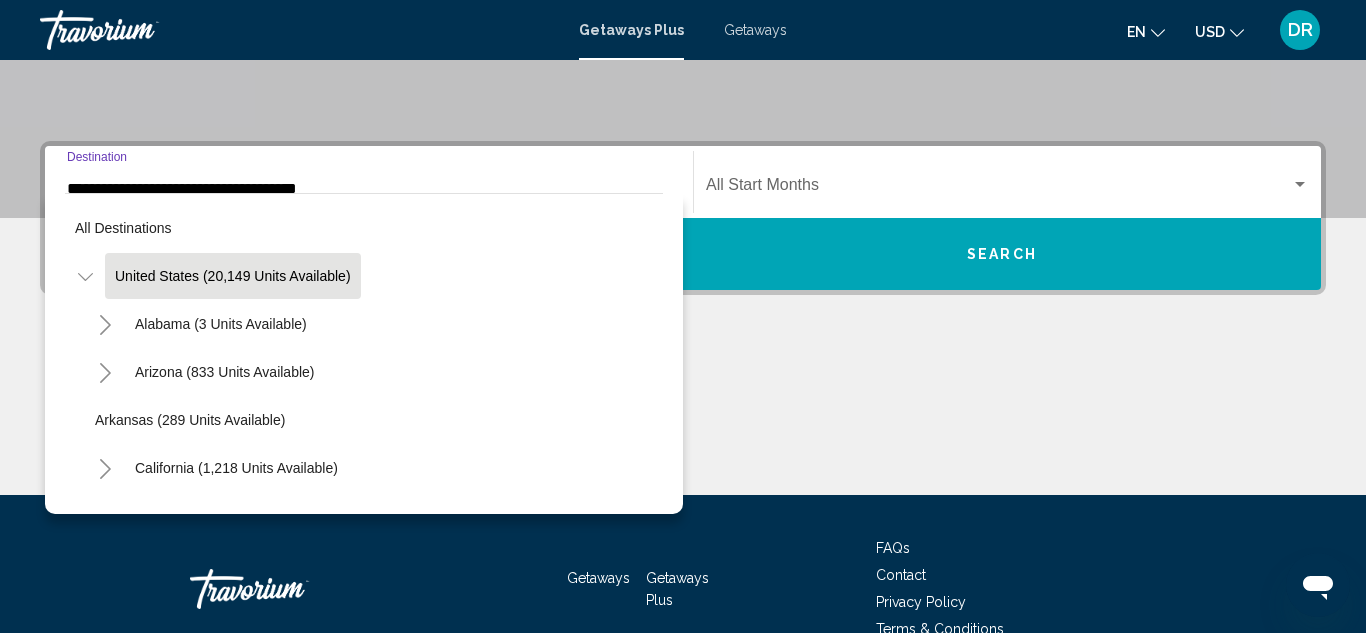 scroll, scrollTop: 422, scrollLeft: 0, axis: vertical 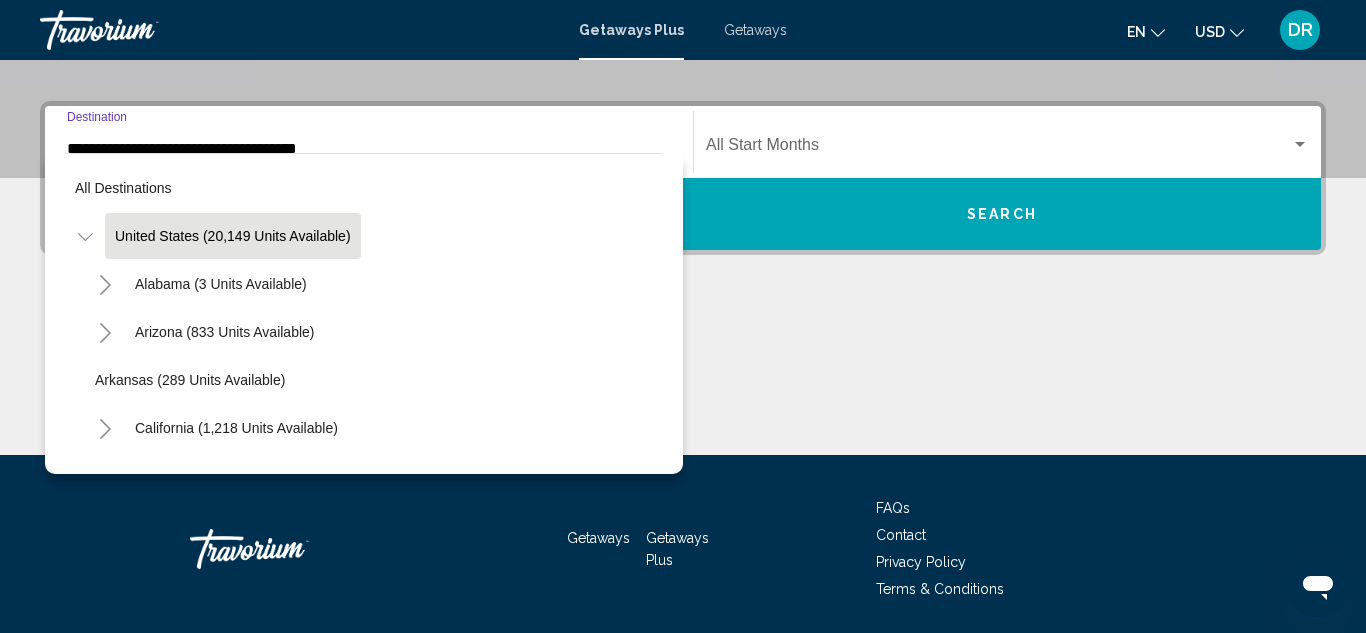 click on "Search" at bounding box center [1002, 214] 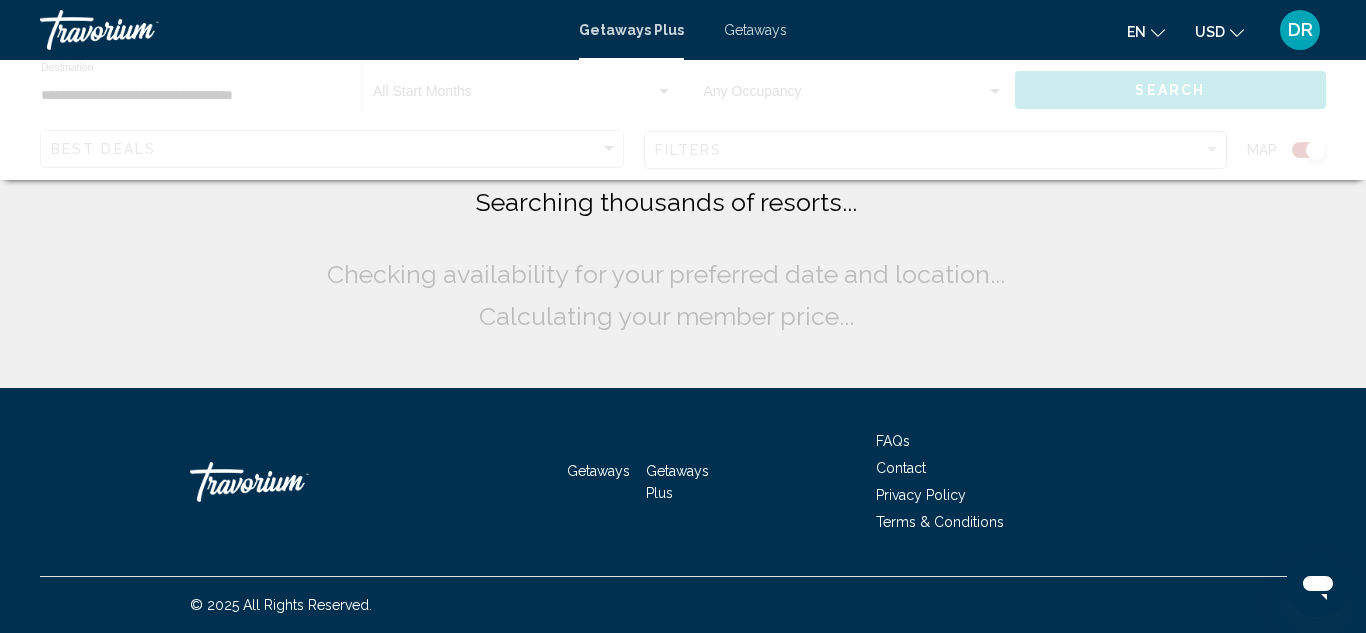 scroll, scrollTop: 0, scrollLeft: 0, axis: both 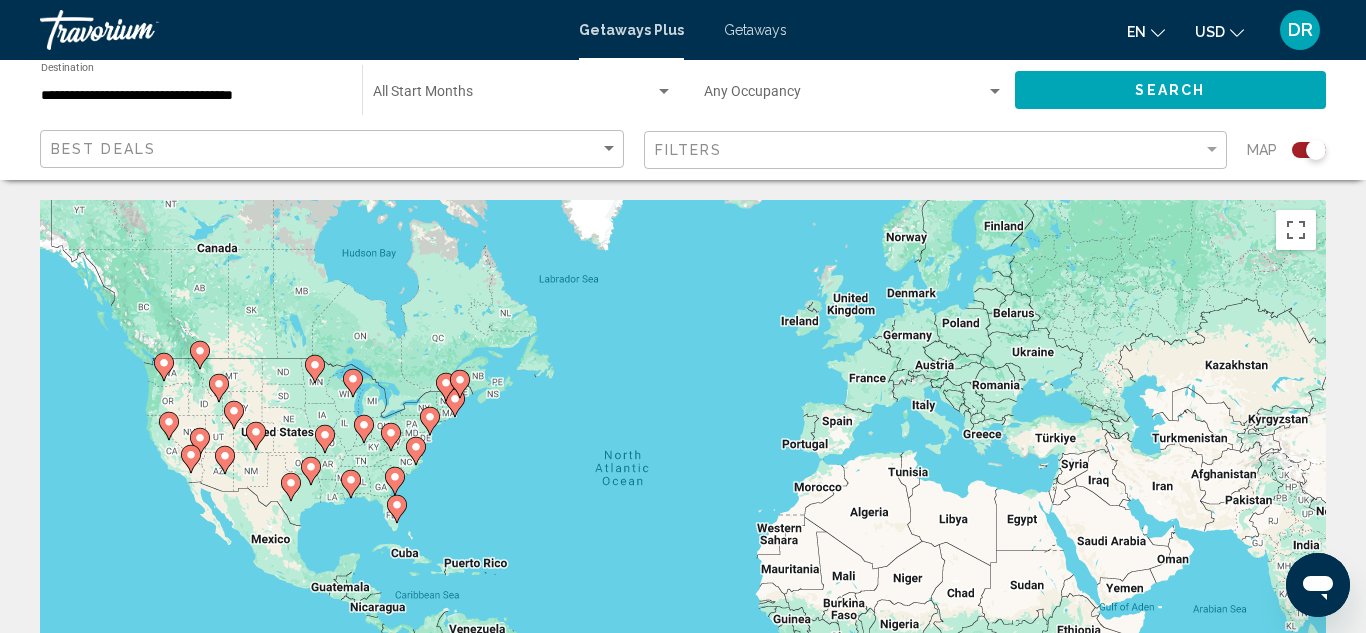 click on "**********" at bounding box center (191, 96) 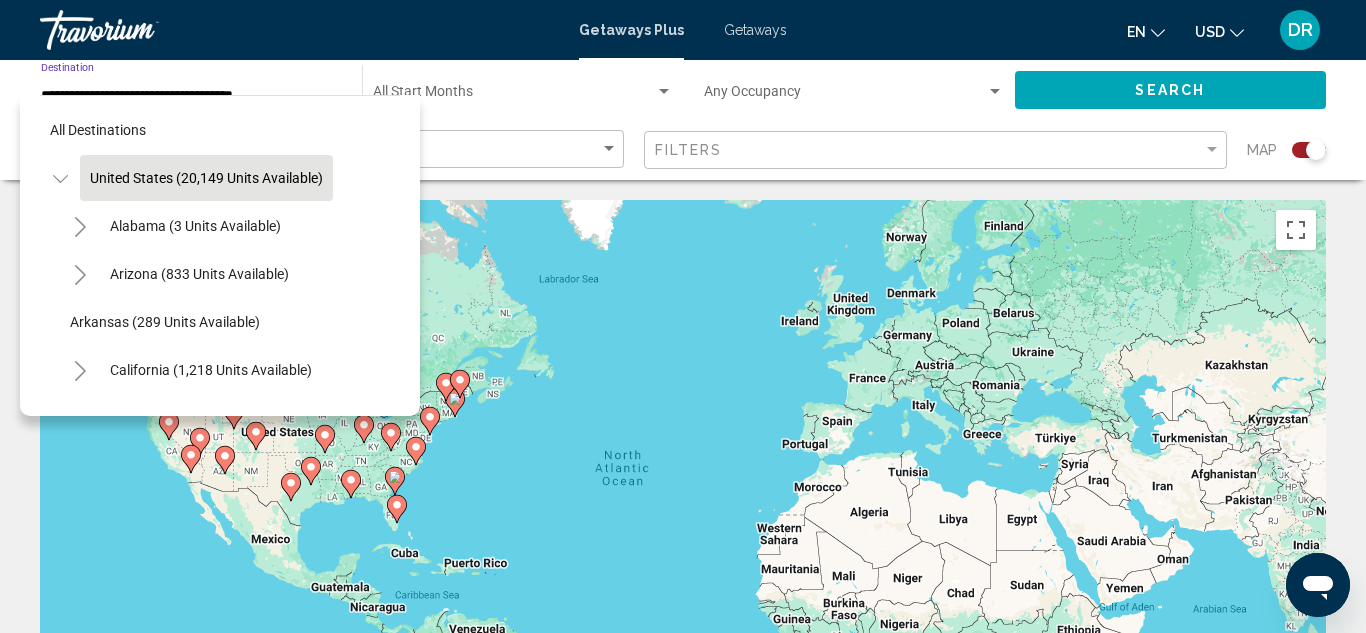 click on "All destinations
United States (20,149 units available)
Alabama (3 units available)
Arizona (833 units available)   Arkansas (289 units available)
California (1,218 units available)
Colorado (363 units available)
Florida (7,862 units available)   Georgia (15 units available)
Hawaii (41 units available)   Idaho (162 units available)   Indiana (68 units available)   Iowa (150 units available)   Louisiana (80 units available)
Maine (126 units available)   Maryland (133 units available)
Massachusetts (485 units available)   Michigan (23 units available)   Minnesota (233 units available)   Mississippi (3 units available)
Missouri (1,021 units available)   Montana (81 units available)
Nevada (1,141 units available)" at bounding box center [220, 251] 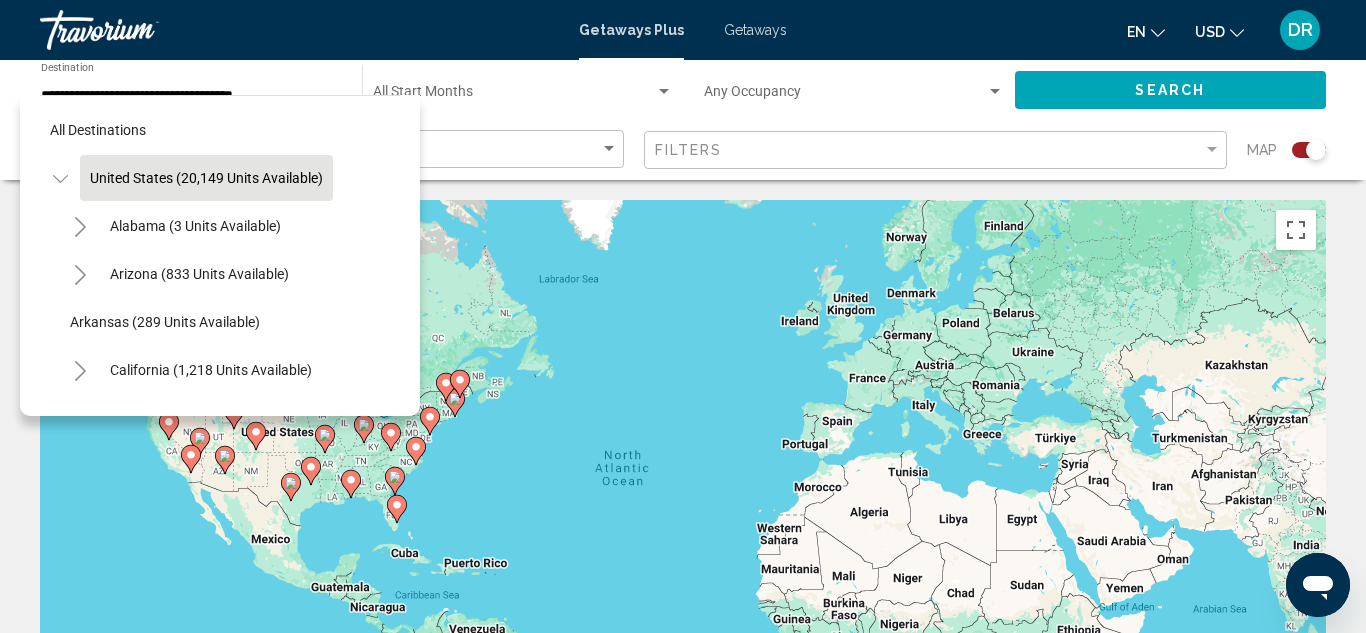 click on "California (1,218 units available)" 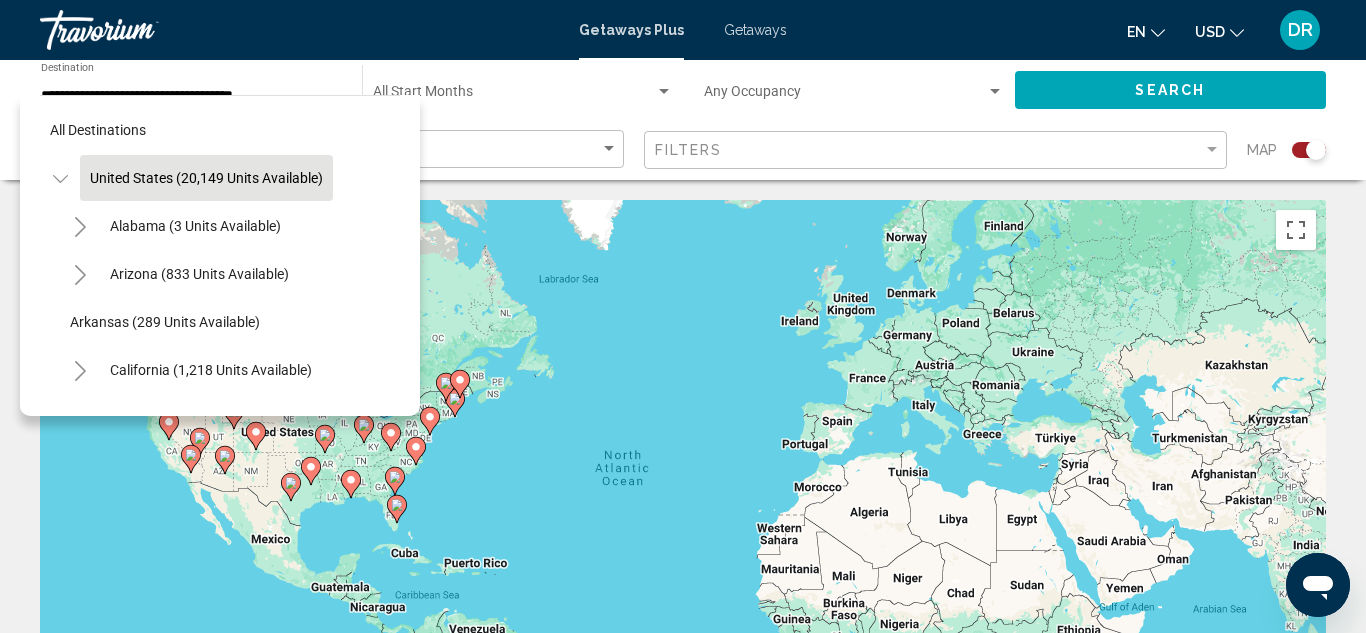 click on "California (1,218 units available)" 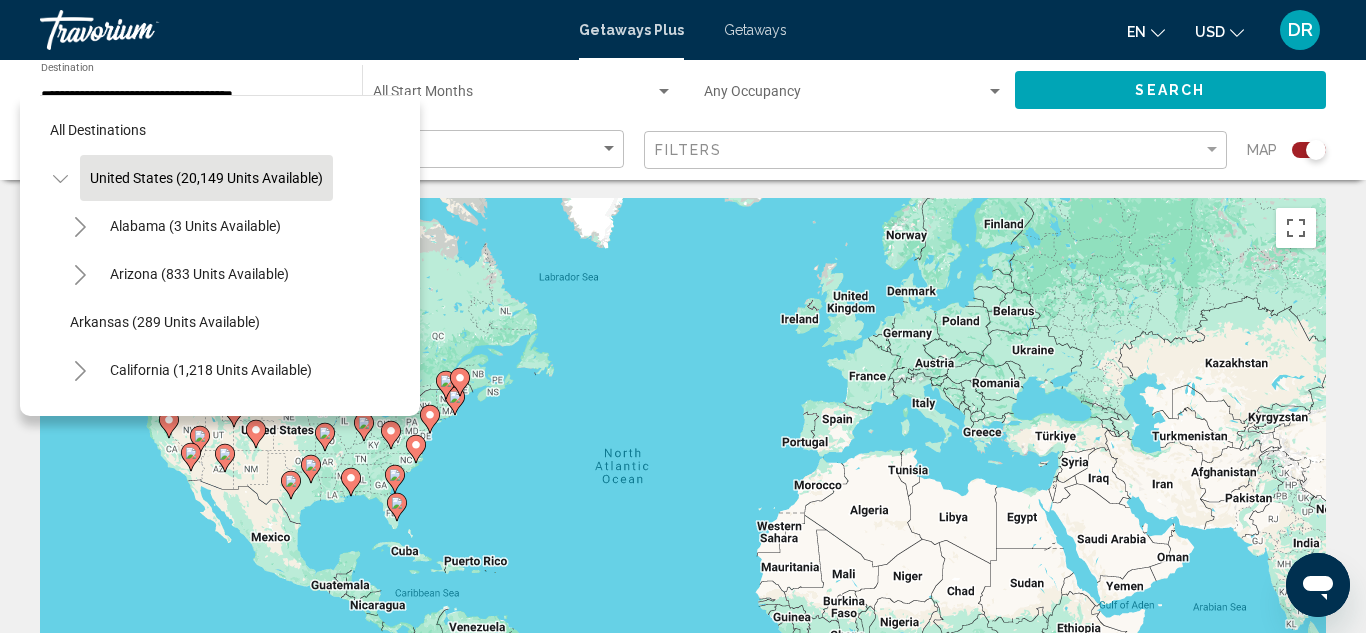 scroll, scrollTop: 0, scrollLeft: 0, axis: both 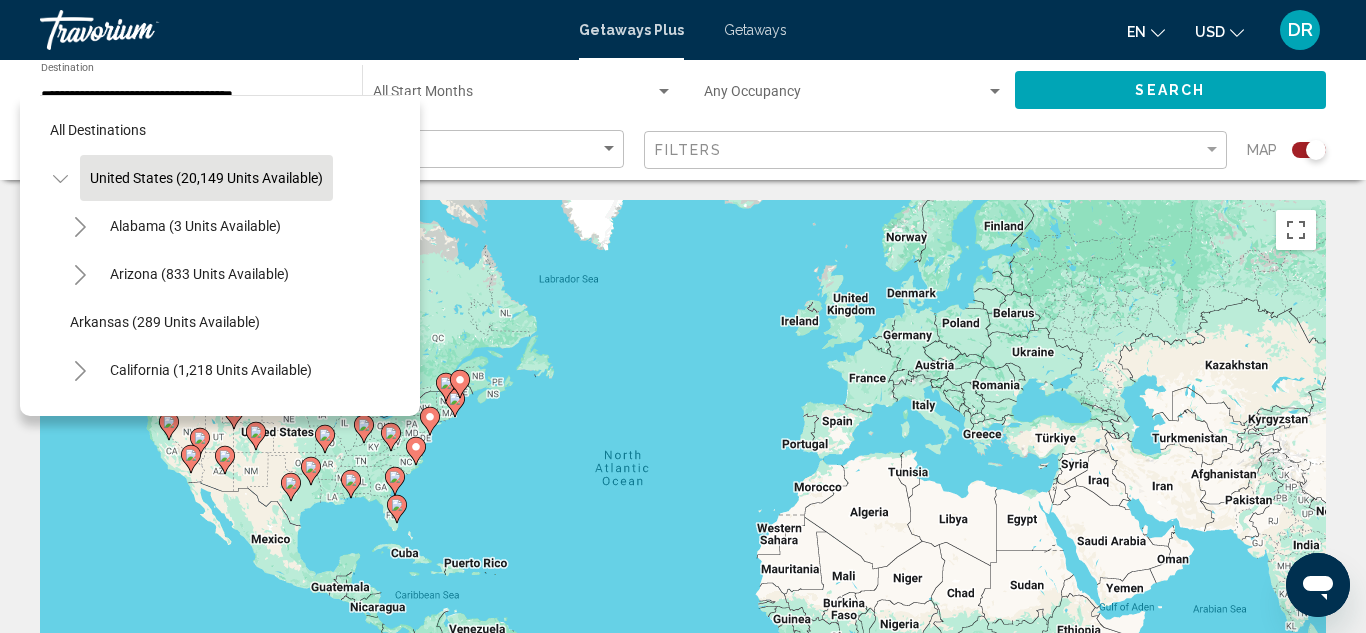 click on "All destinations
United States (20,149 units available)
Alabama (3 units available)
Arizona (833 units available)   Arkansas (289 units available)
California (1,218 units available)
Colorado (363 units available)
Florida (7,862 units available)   Georgia (15 units available)
Hawaii (41 units available)   Idaho (162 units available)   Indiana (68 units available)   Iowa (150 units available)   Louisiana (80 units available)
Maine (126 units available)   Maryland (133 units available)
Massachusetts (485 units available)   Michigan (23 units available)   Minnesota (233 units available)   Mississippi (3 units available)
Missouri (1,021 units available)   Montana (81 units available)
Nevada (1,141 units available)" at bounding box center [220, 255] 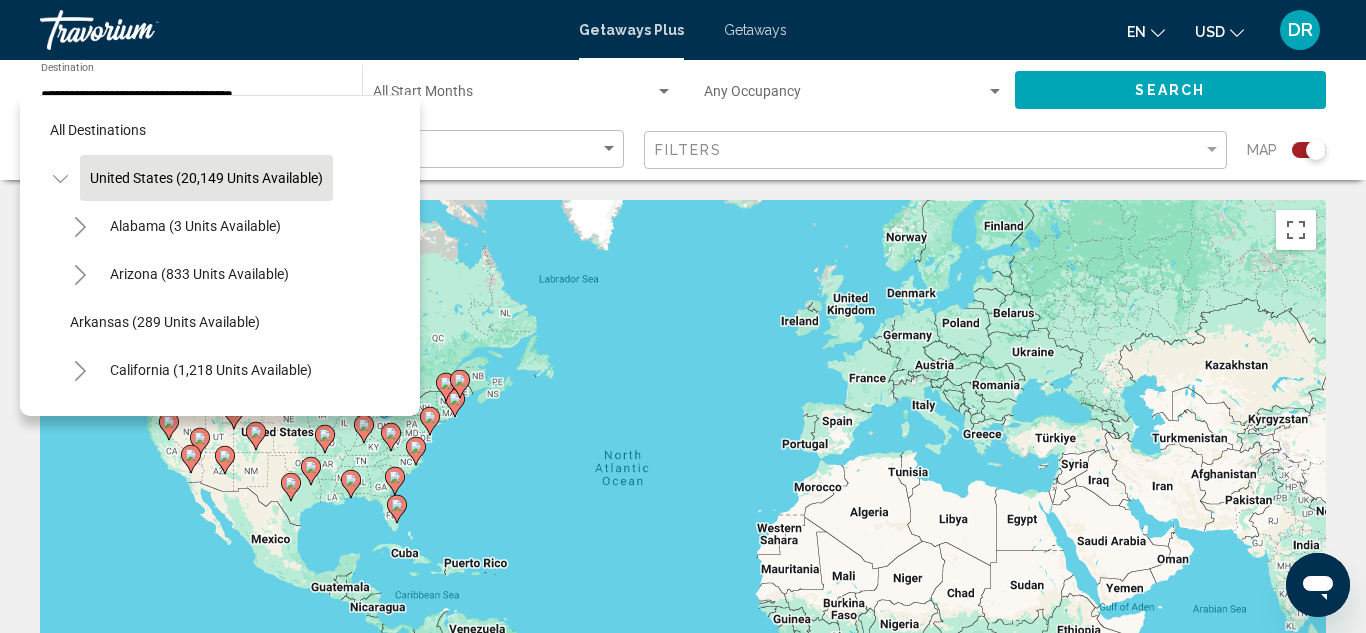 click on "All destinations
United States (20,149 units available)
Alabama (3 units available)
Arizona (833 units available)   Arkansas (289 units available)
California (1,218 units available)
Colorado (363 units available)
Florida (7,862 units available)   Georgia (15 units available)
Hawaii (41 units available)   Idaho (162 units available)   Indiana (68 units available)   Iowa (150 units available)   Louisiana (80 units available)
Maine (126 units available)   Maryland (133 units available)
Massachusetts (485 units available)   Michigan (23 units available)   Minnesota (233 units available)   Mississippi (3 units available)
Missouri (1,021 units available)   Montana (81 units available)
Nevada (1,141 units available)" at bounding box center (220, 255) 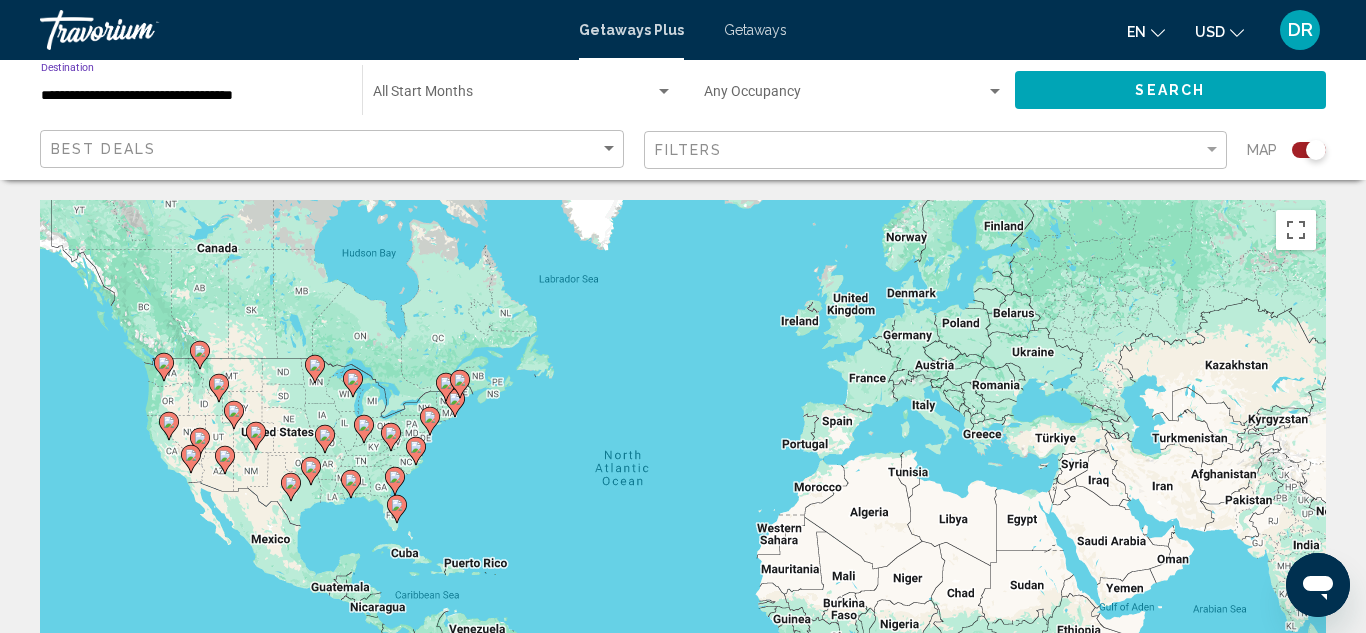 click on "en
English Español Français Italiano Português русский USD
USD ($) MXN (Mex$) CAD (Can$) GBP (£) EUR (€) AUD (A$) NZD (NZ$) CNY (CN¥)" 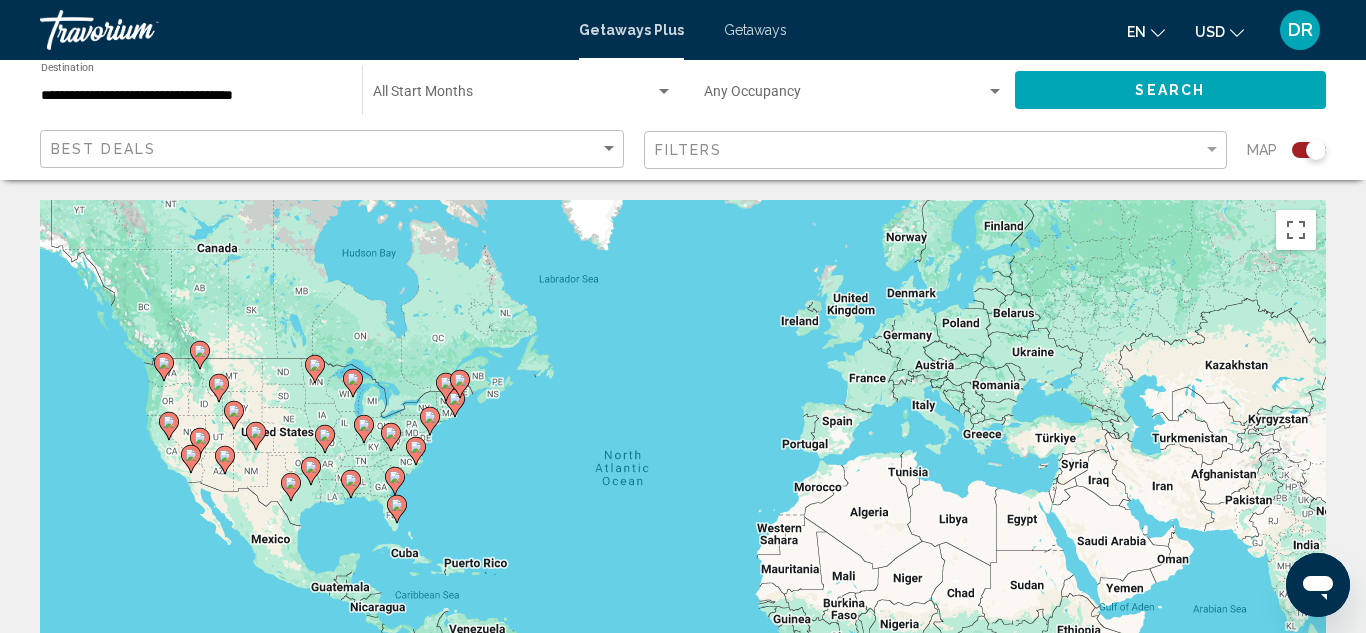 click on "en
English Español Français Italiano Português русский" 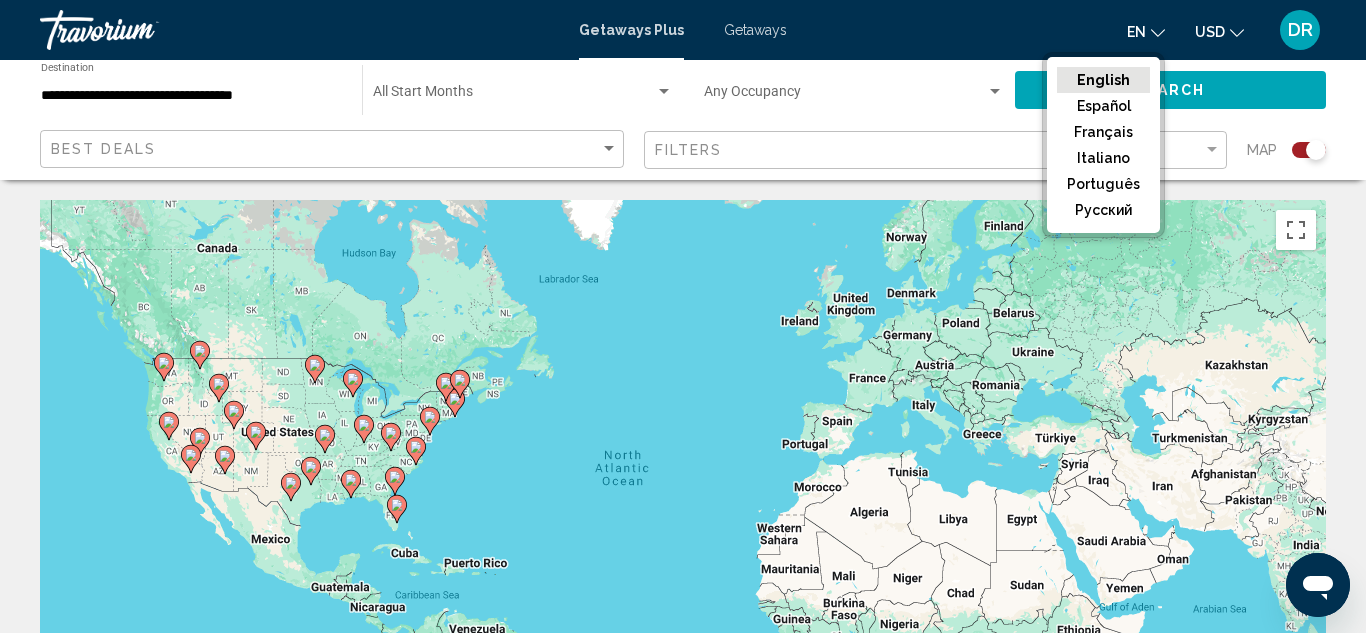 click 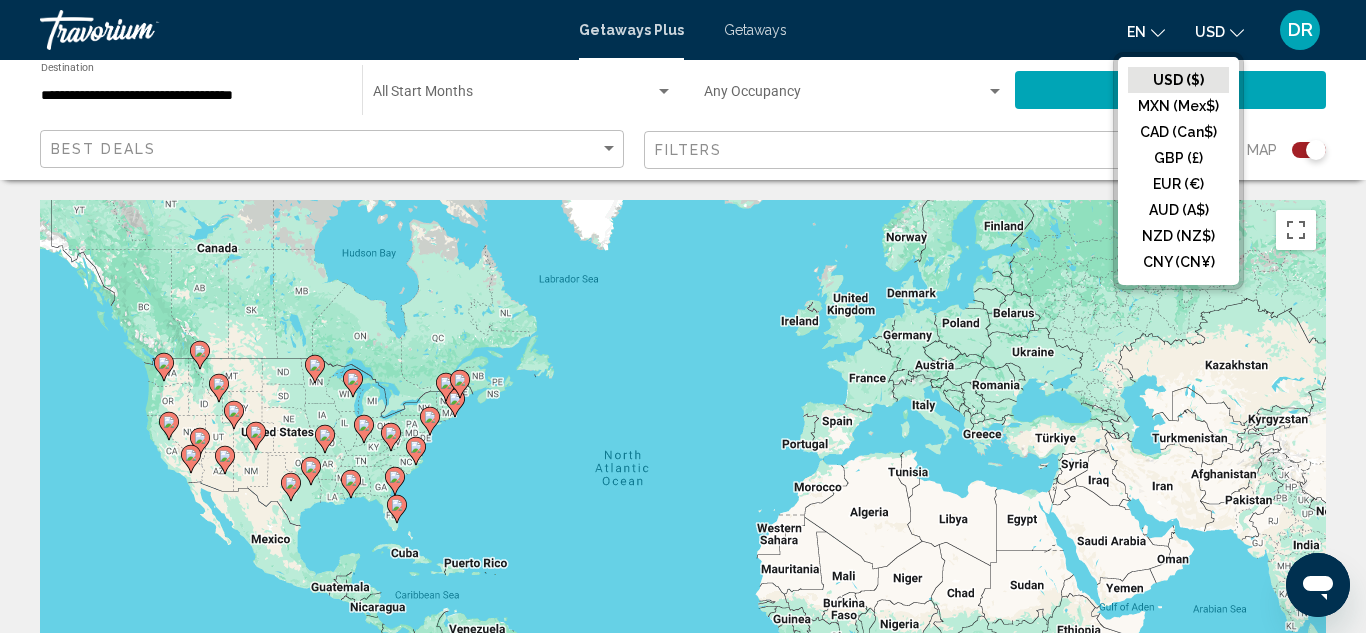 click on "en
English Español Français Italiano Português русский USD
USD ($) MXN (Mex$) CAD (Can$) GBP (£) EUR (€) AUD (A$) NZD (NZ$) CNY (CN¥) DR Login" at bounding box center [1066, 30] 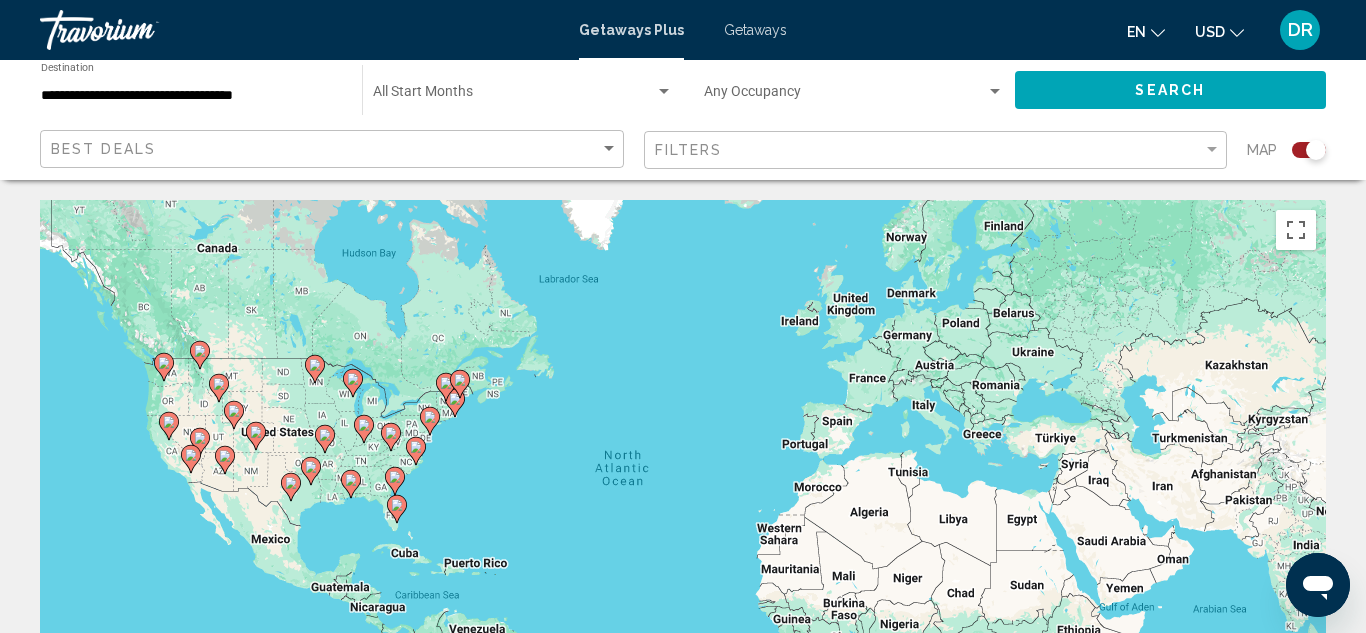 click on "Start Month All Start Months" 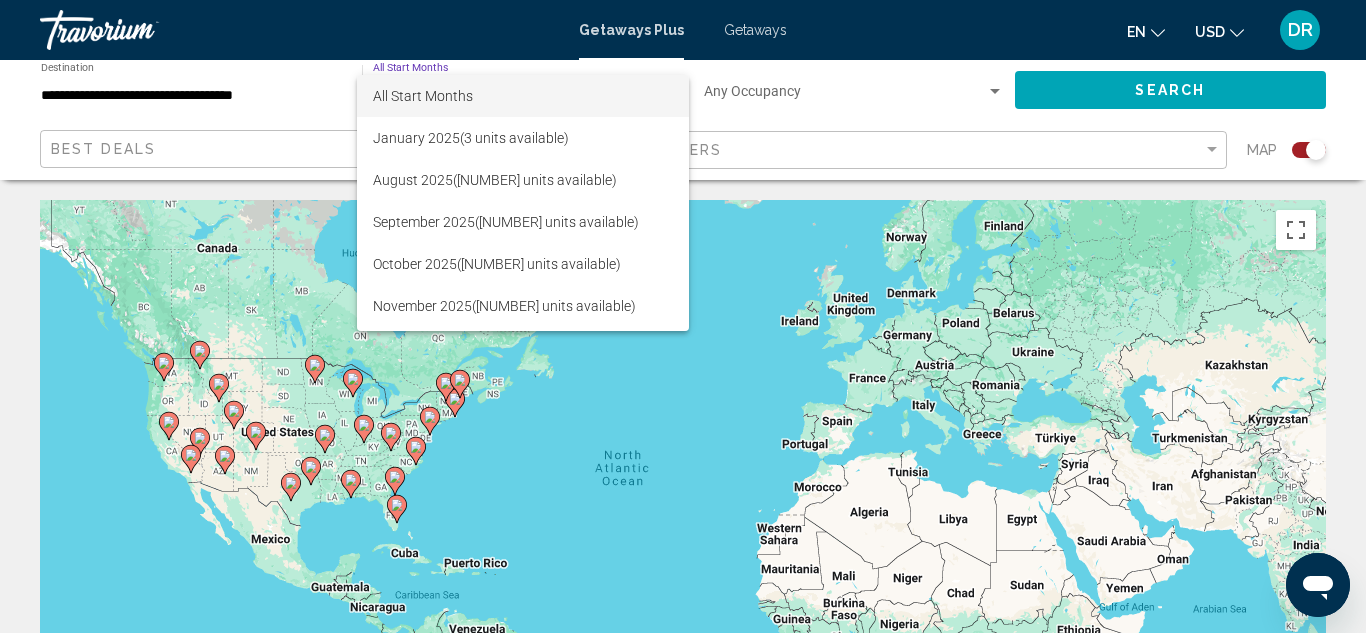 click on "All Start Months" at bounding box center (523, 96) 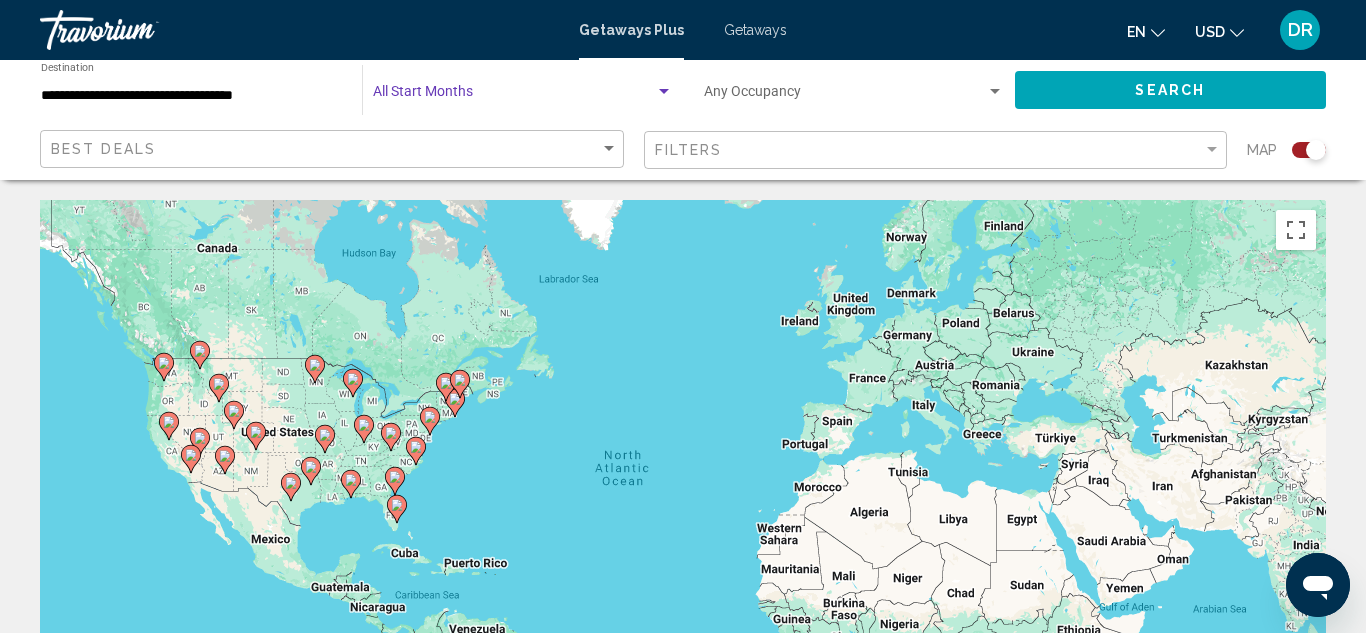 click on "Start Month All Start Months" 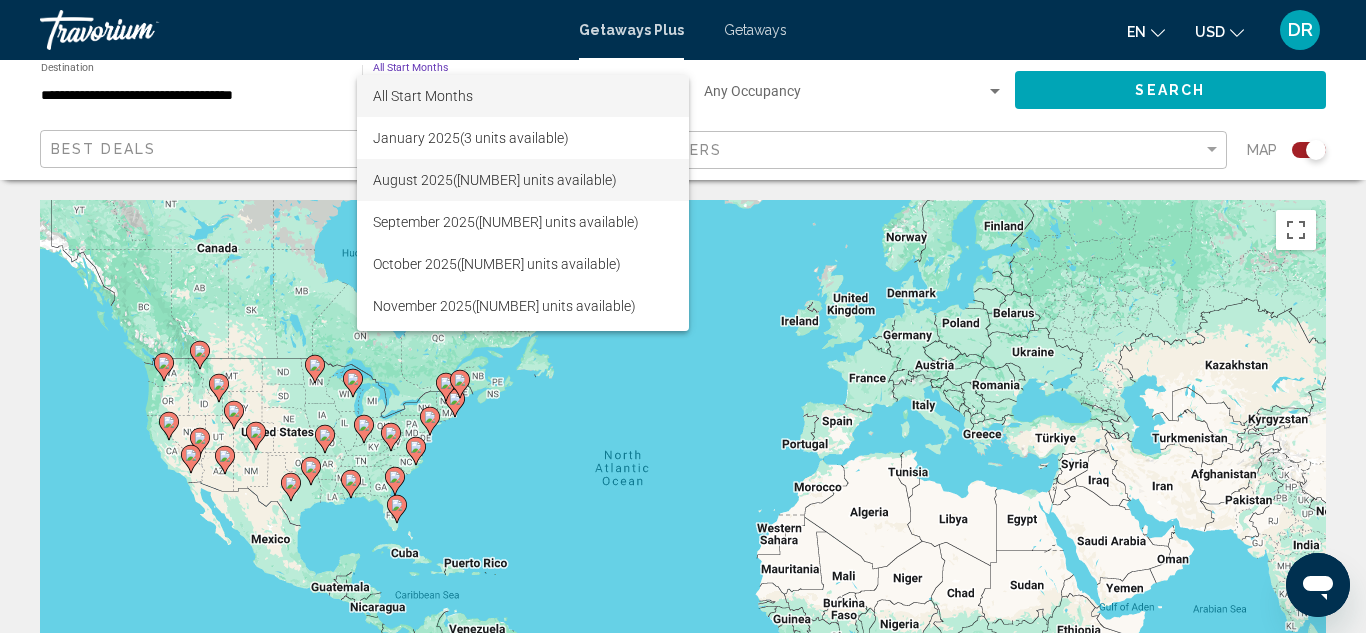 click on "August 2025  (3,573 units available)" at bounding box center (523, 180) 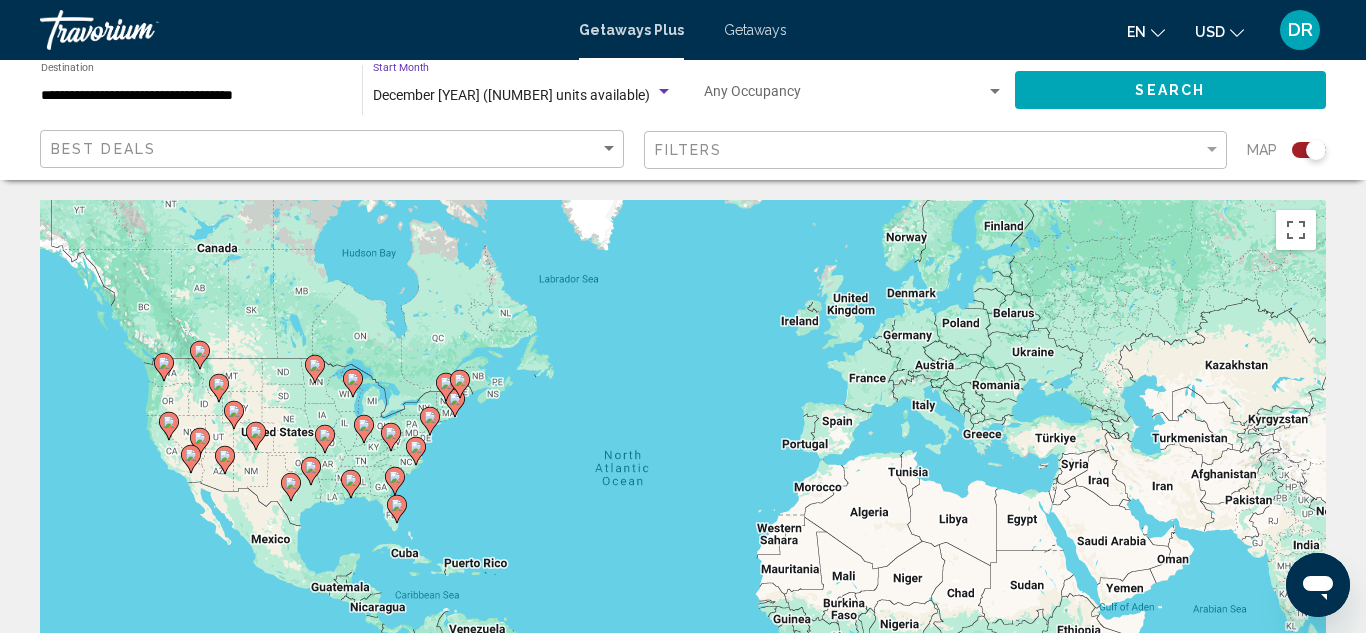 click 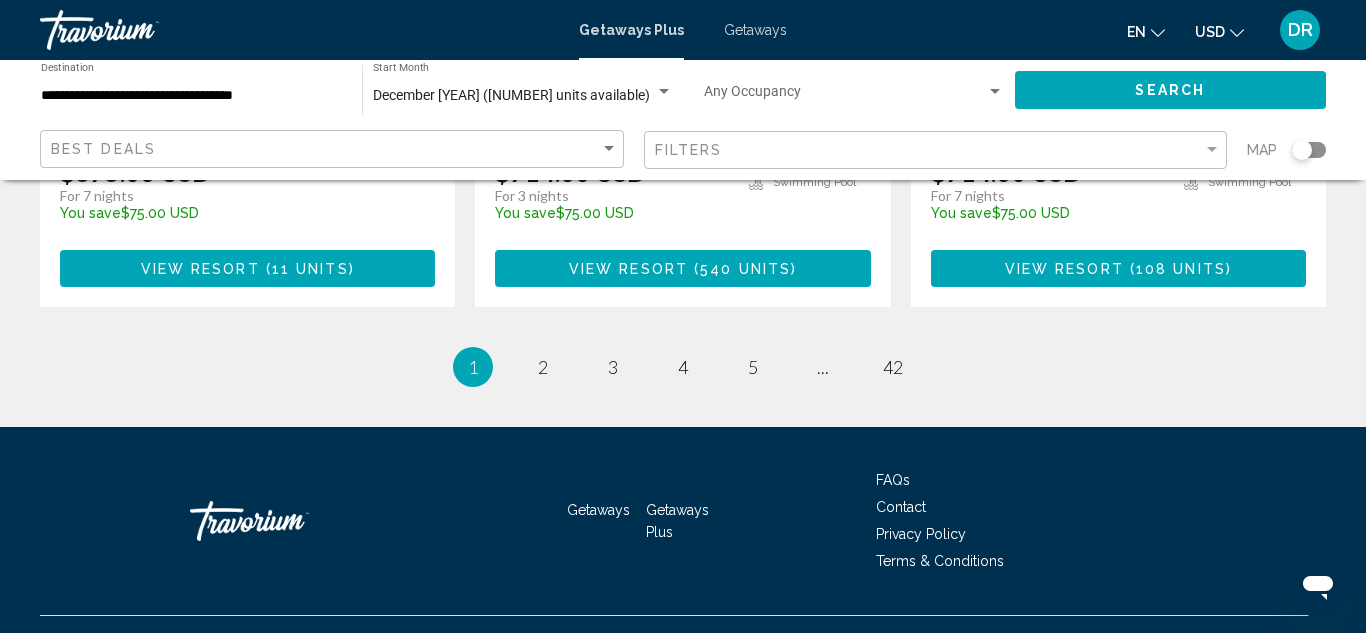 scroll, scrollTop: 2807, scrollLeft: 0, axis: vertical 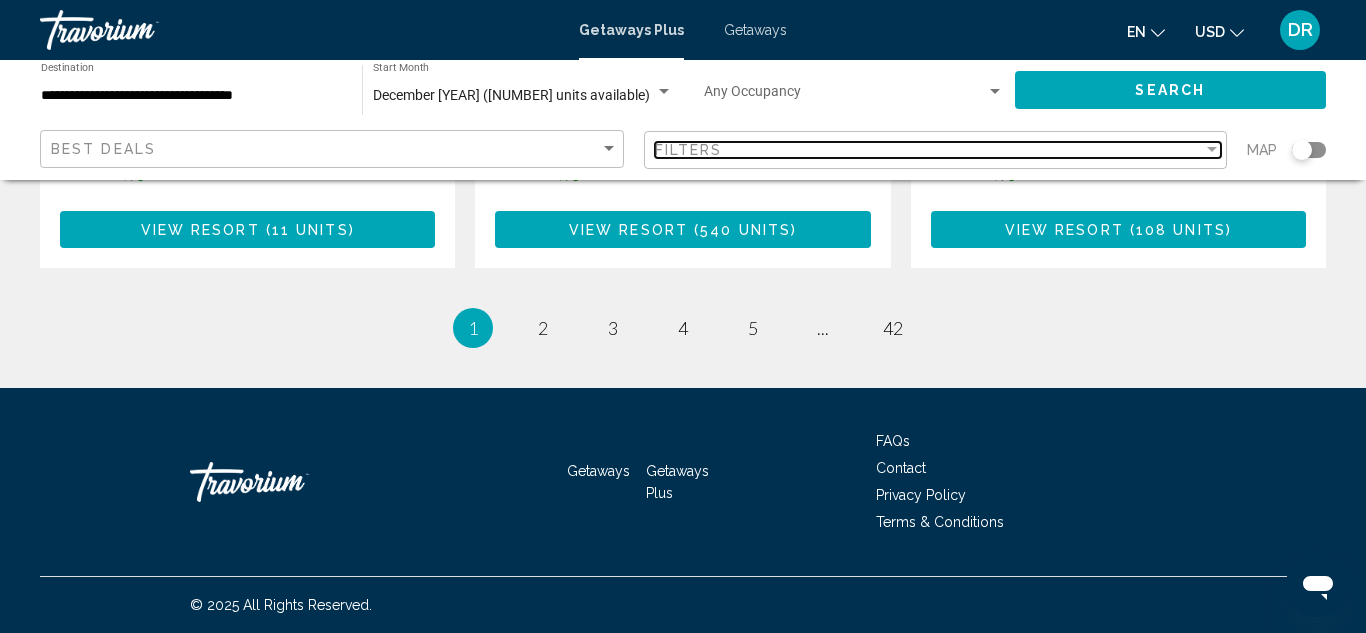 click at bounding box center [1212, 149] 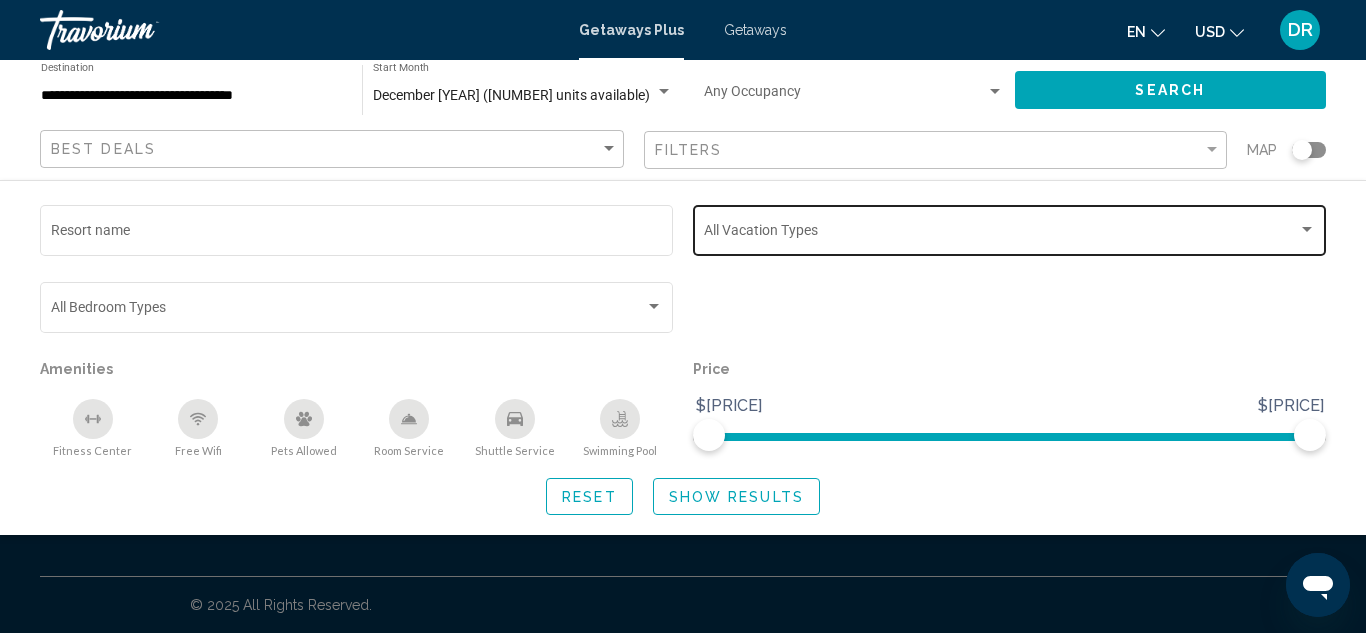 click at bounding box center [1307, 229] 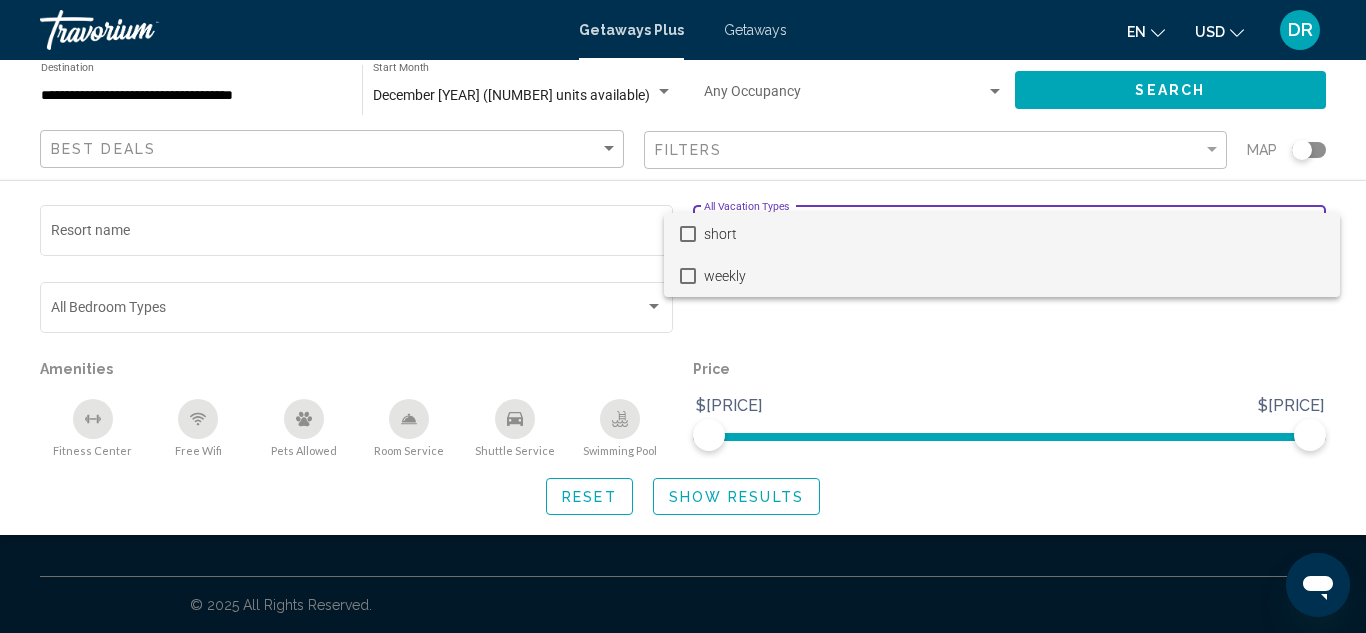 click on "weekly" at bounding box center (1014, 276) 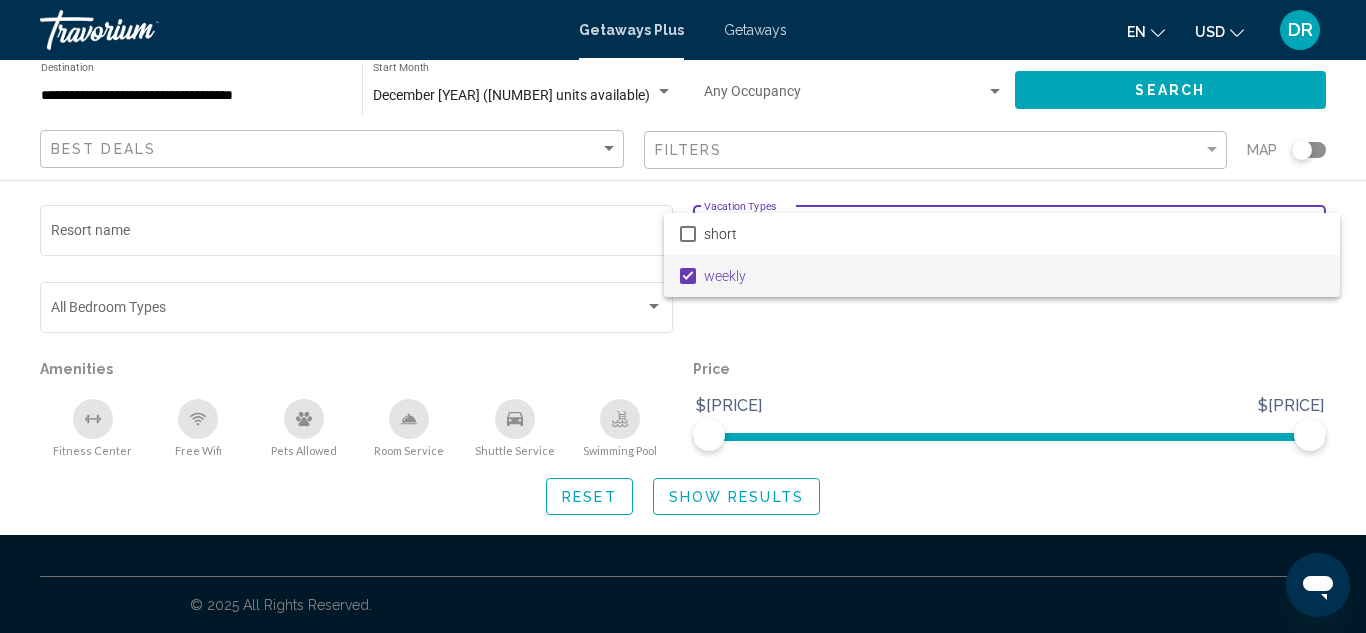 click at bounding box center [683, 316] 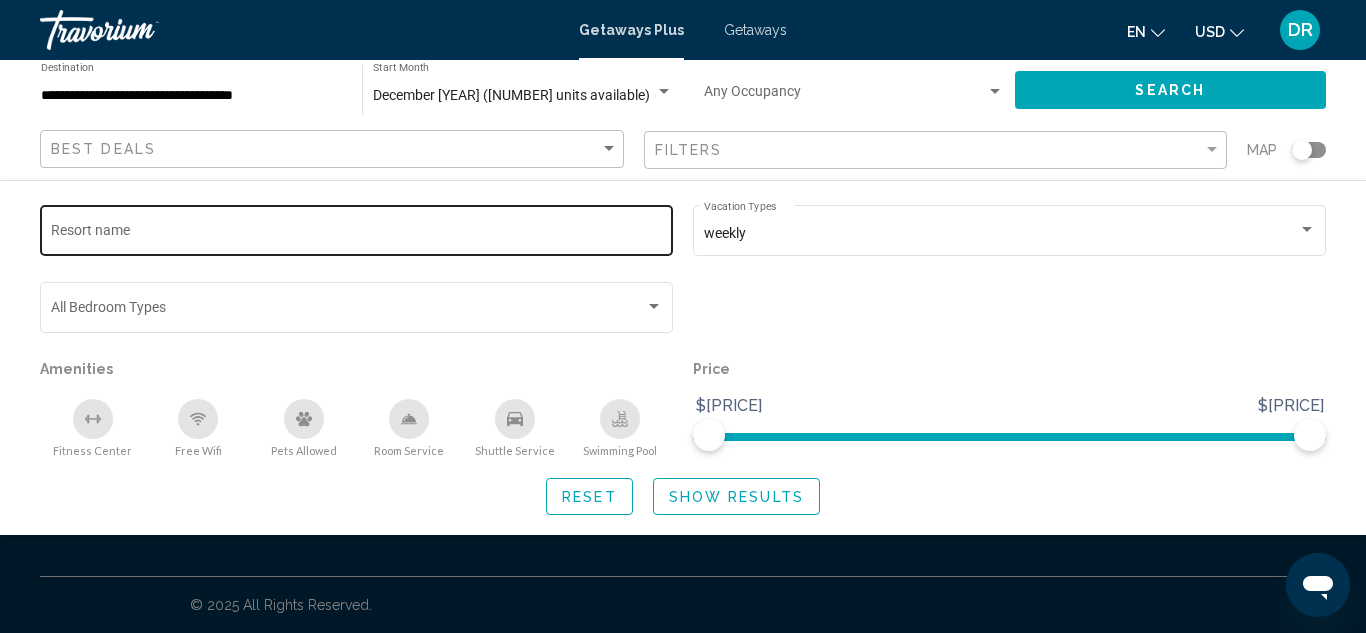 click on "Resort name" at bounding box center (357, 234) 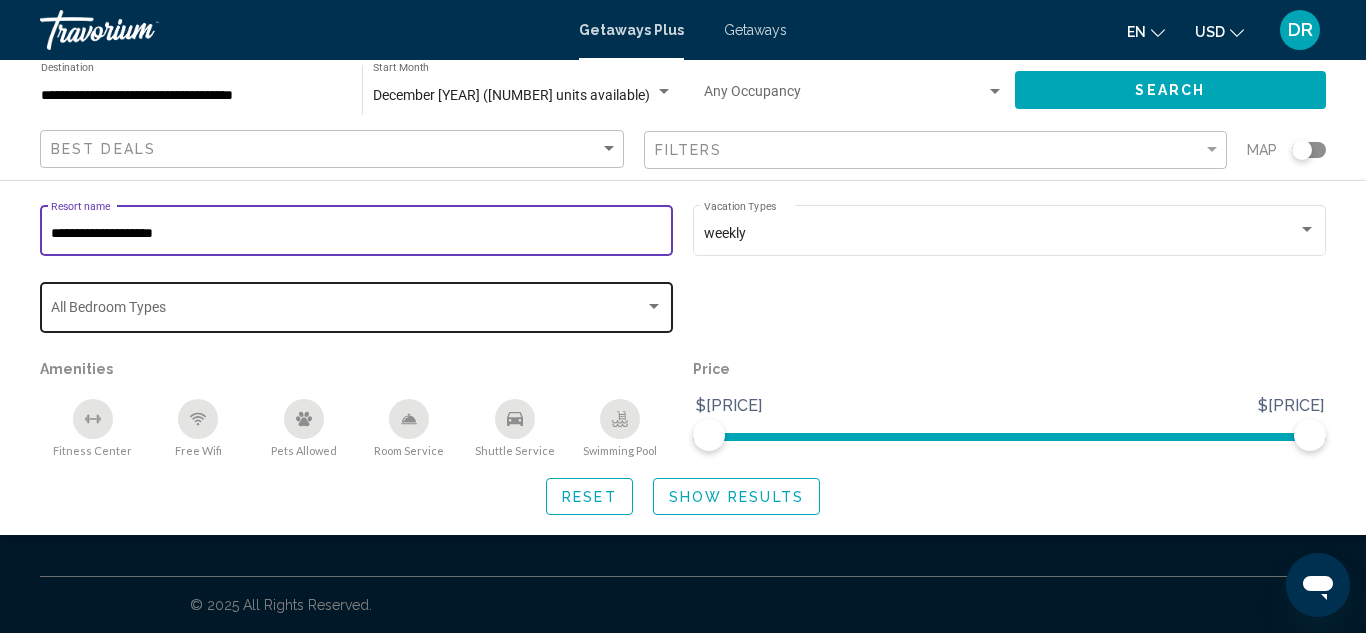 type on "**********" 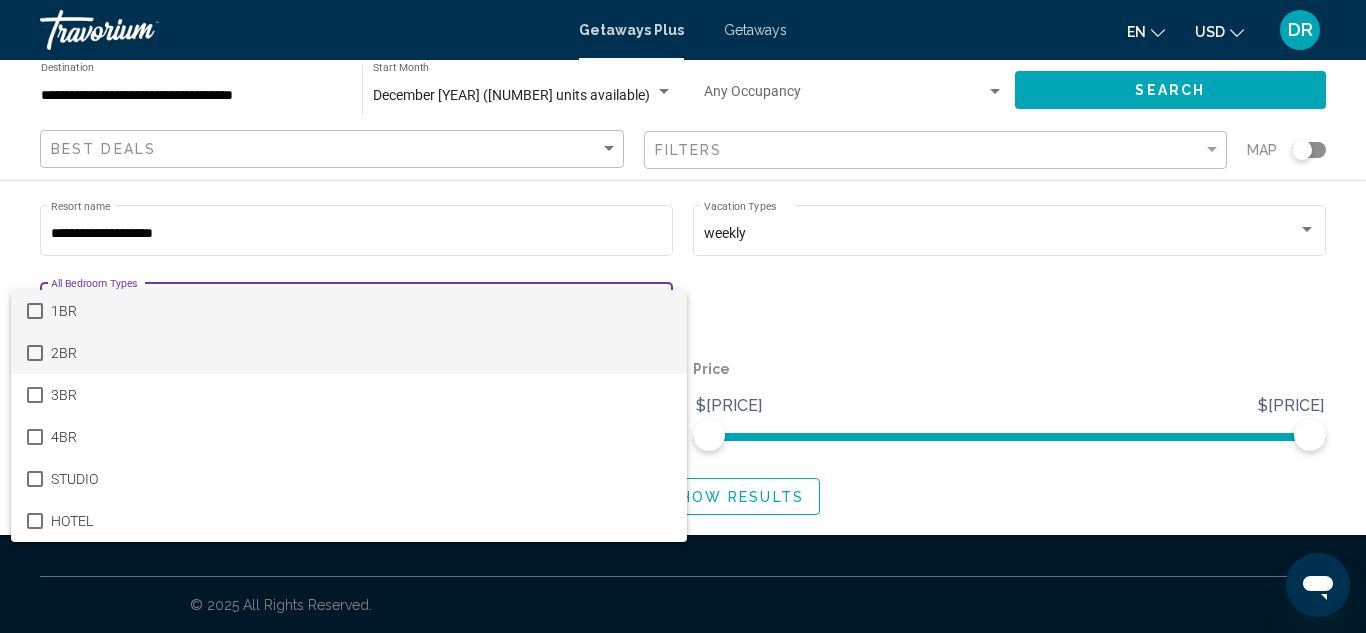 click on "2BR" at bounding box center [349, 353] 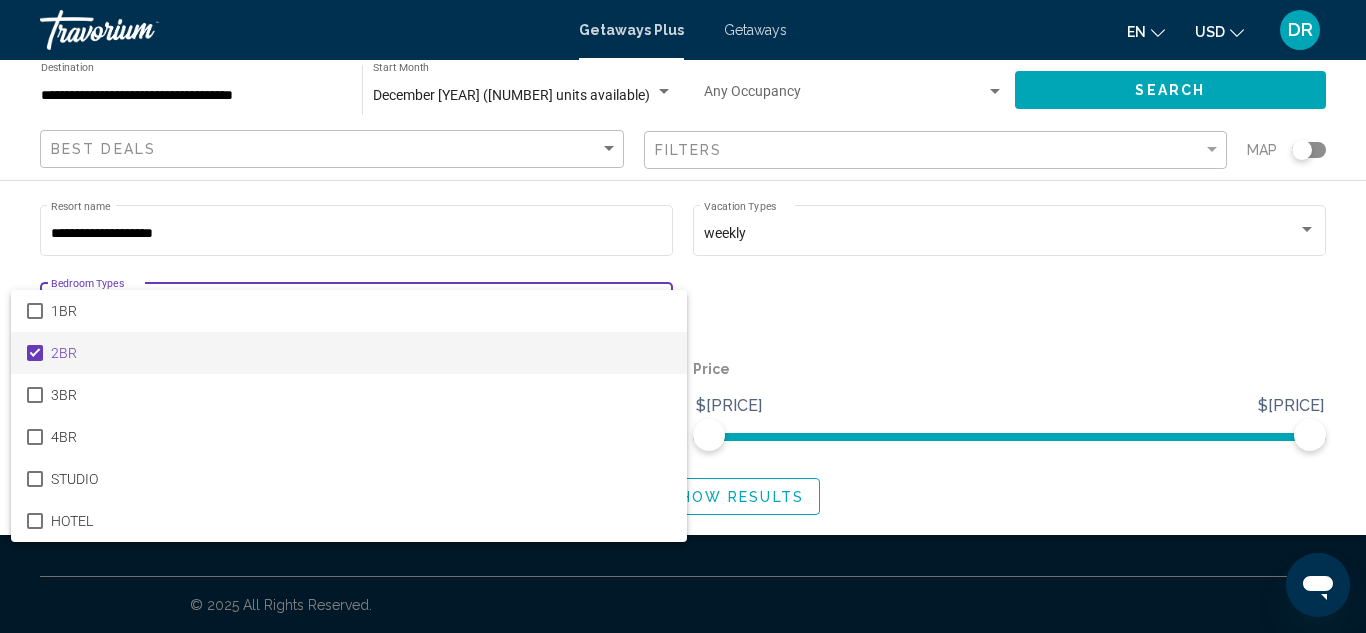 click at bounding box center (683, 316) 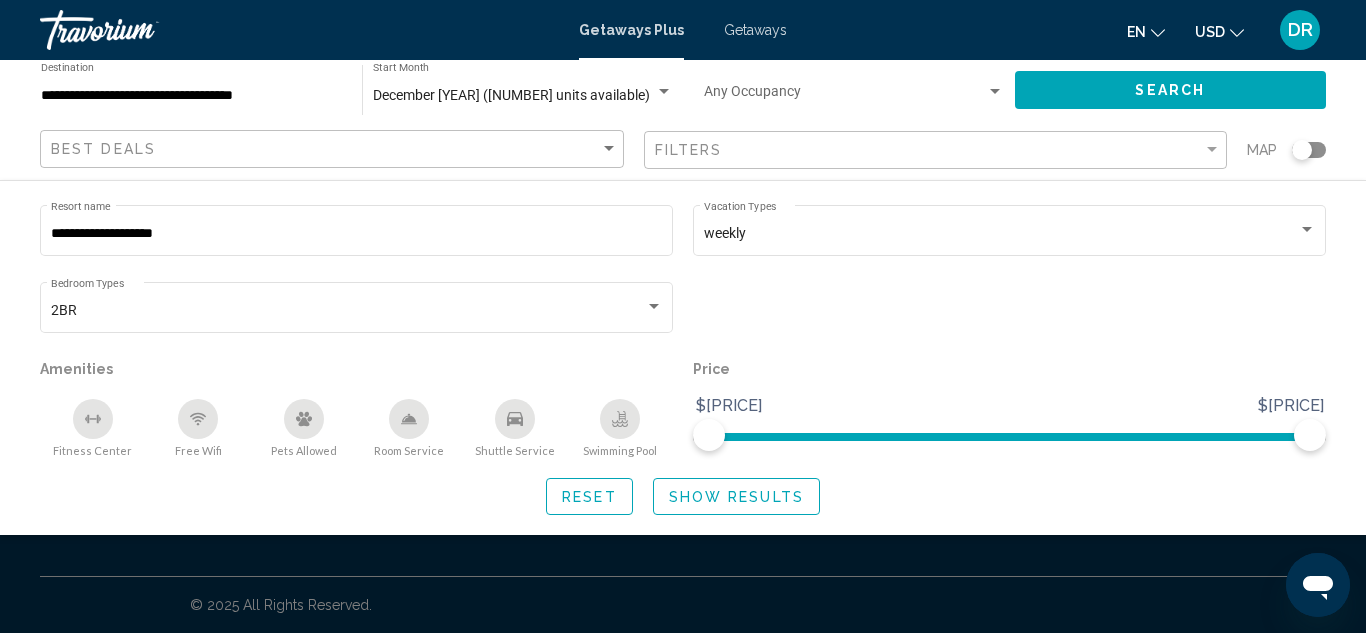 click on "Search" 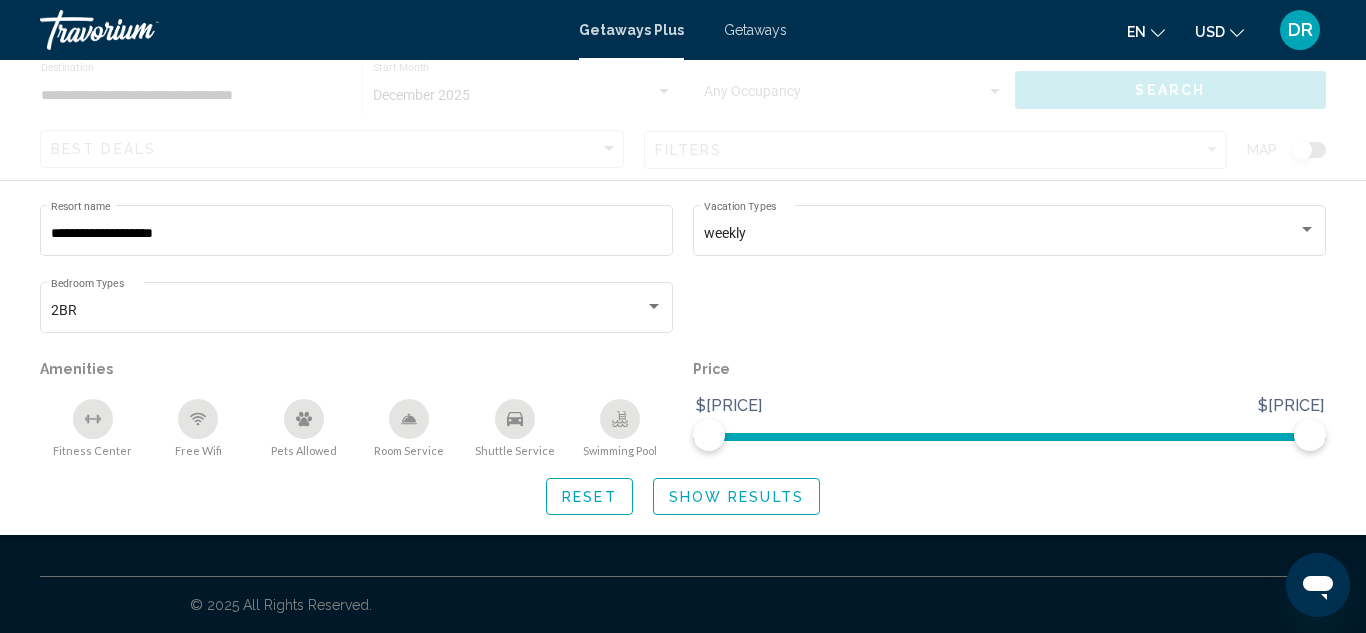 scroll, scrollTop: 0, scrollLeft: 0, axis: both 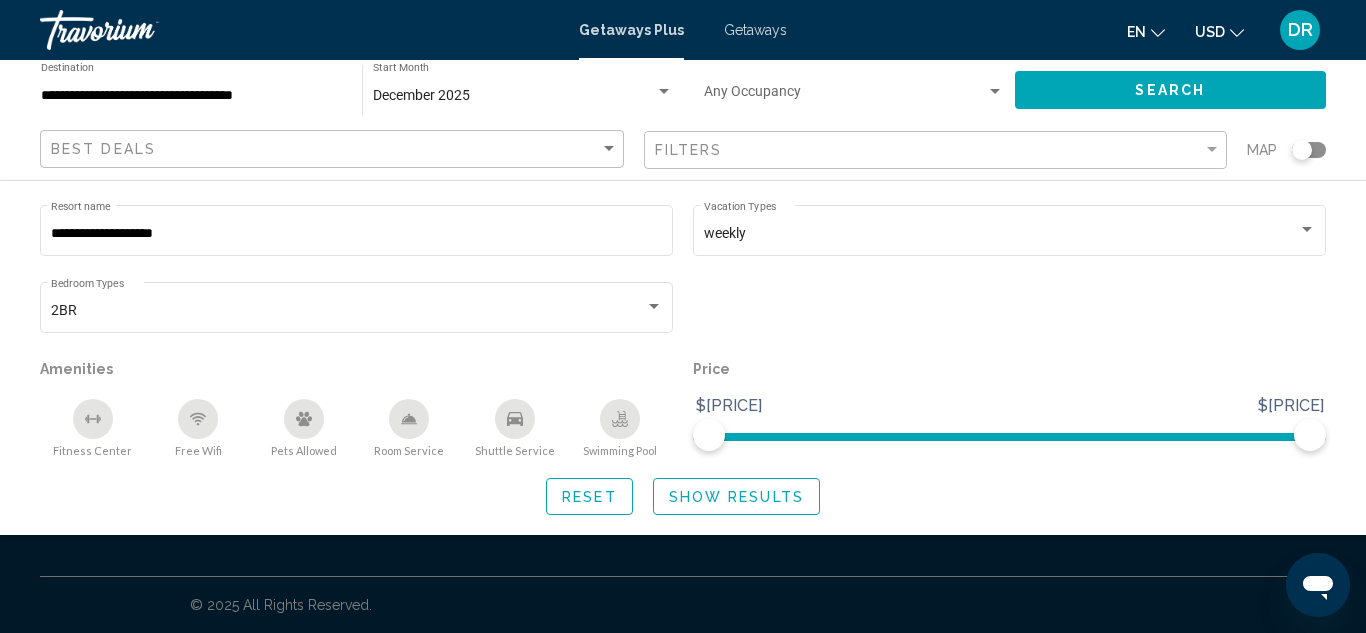 click on "Search" 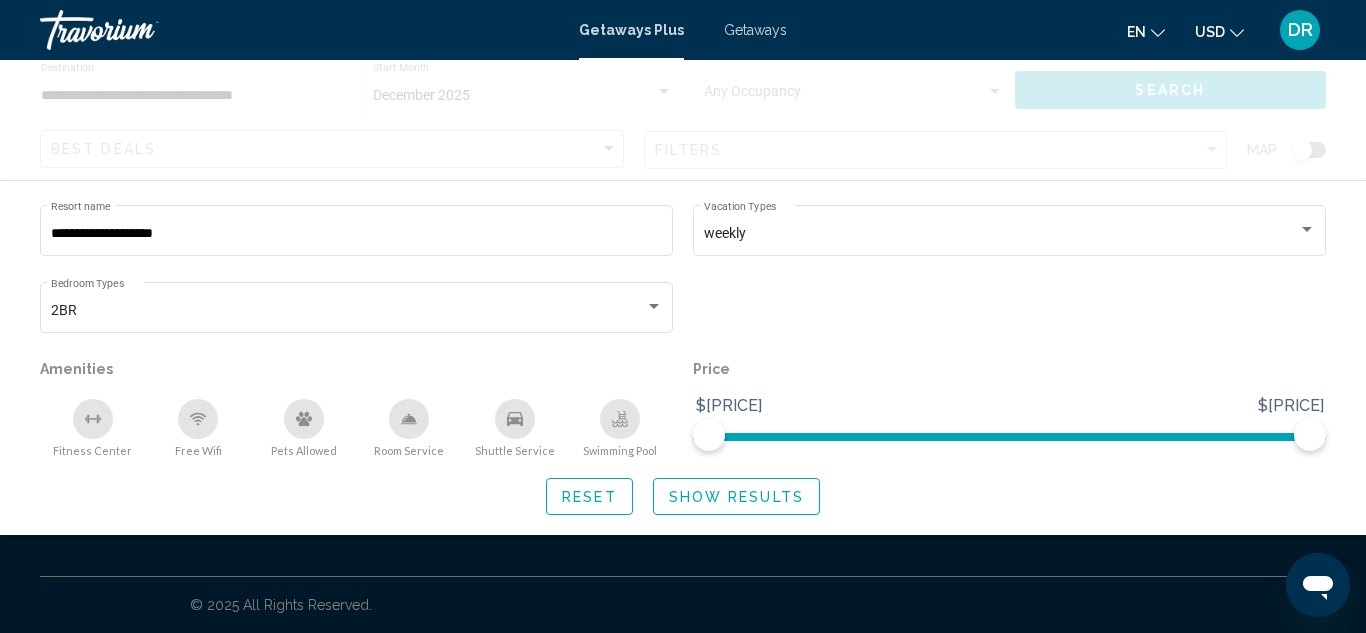 click 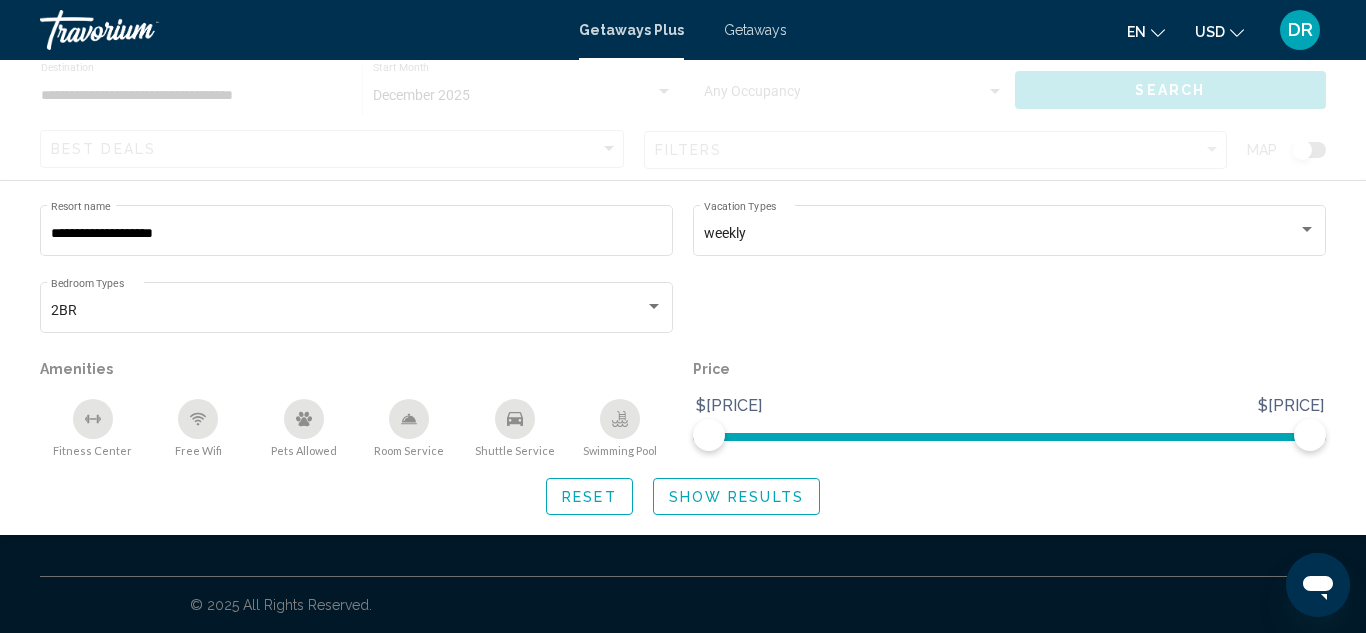 click on "Search" 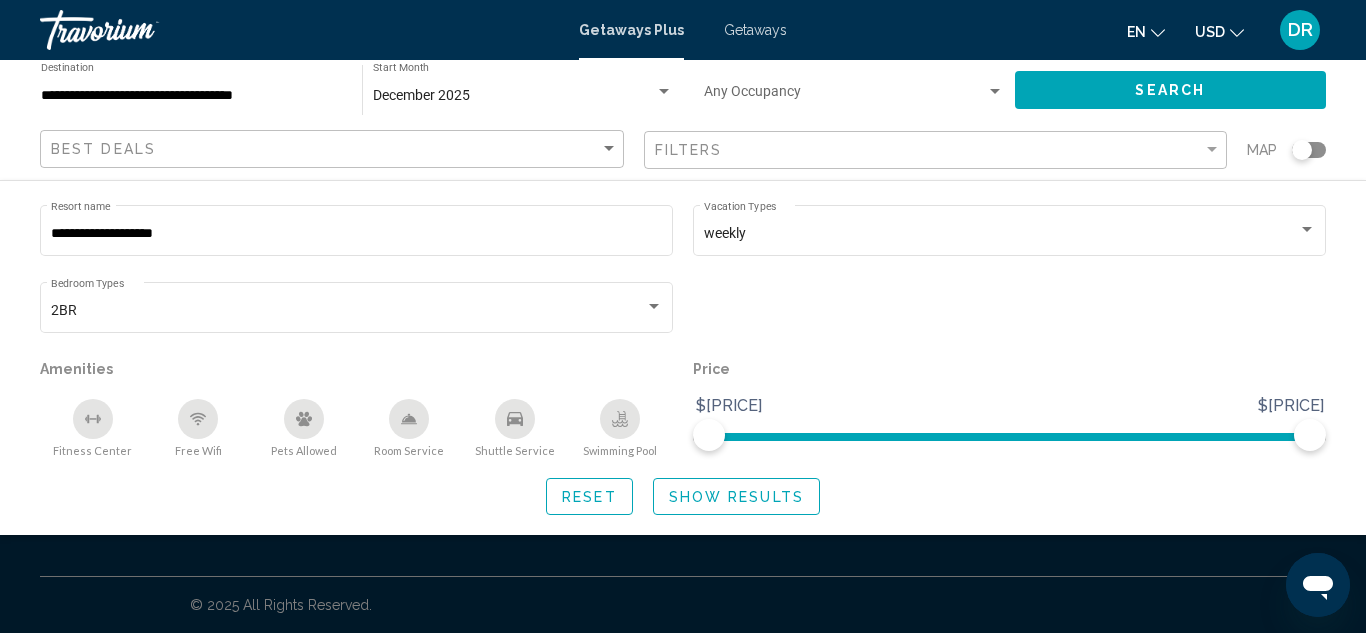 type 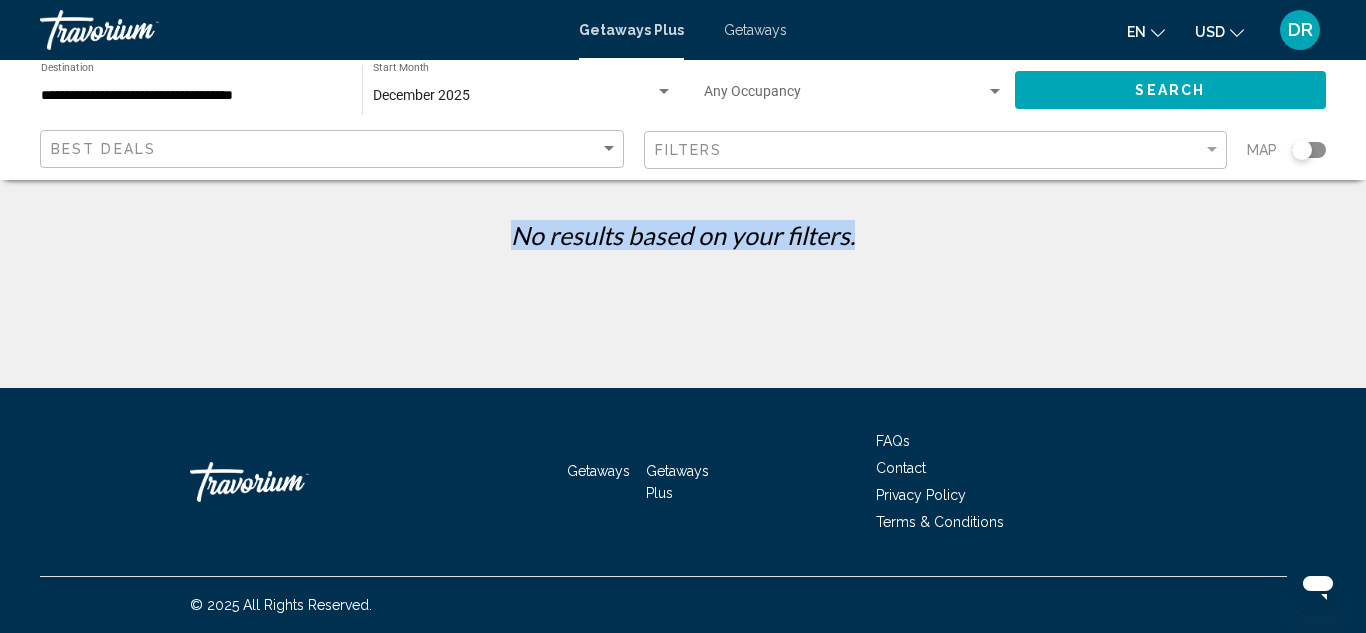click on "Best Deals" 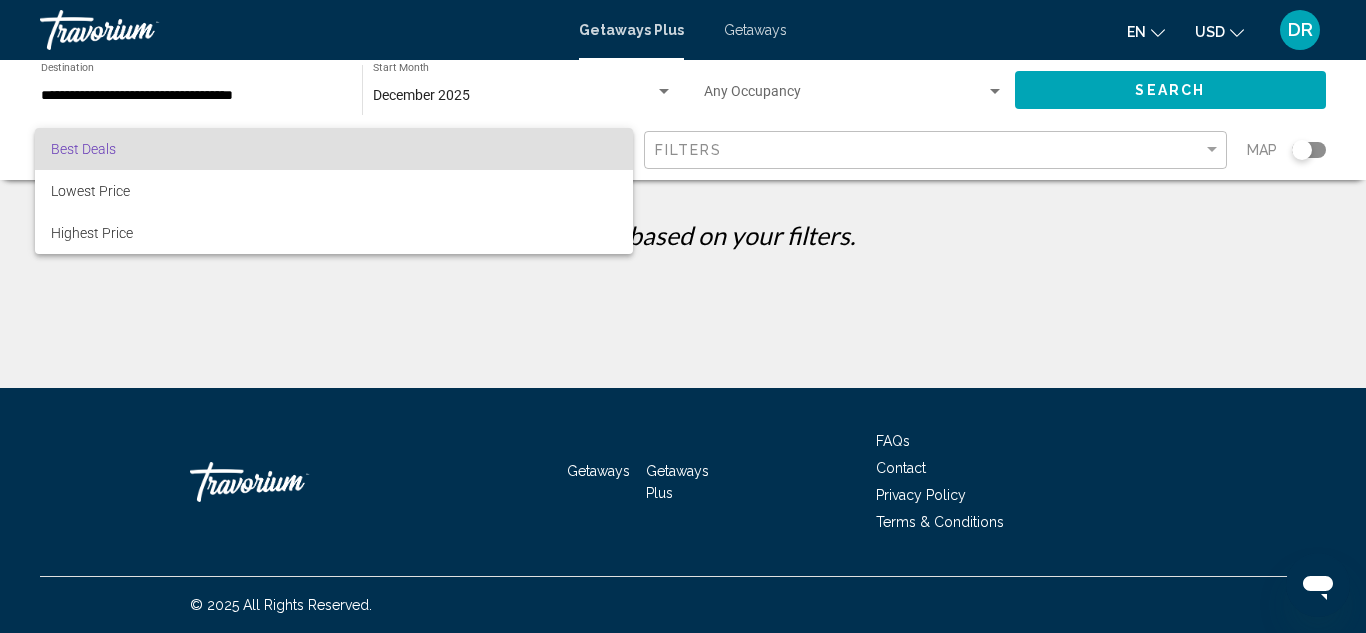 click on "Best Deals" at bounding box center (334, 149) 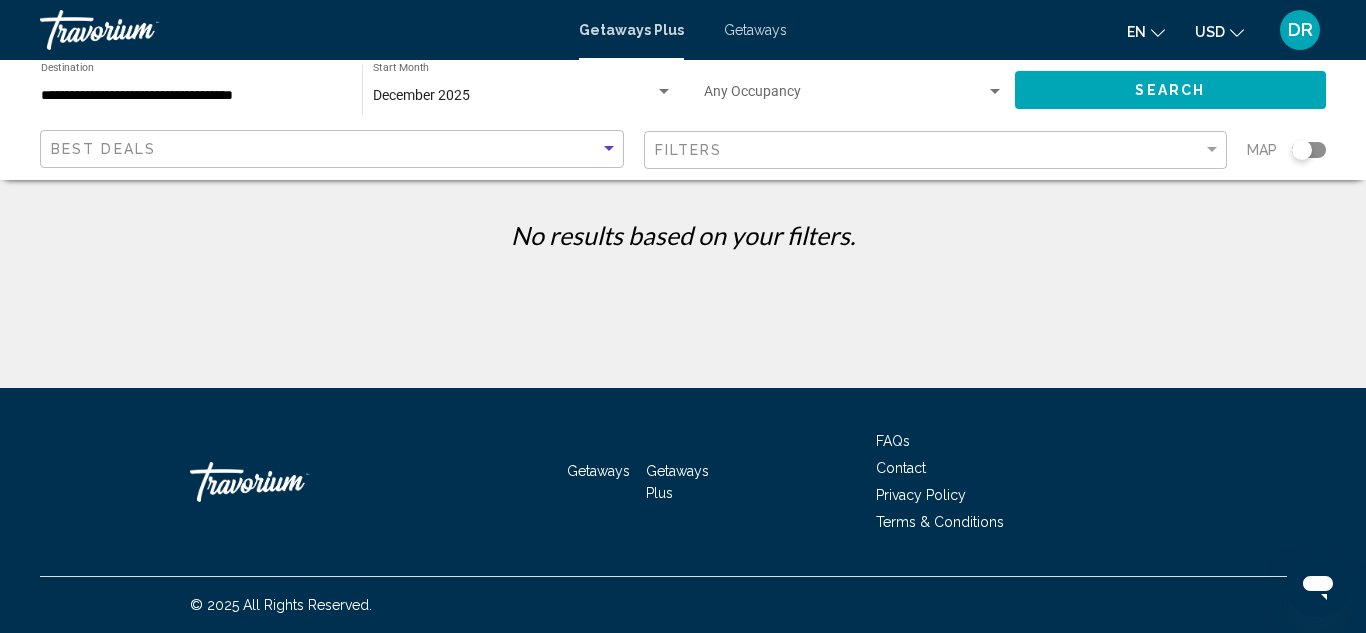 click on "Best Deals" 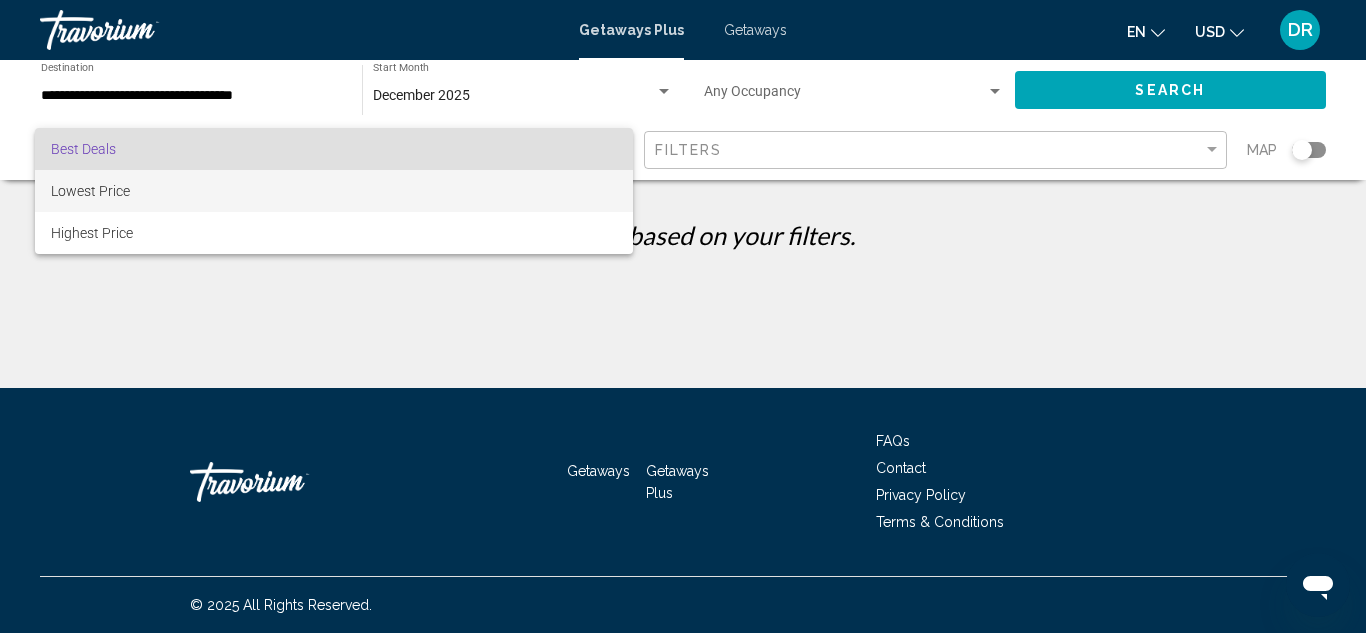 click on "Lowest Price" at bounding box center (334, 191) 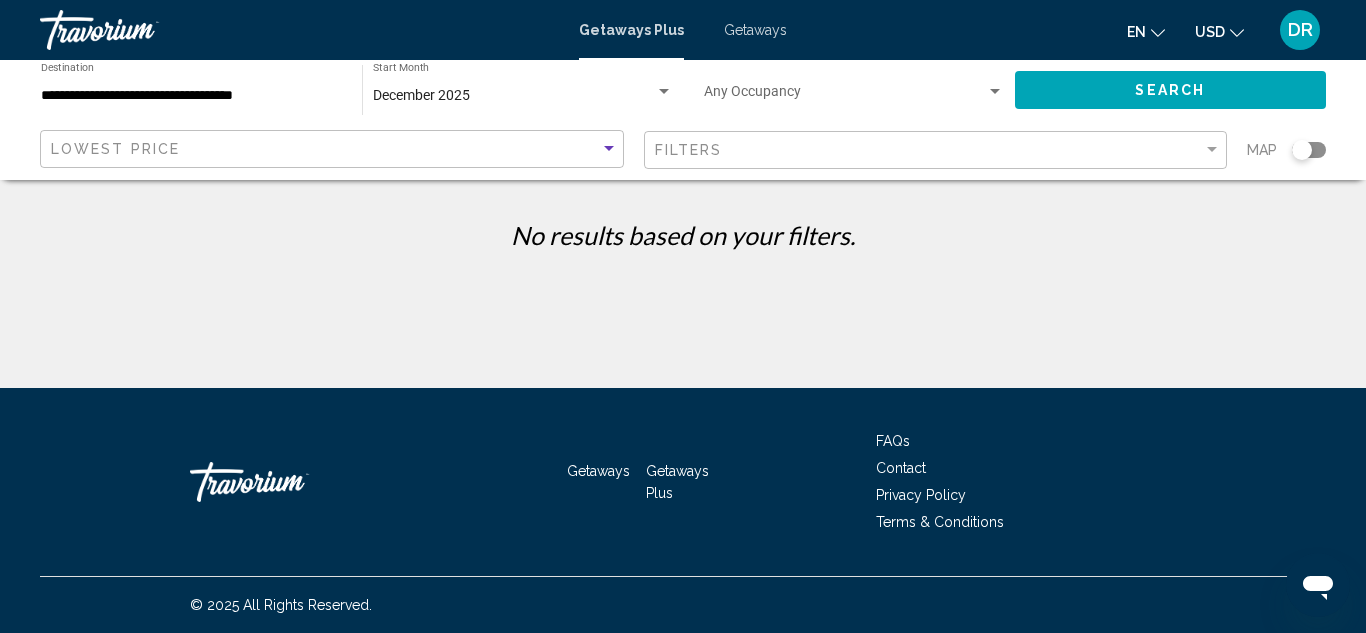 click at bounding box center (995, 91) 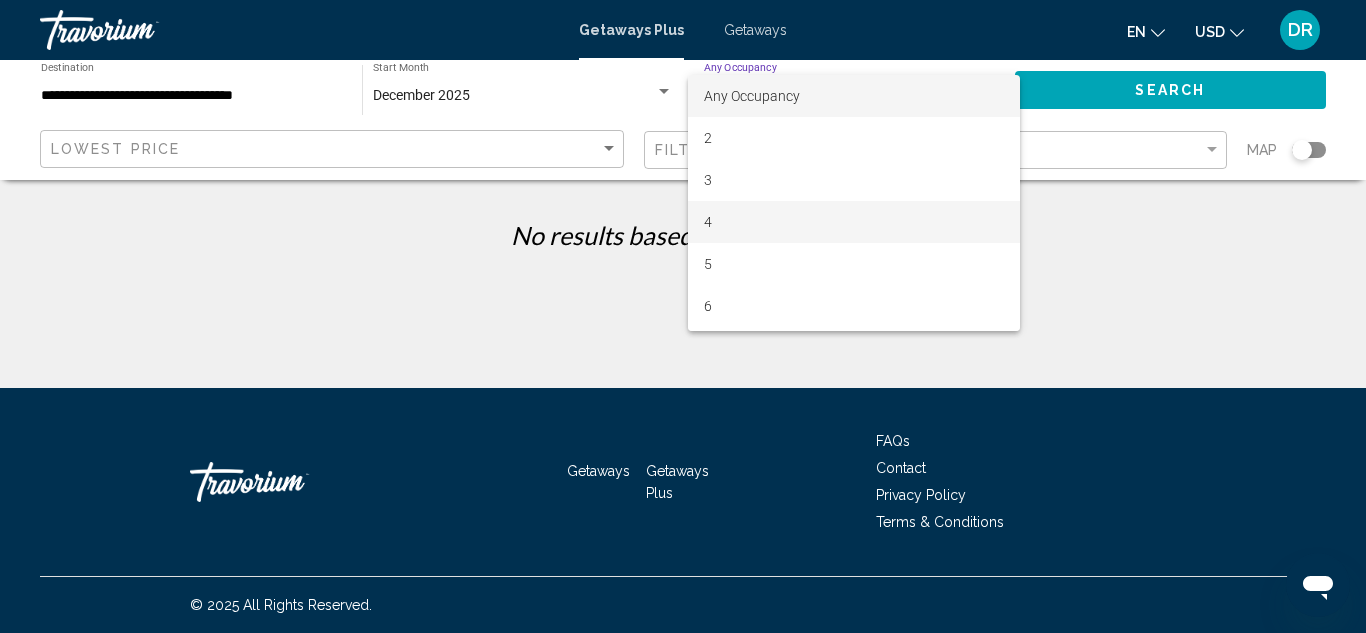 click on "4" at bounding box center (854, 222) 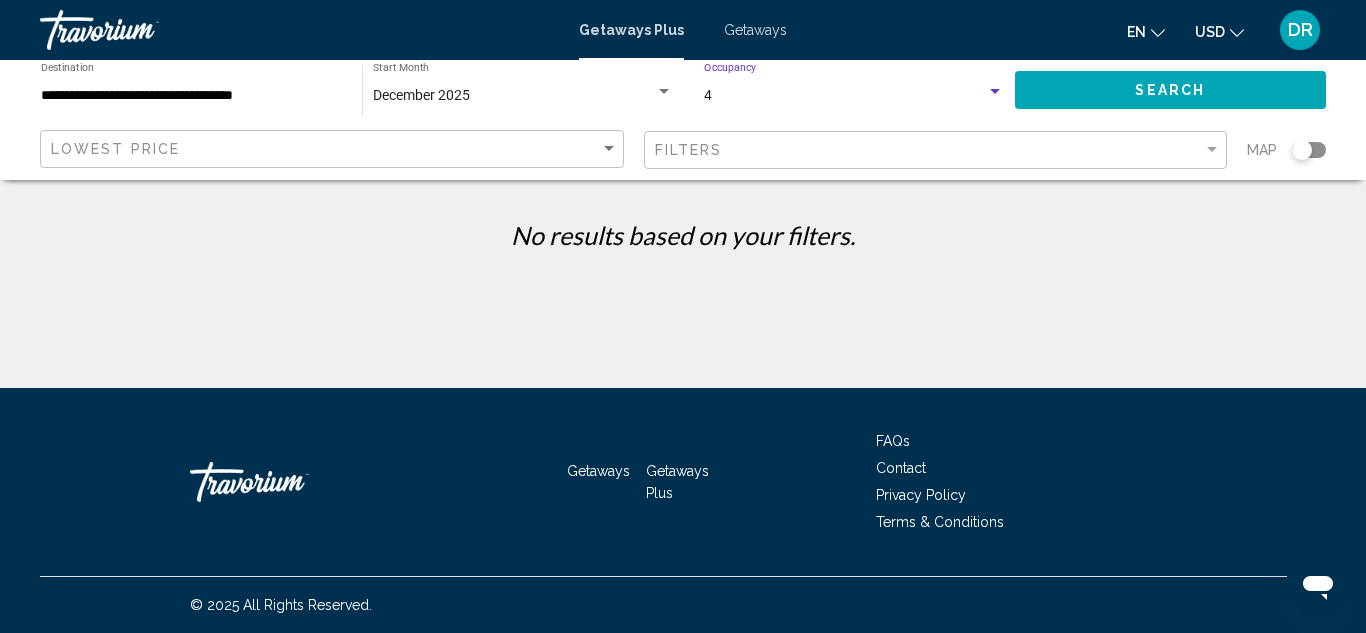 click on "**********" 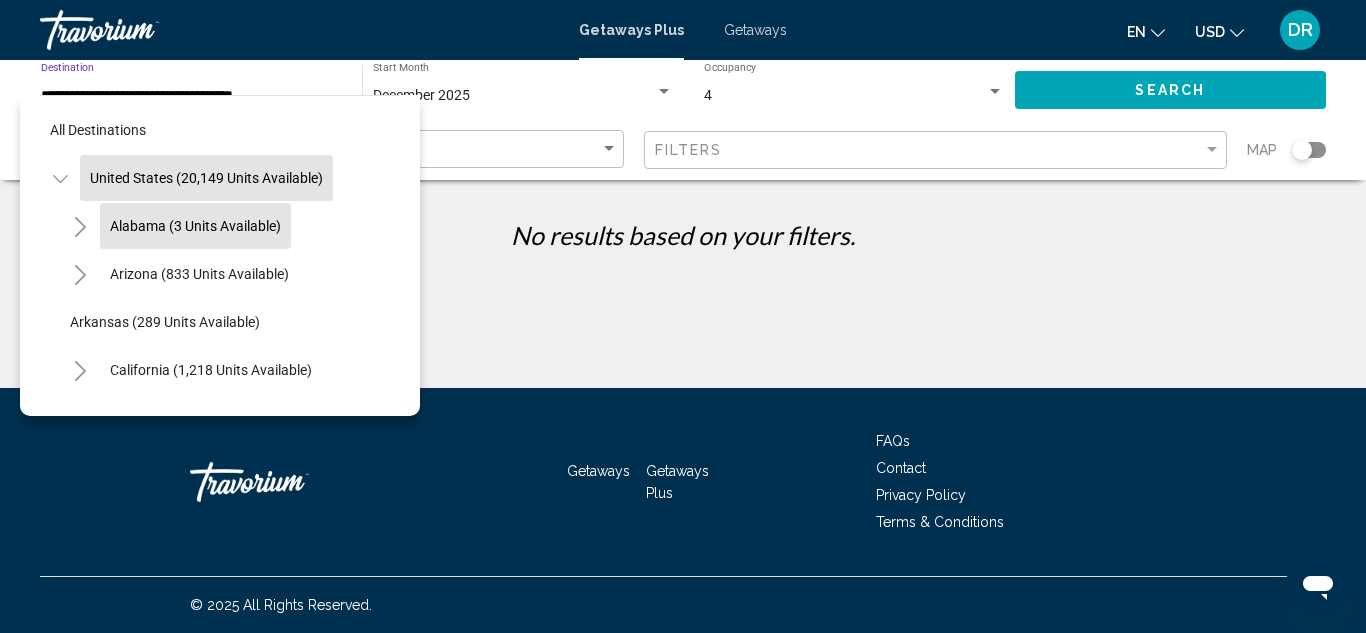 click on "Alabama (3 units available)" 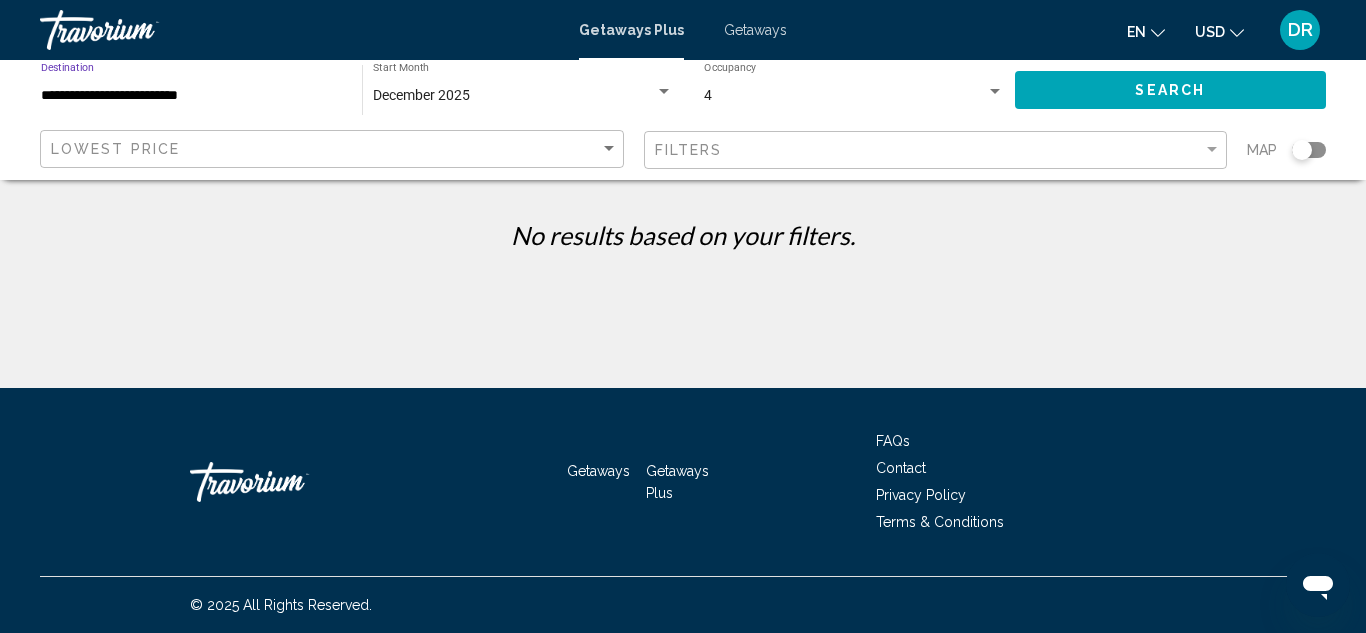 click on "Search" 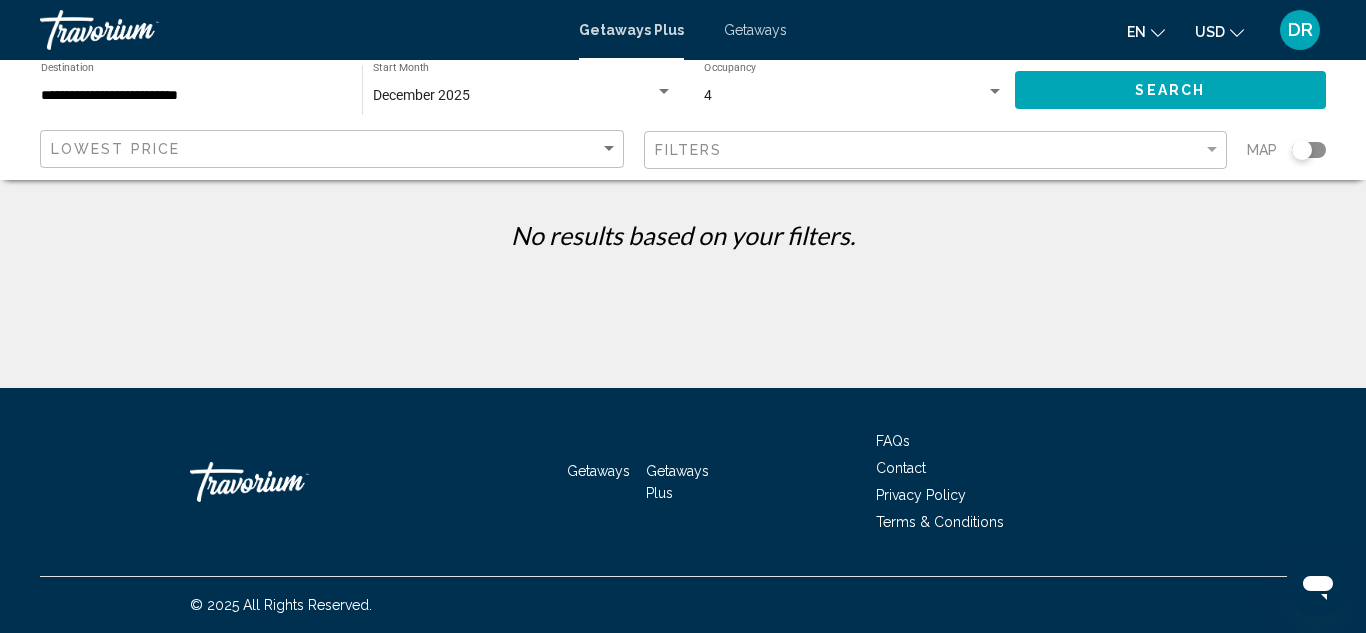 click 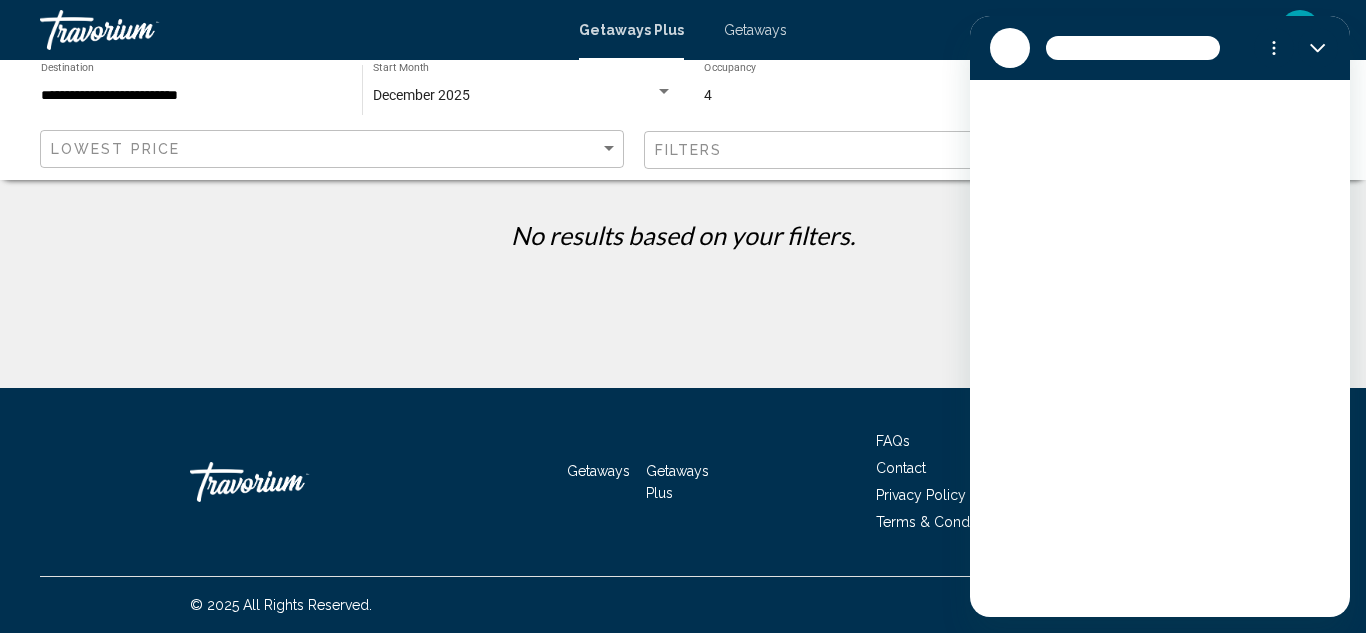 scroll, scrollTop: 0, scrollLeft: 0, axis: both 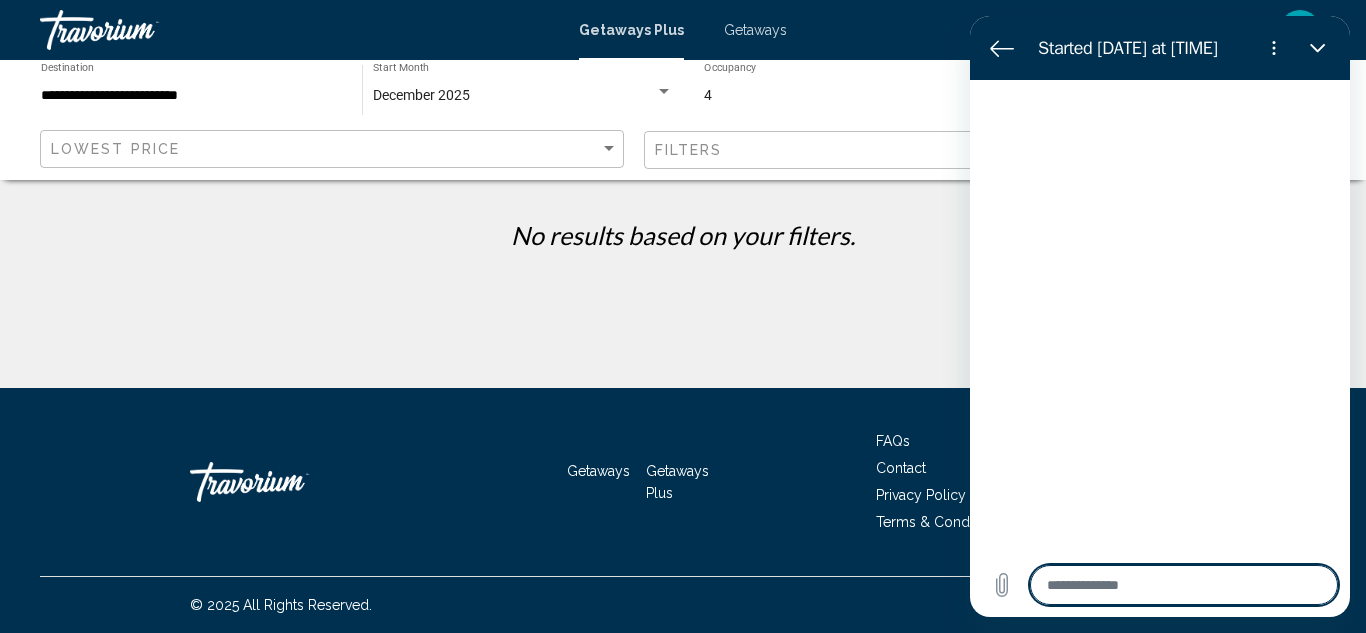type on "*" 